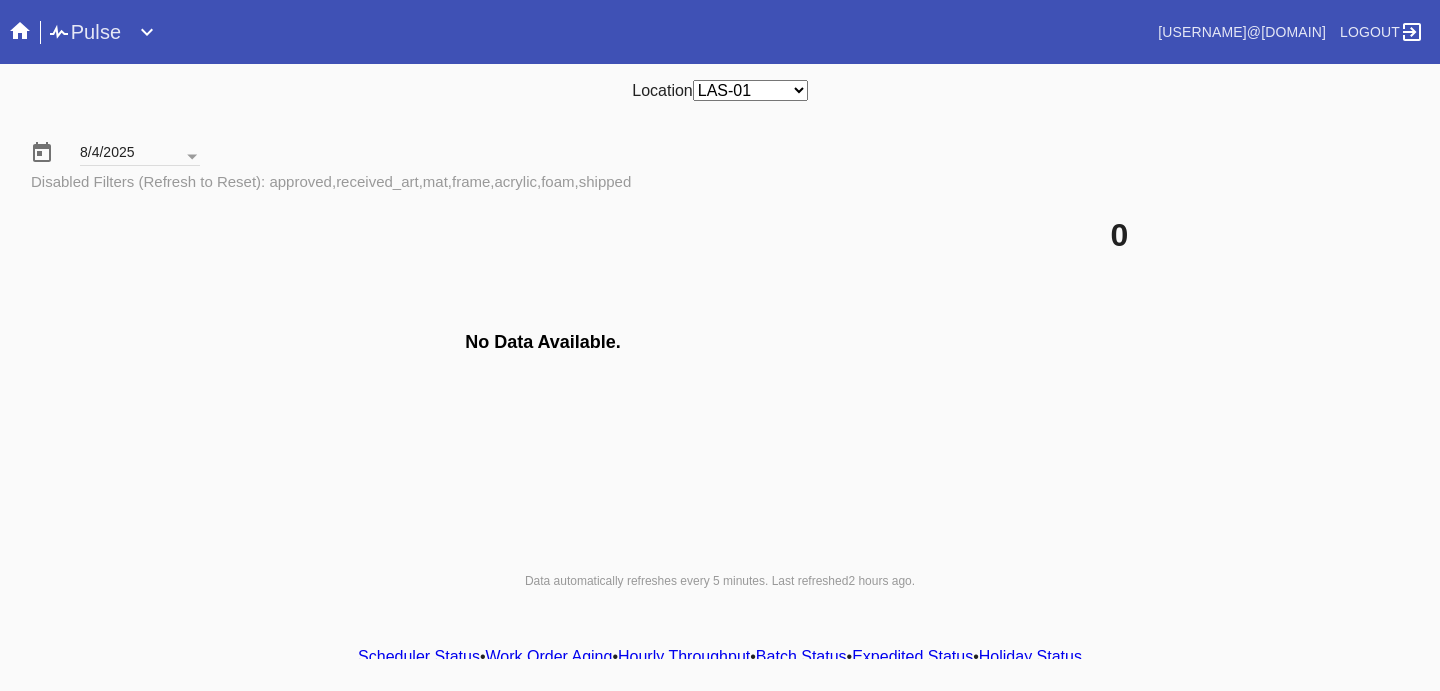 select on "number:50" 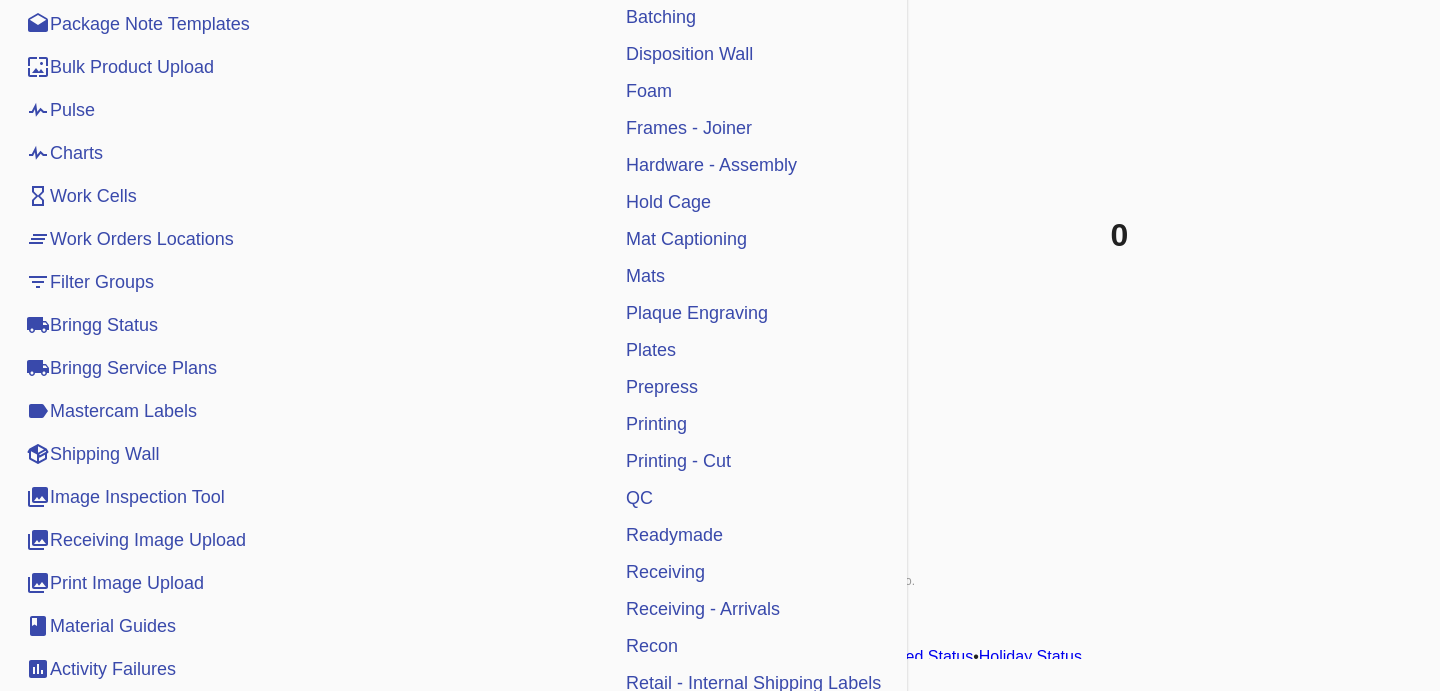 scroll, scrollTop: 469, scrollLeft: 0, axis: vertical 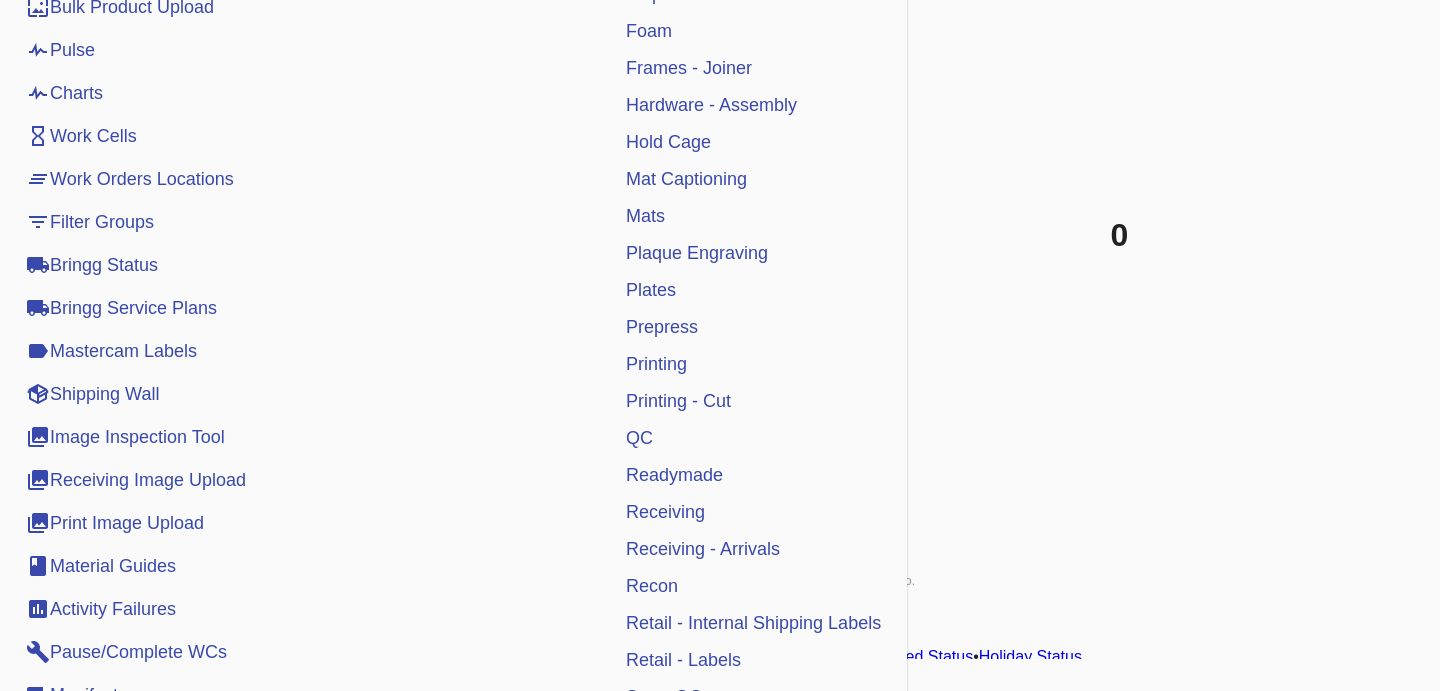 click on "Receiving" at bounding box center (665, 512) 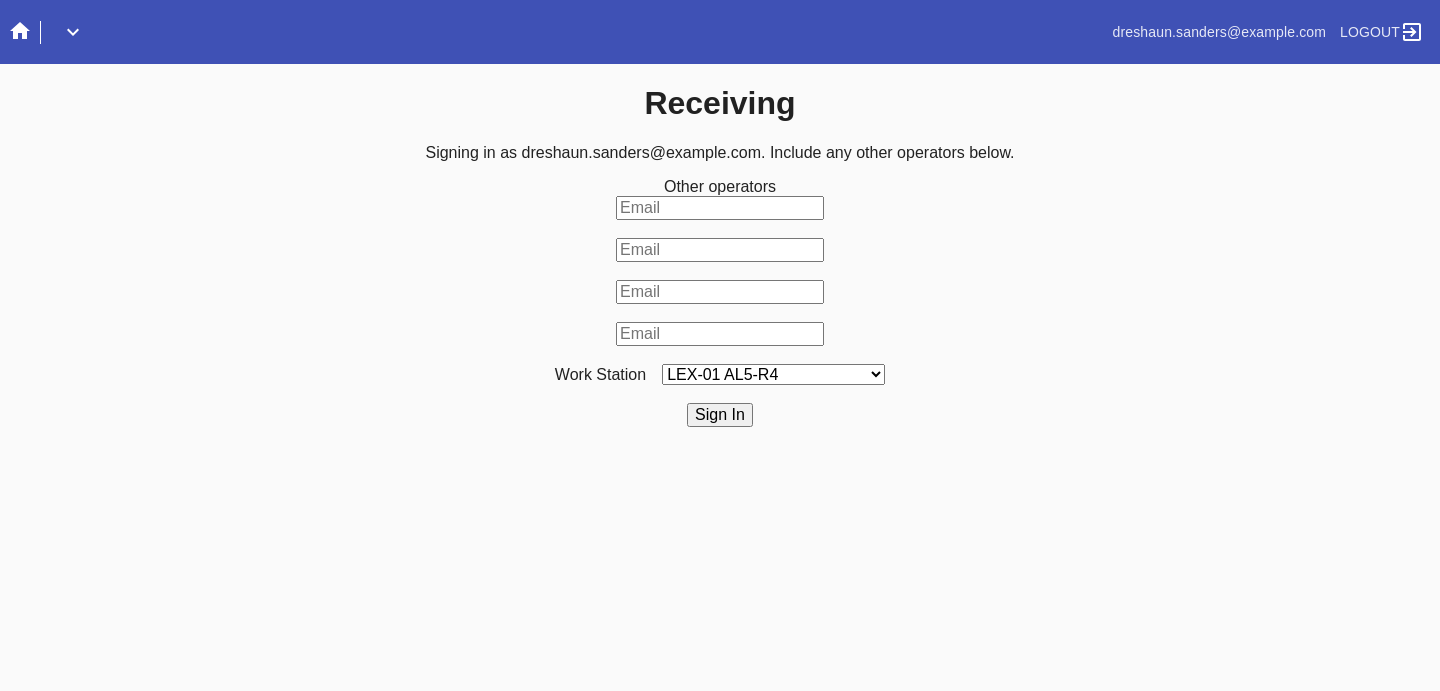 scroll, scrollTop: 0, scrollLeft: 0, axis: both 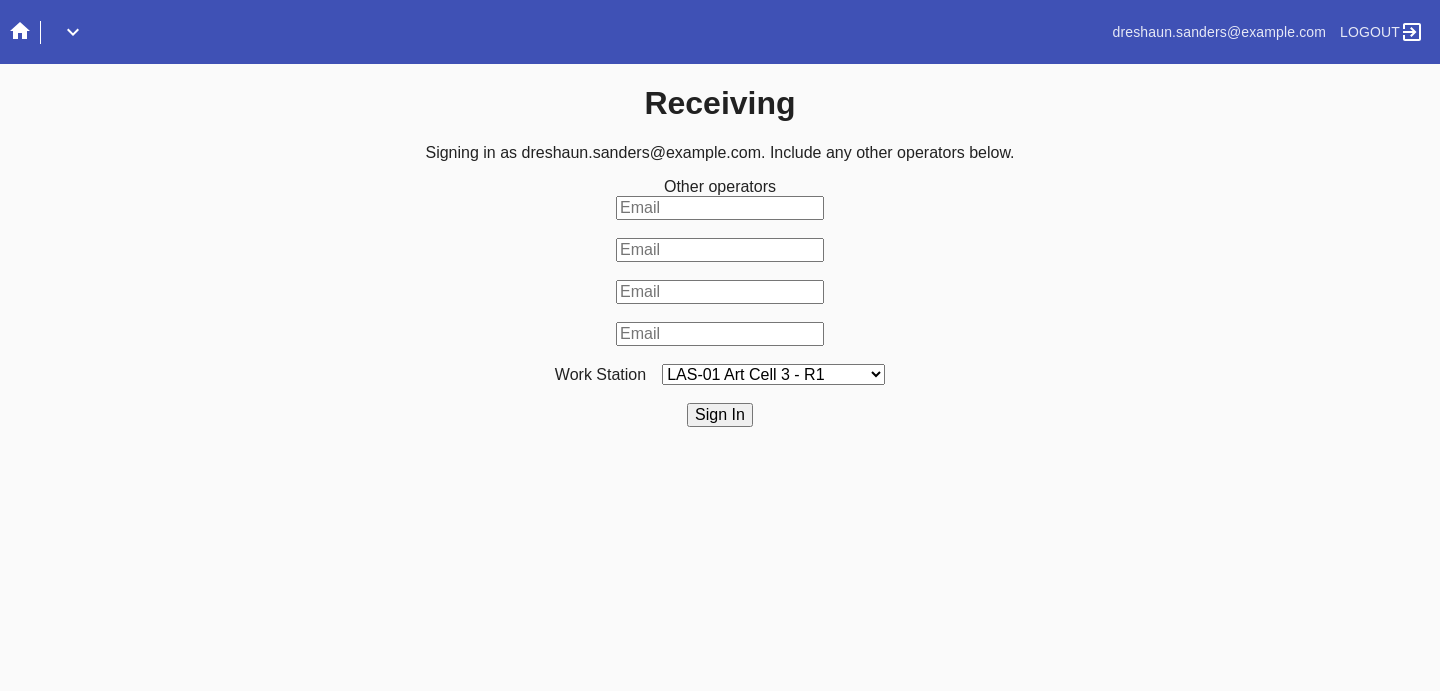 click on "Sign In" at bounding box center [720, 415] 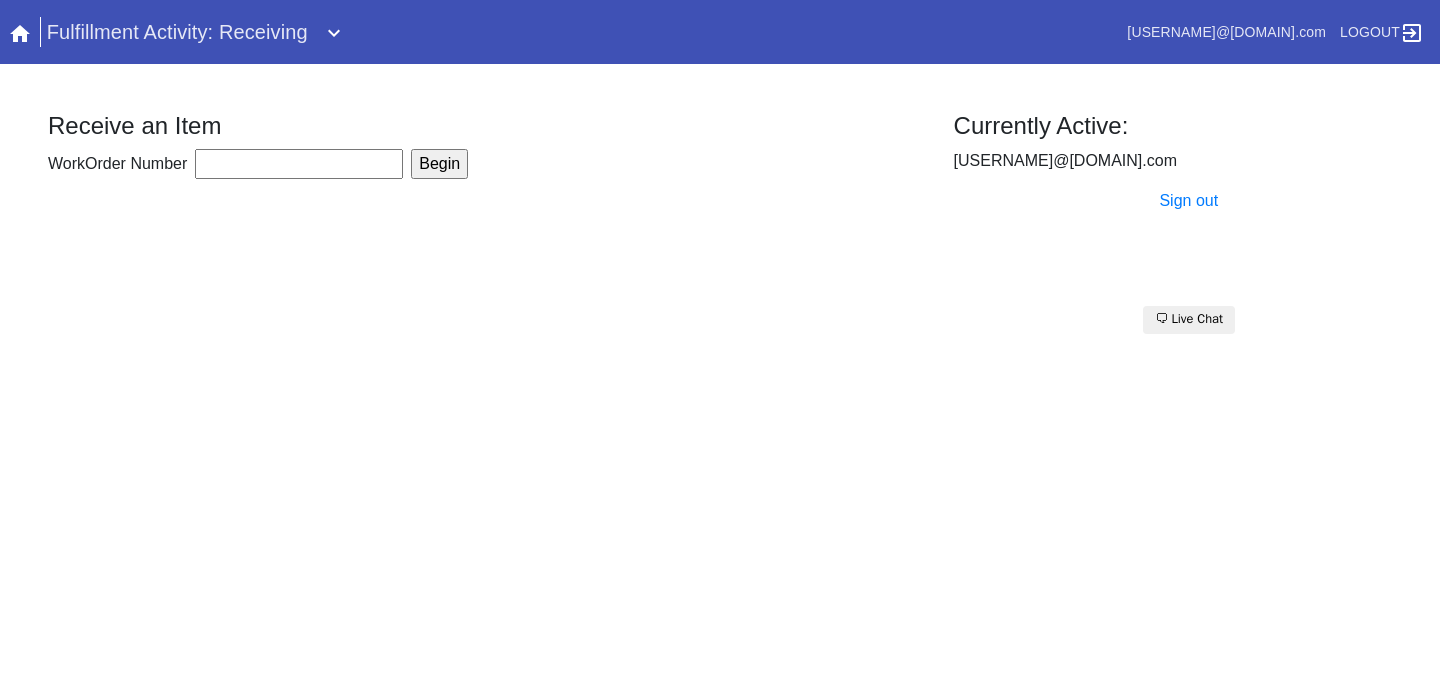 scroll, scrollTop: 0, scrollLeft: 0, axis: both 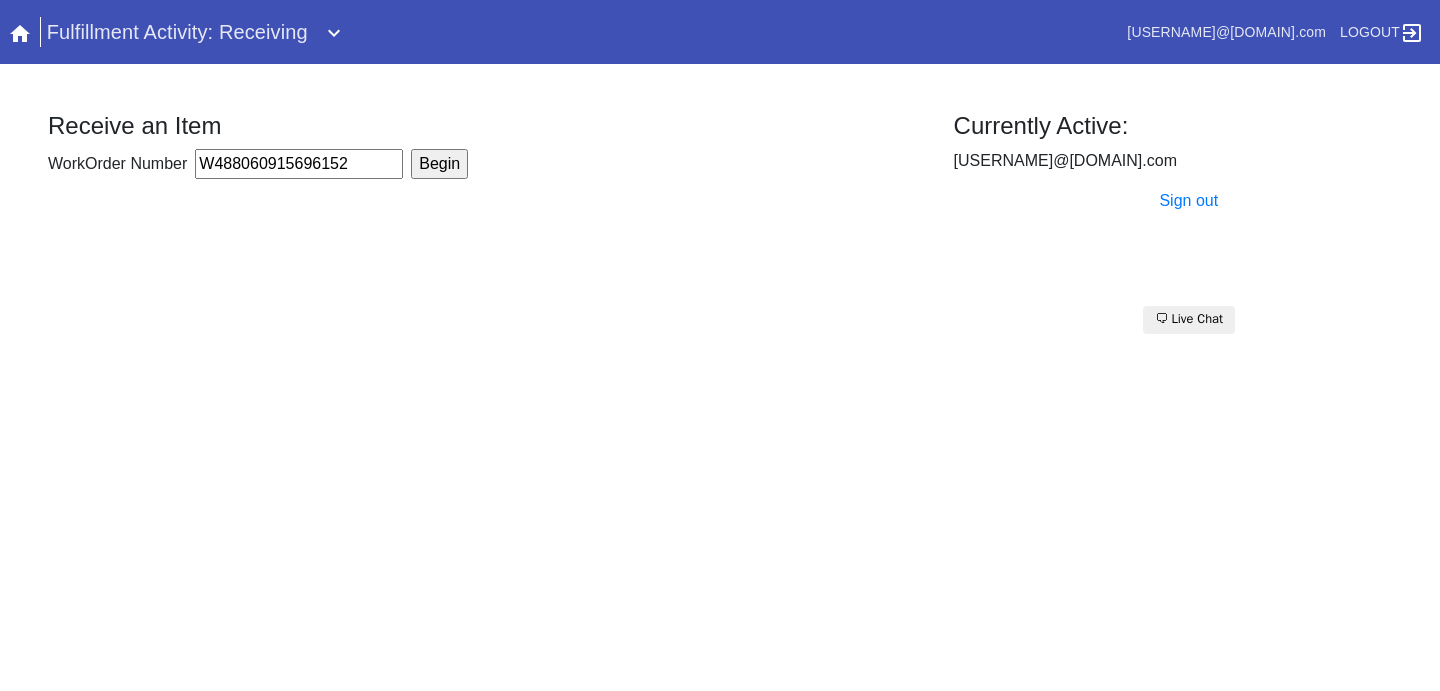 type on "W488060915696152" 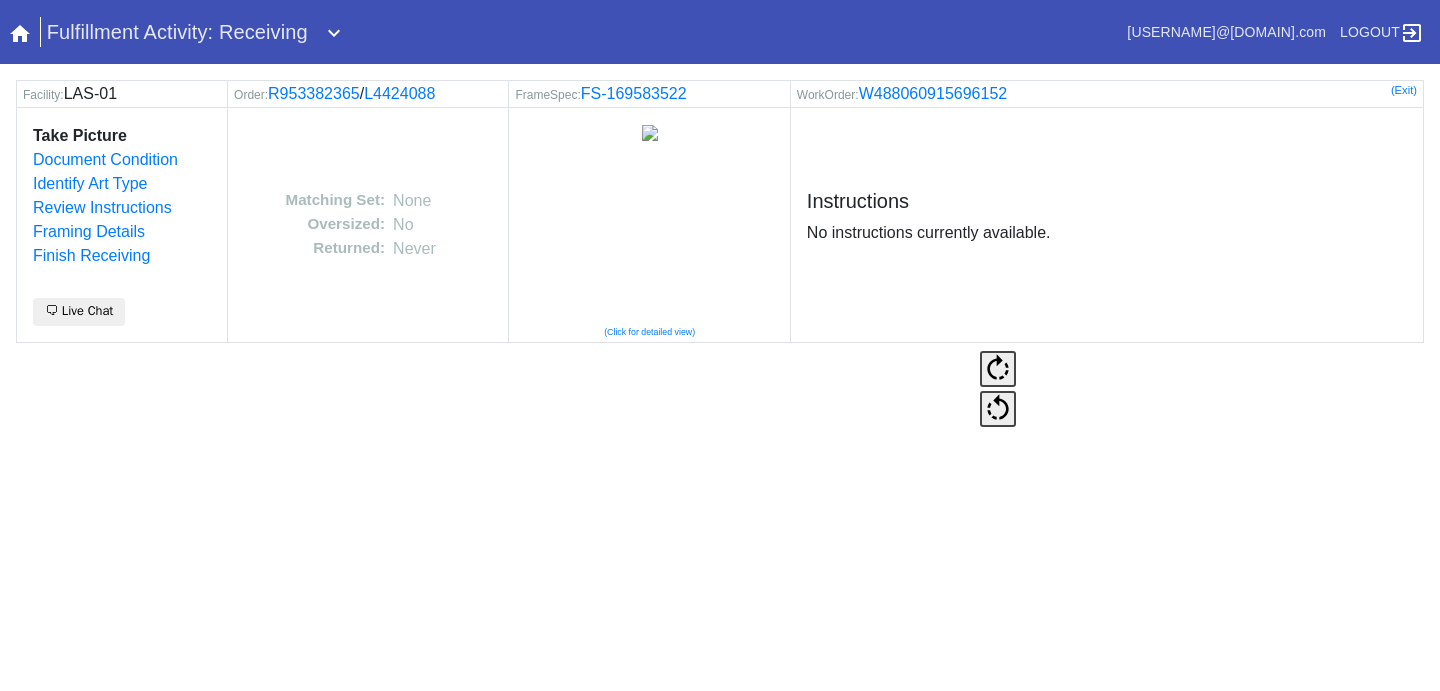 scroll, scrollTop: 0, scrollLeft: 0, axis: both 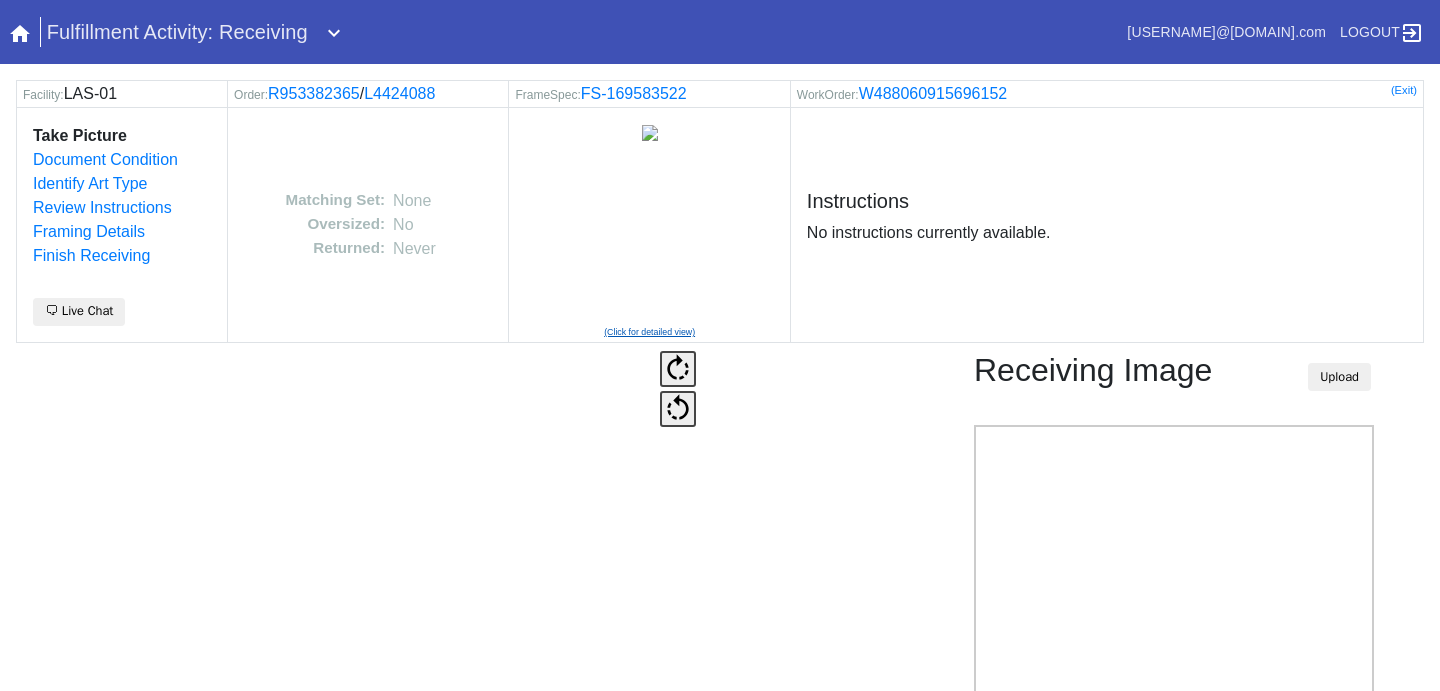 click on "(Click for detailed view)" at bounding box center [649, 326] 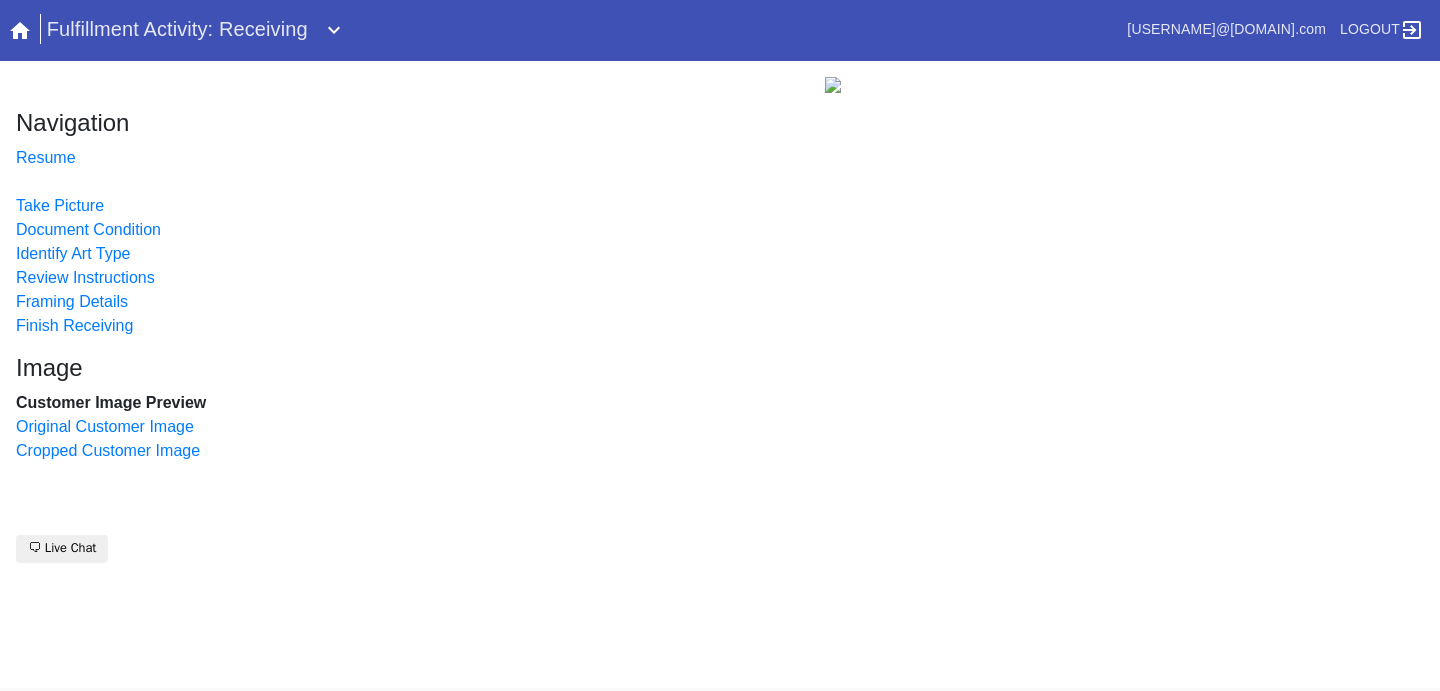 scroll, scrollTop: 0, scrollLeft: 0, axis: both 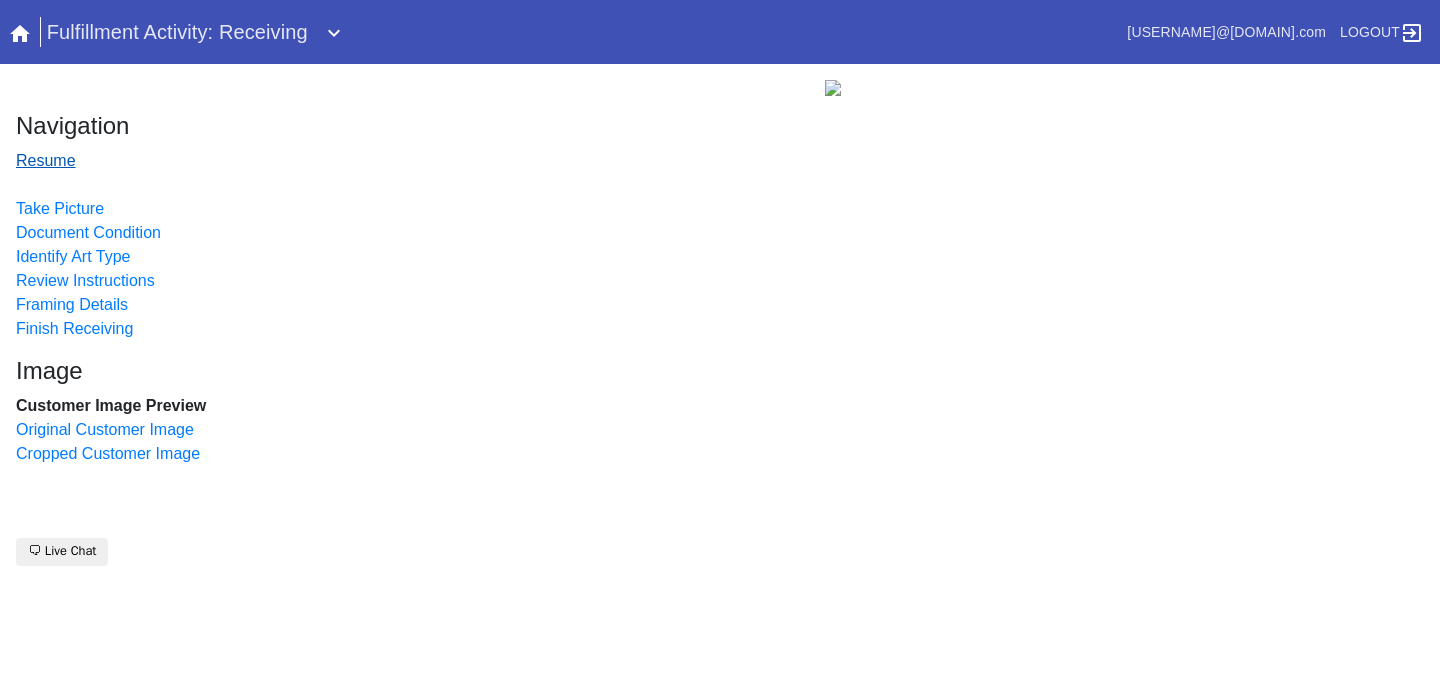 click on "Resume" at bounding box center [46, 160] 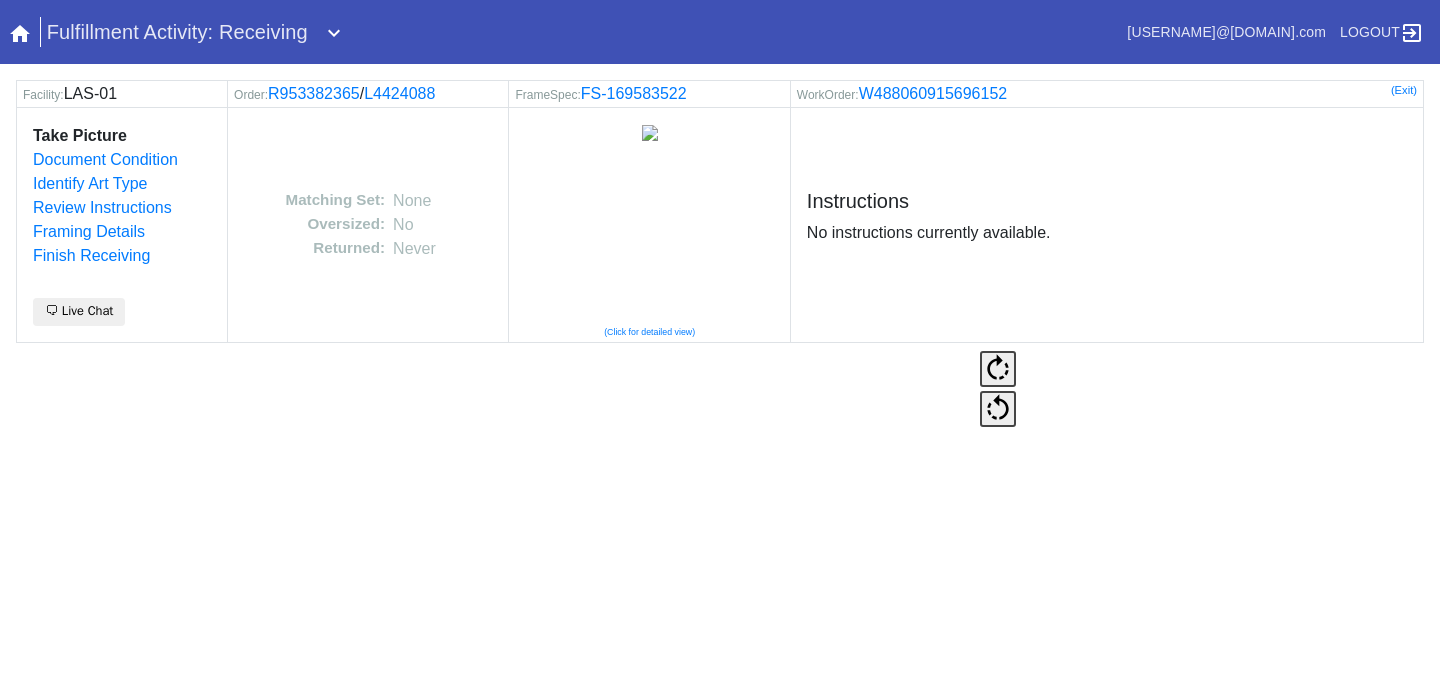 scroll, scrollTop: 0, scrollLeft: 0, axis: both 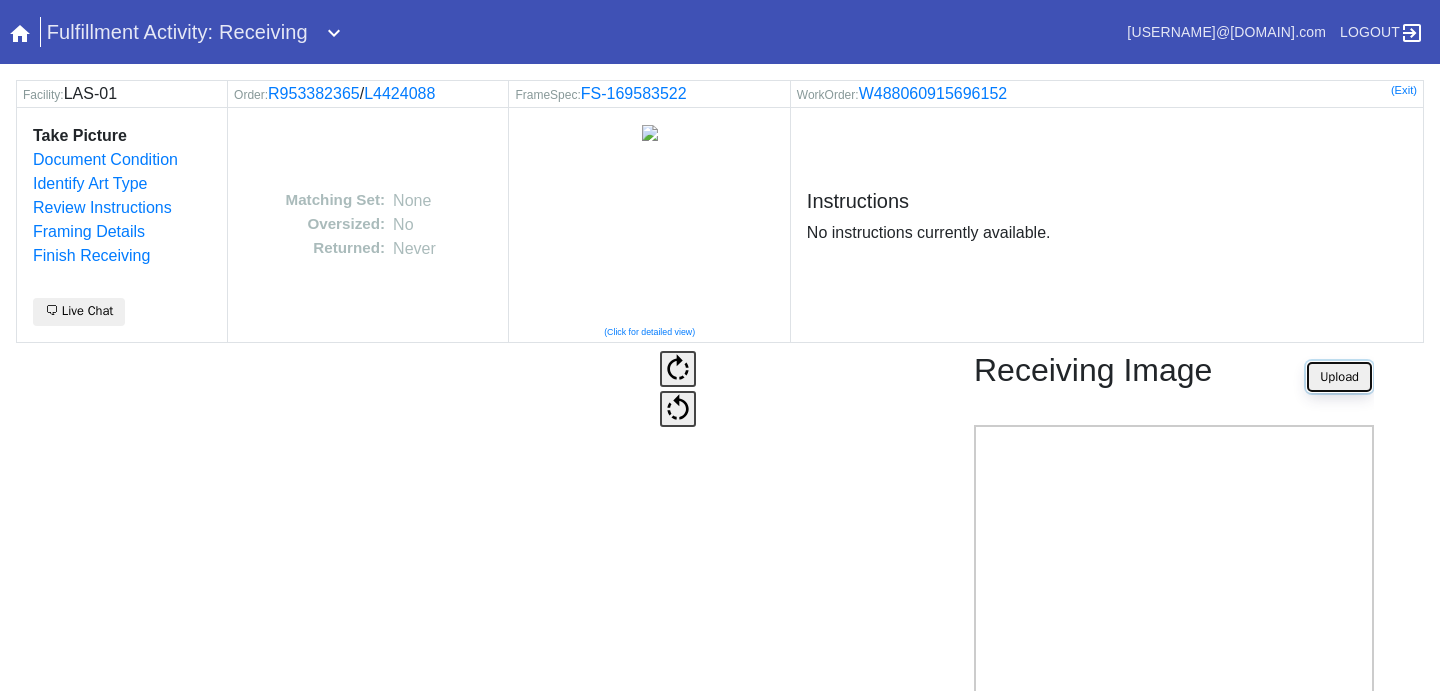 click on "Upload" at bounding box center (1339, 377) 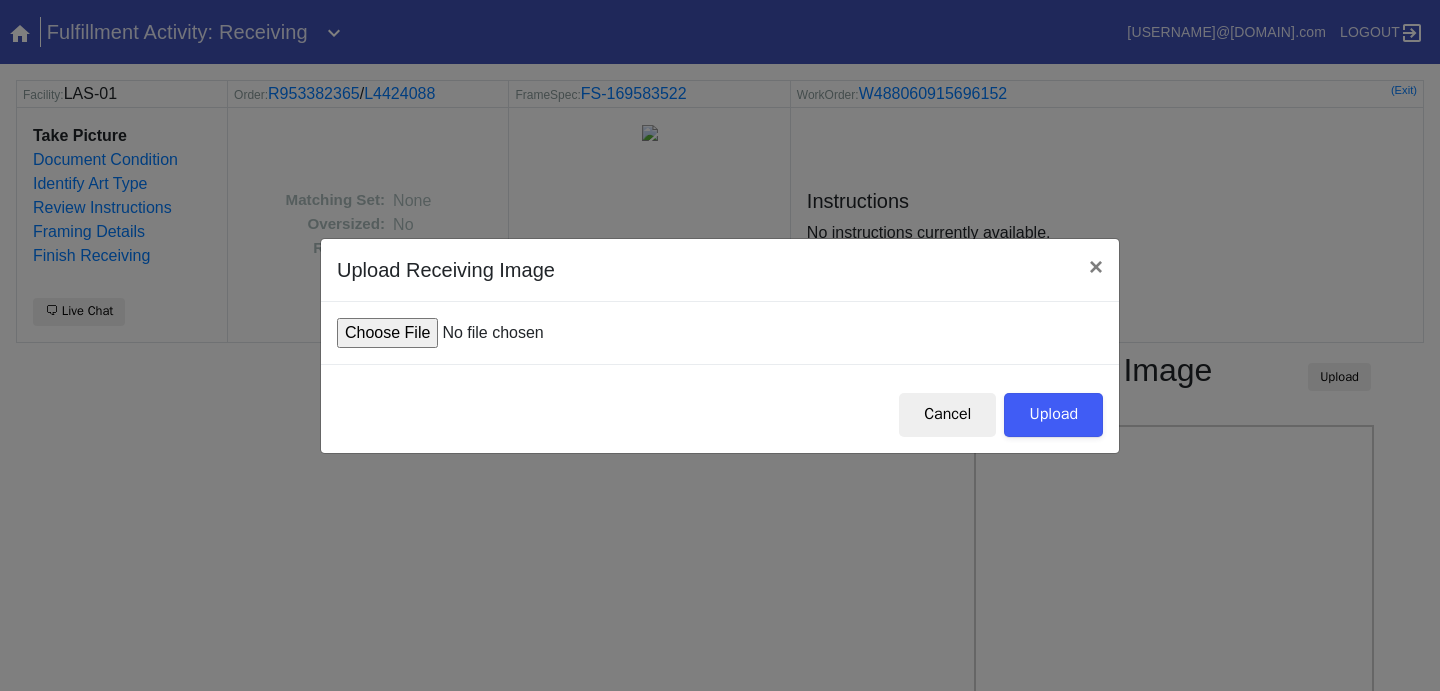 click at bounding box center (488, 333) 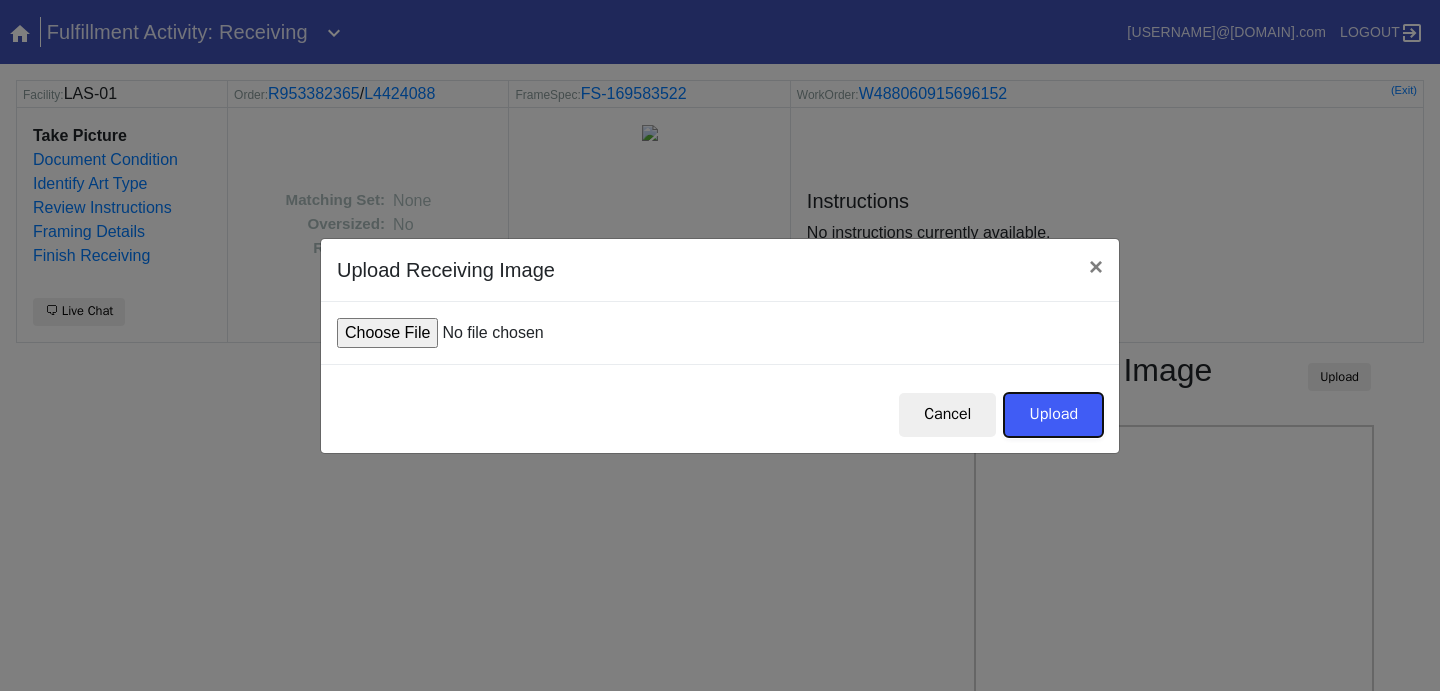 click on "Upload" at bounding box center (1053, 415) 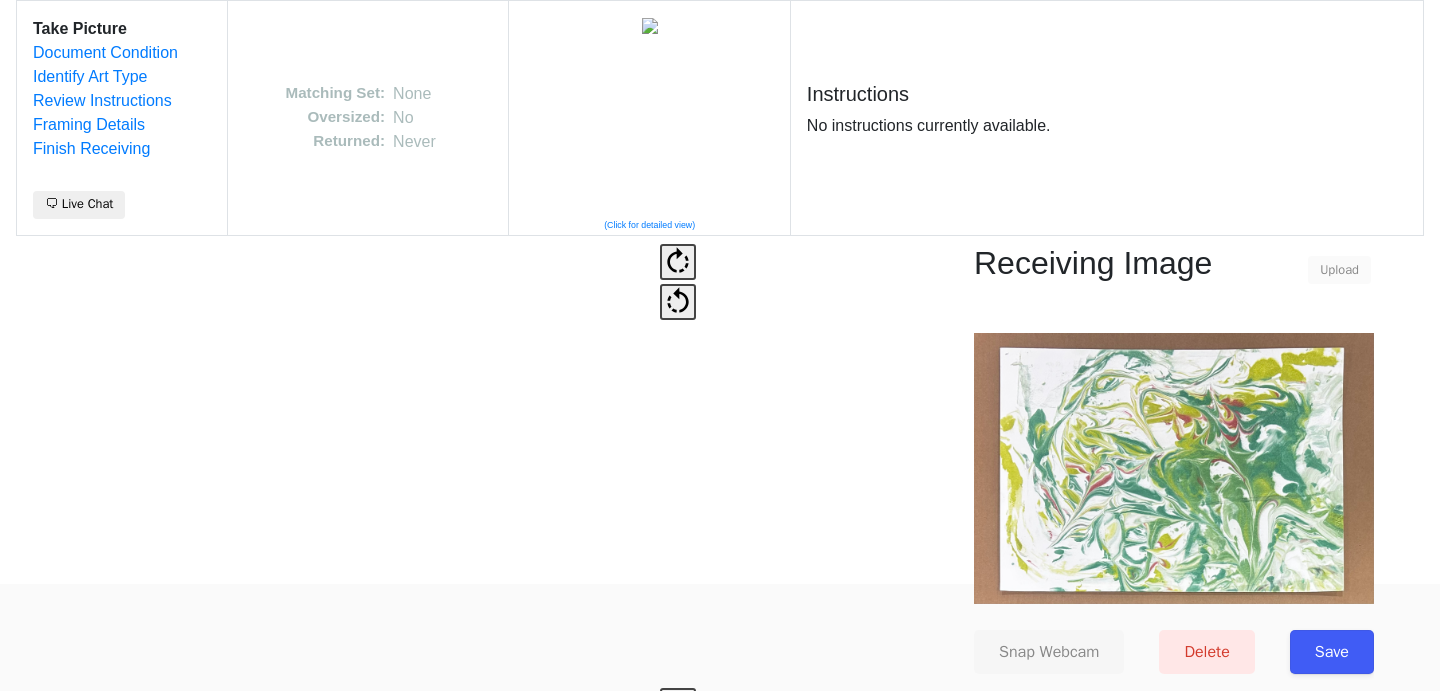 scroll, scrollTop: 148, scrollLeft: 0, axis: vertical 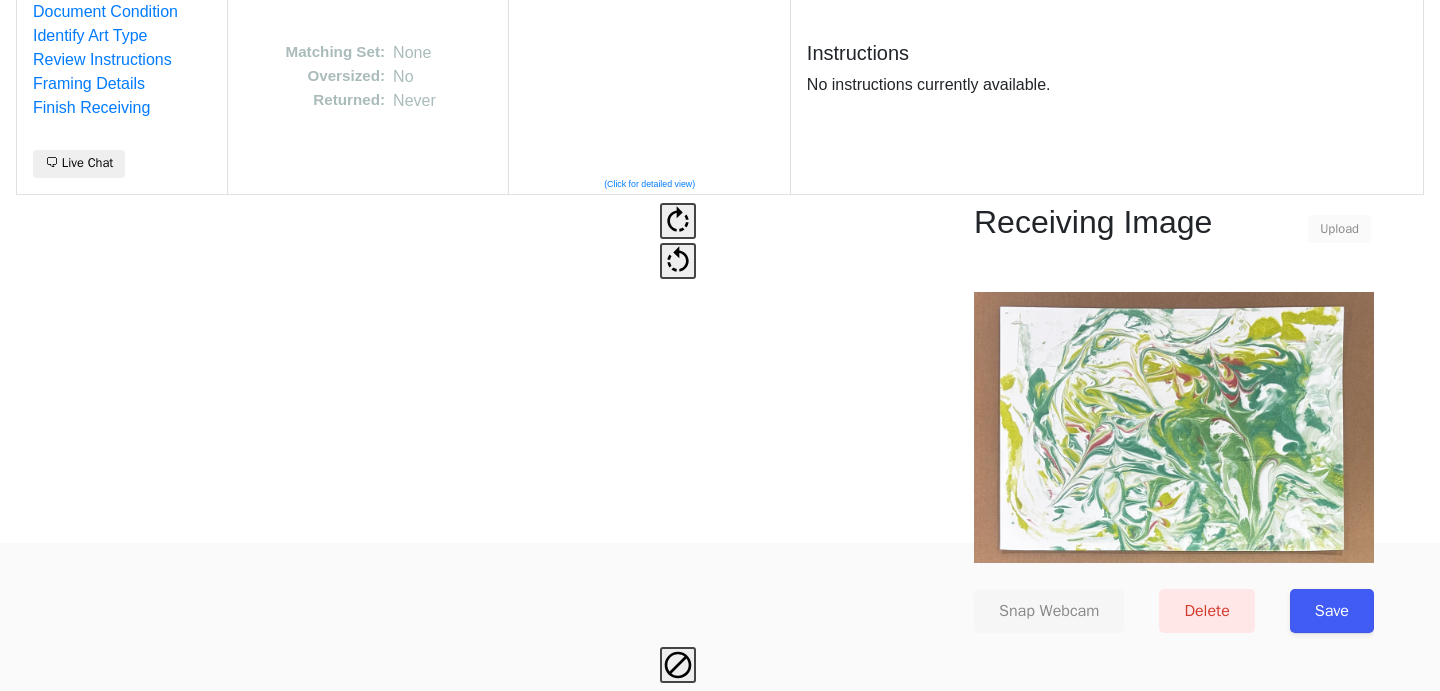 click on "Save" at bounding box center (1332, 611) 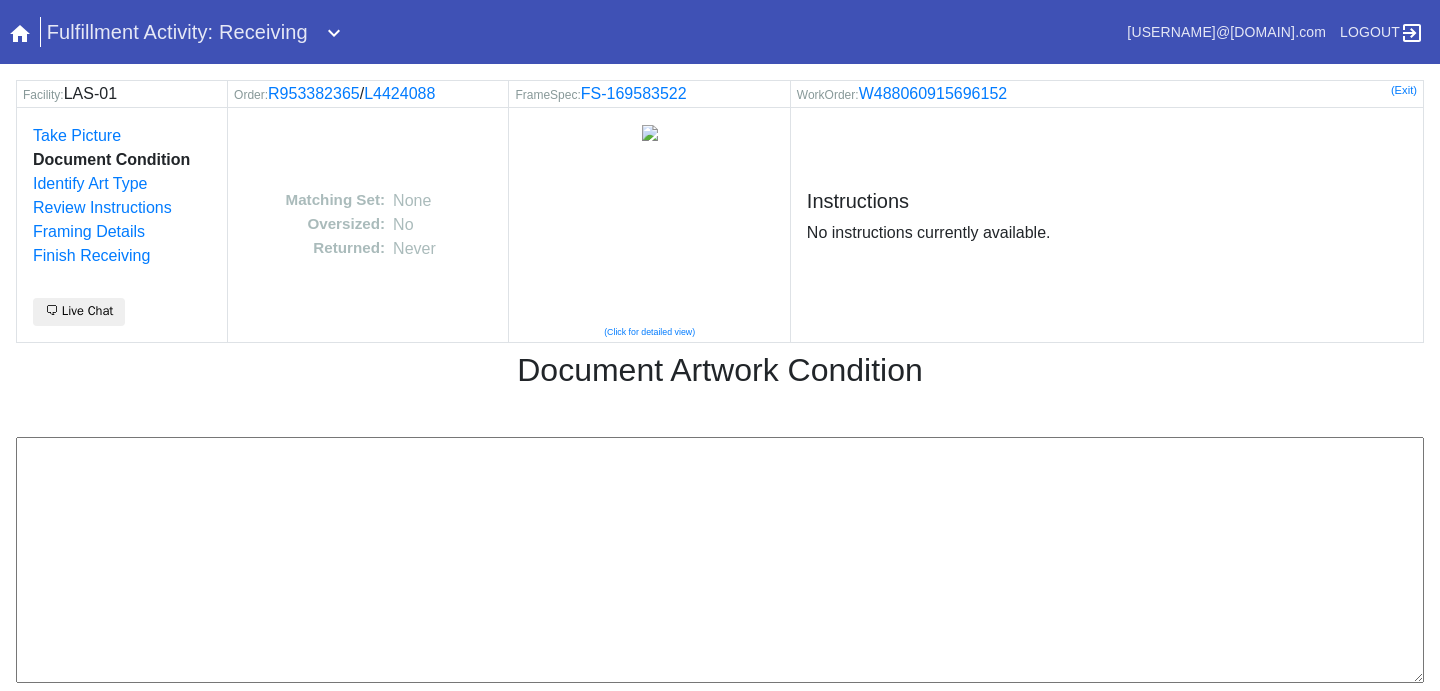 scroll, scrollTop: 0, scrollLeft: 0, axis: both 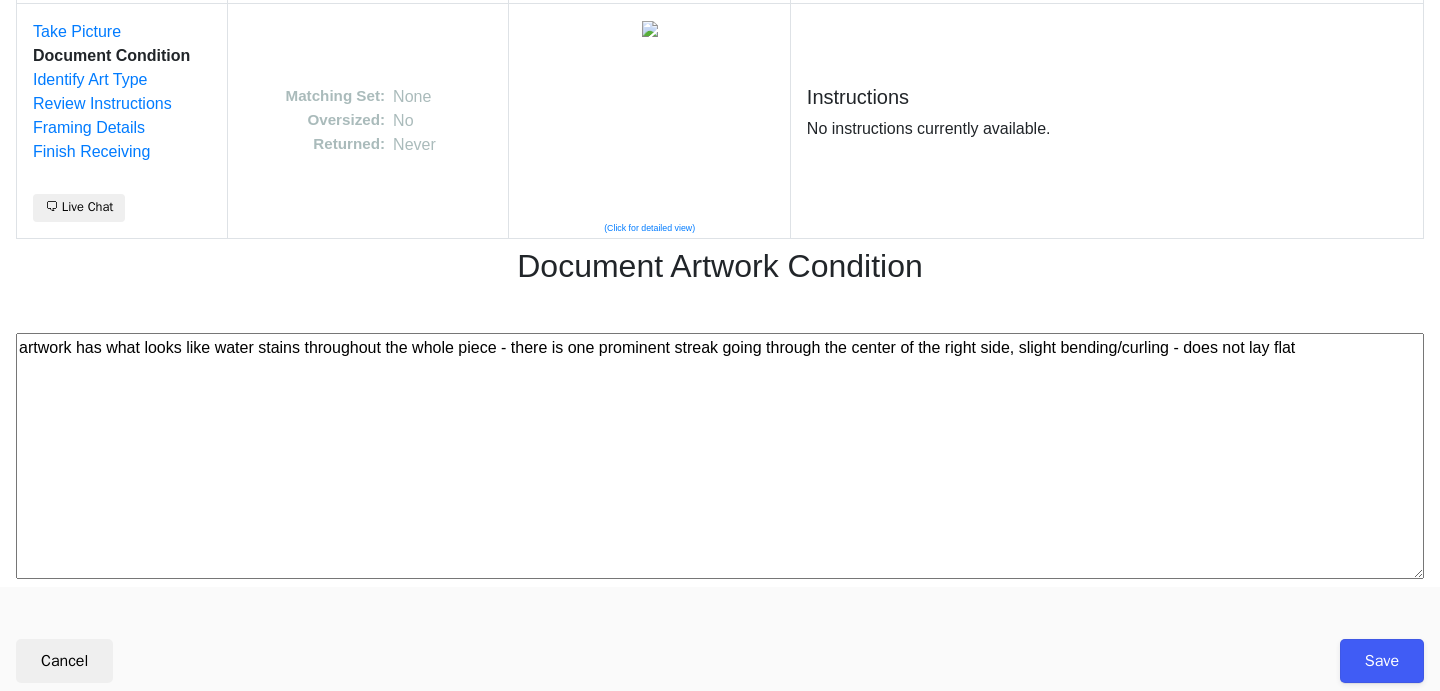 type on "artwork has what looks like water stains throughout the whole piece - there is one prominent streak going through the center of the right side, slight bending/curling - does not lay flat" 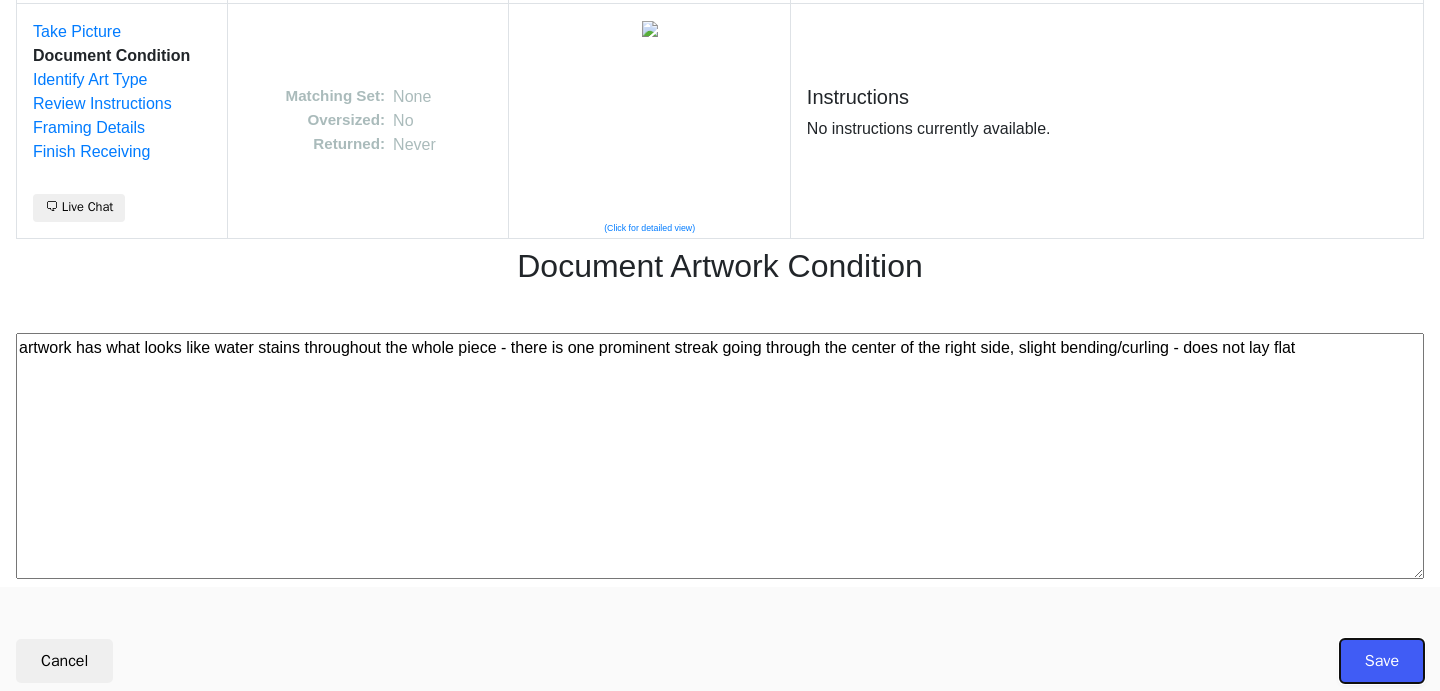 click on "Save" at bounding box center [1382, 661] 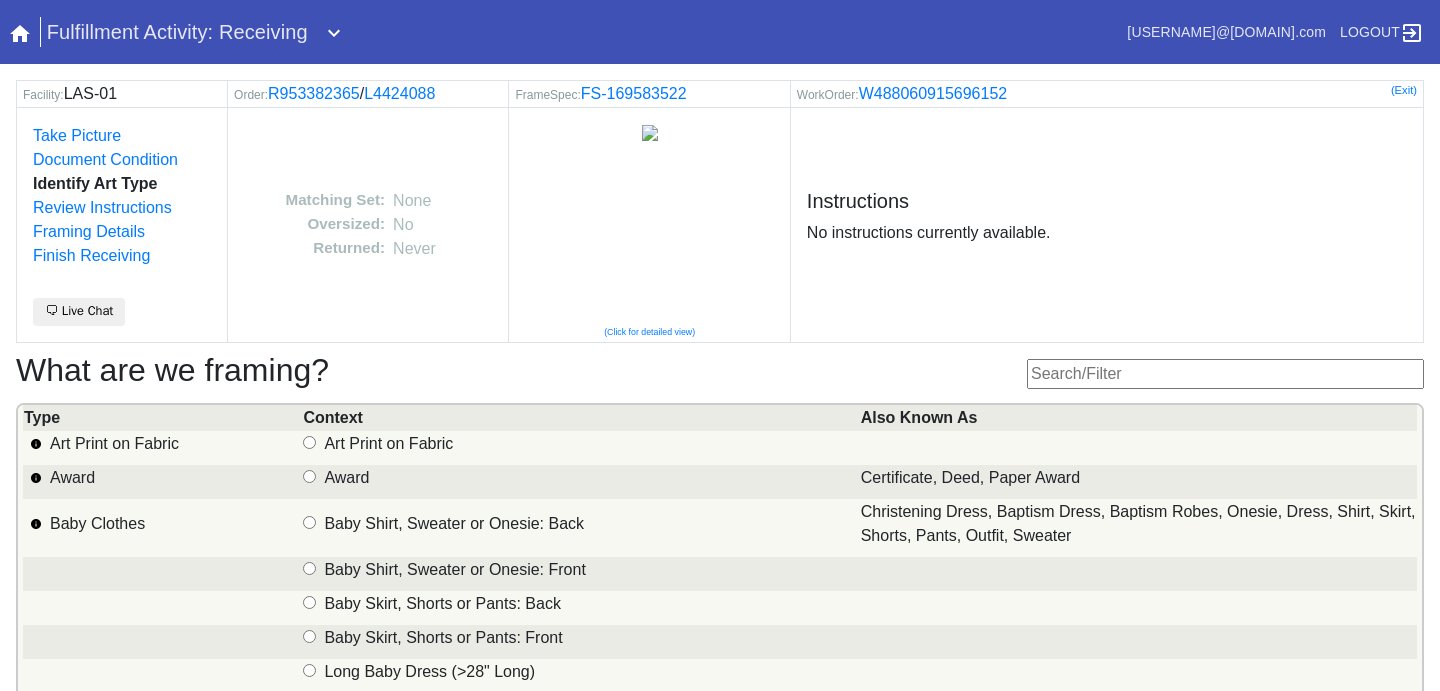 scroll, scrollTop: 0, scrollLeft: 0, axis: both 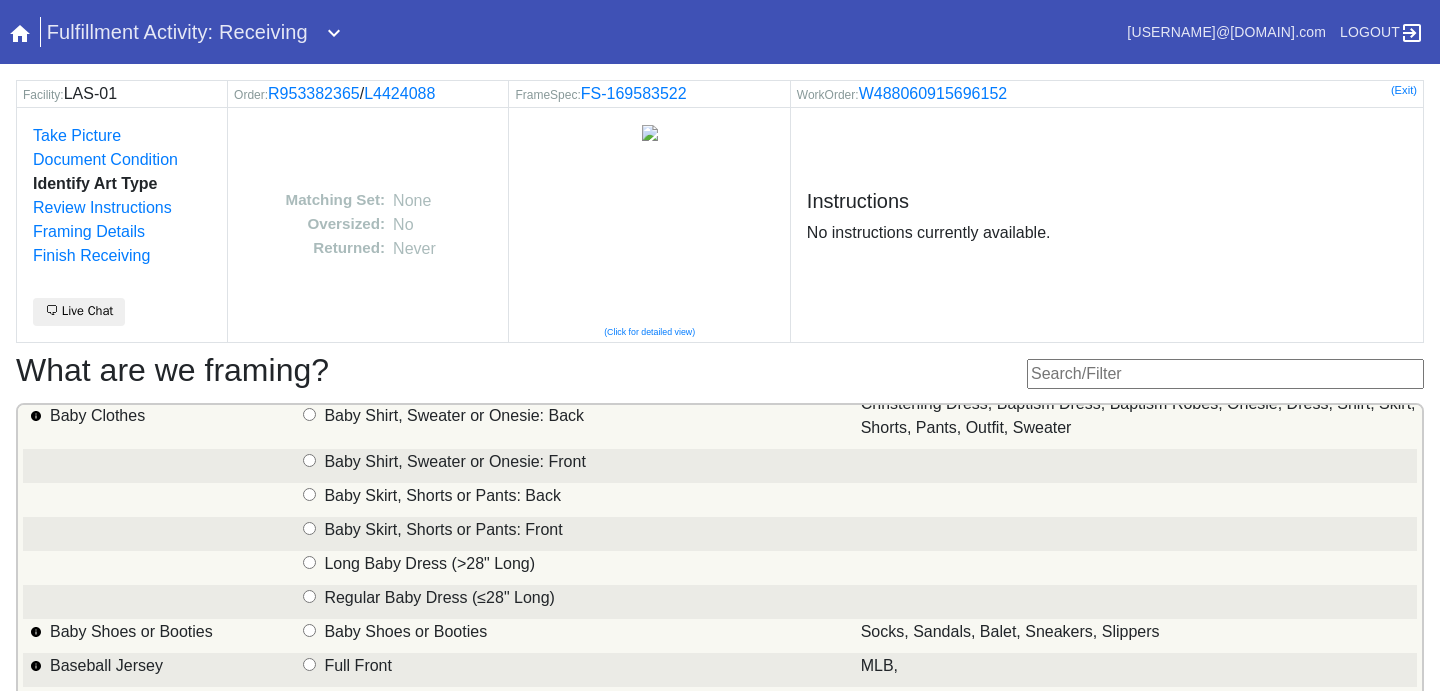 click at bounding box center (1225, 374) 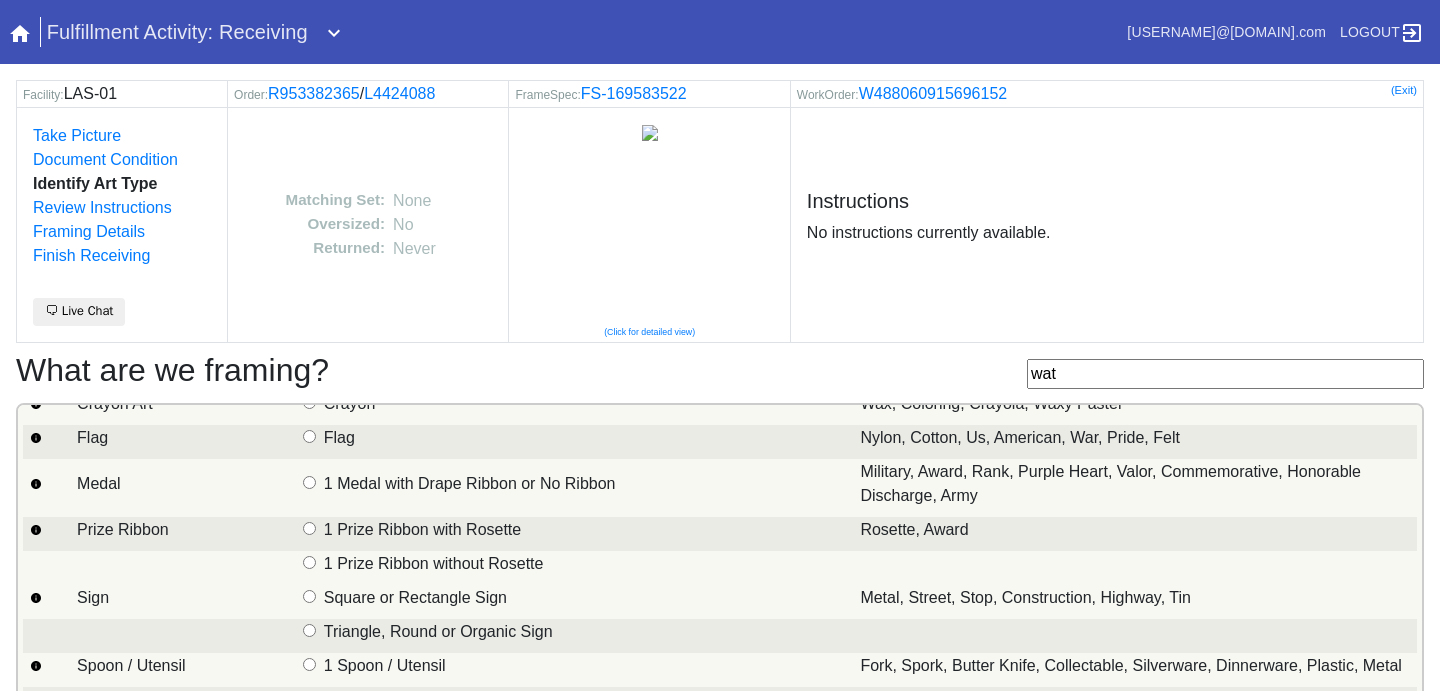 scroll, scrollTop: 0, scrollLeft: 0, axis: both 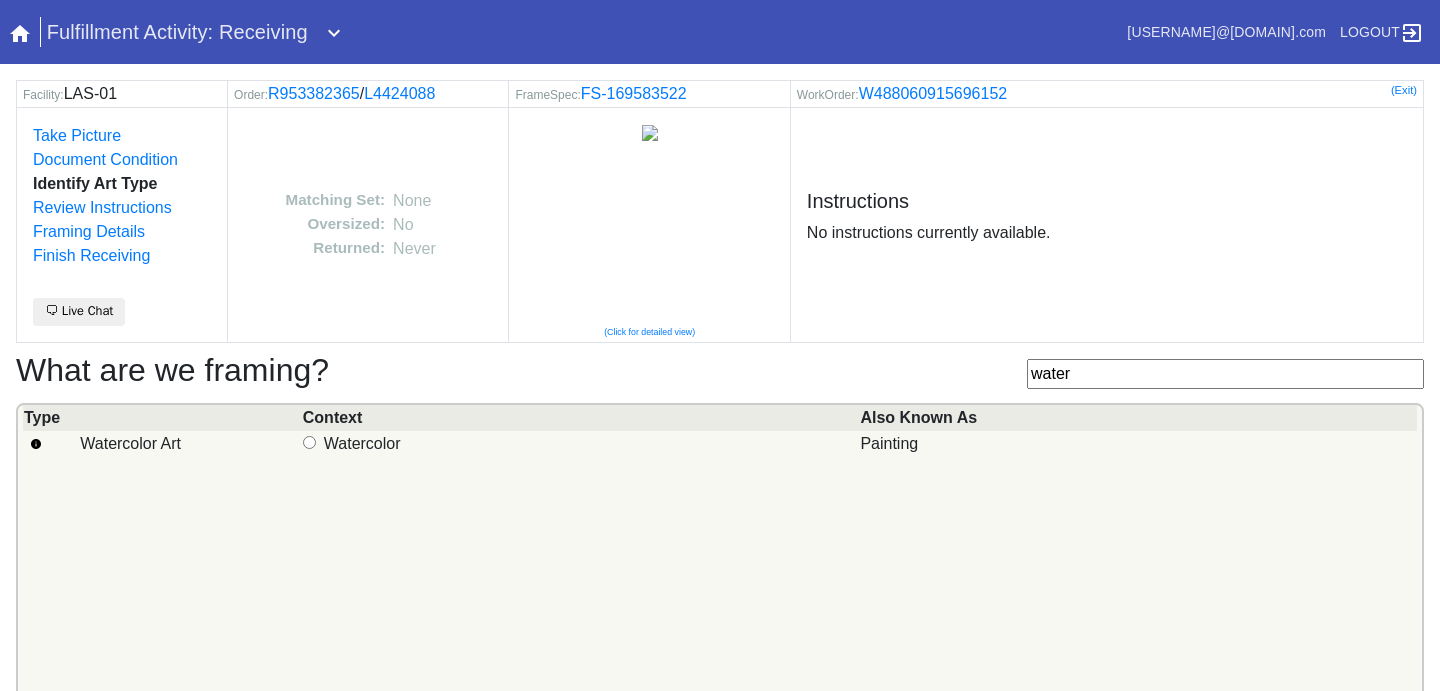 type on "water" 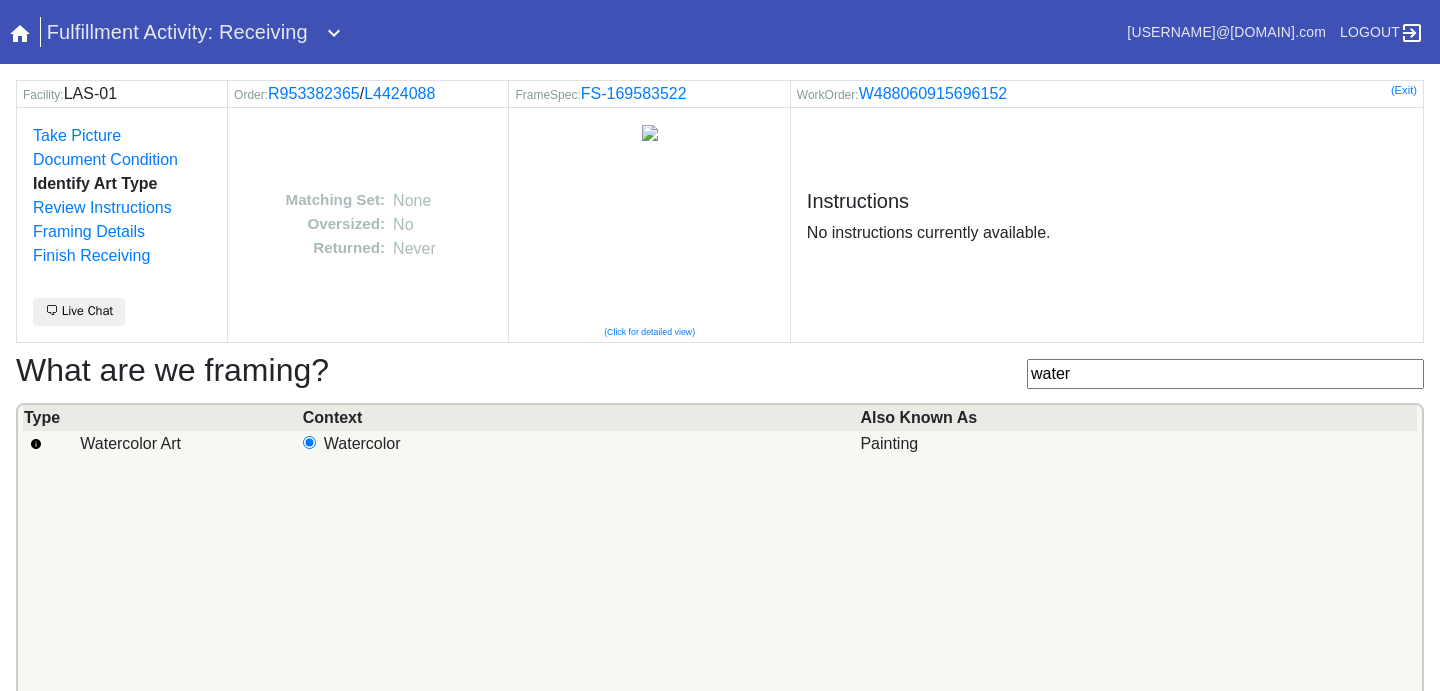 scroll, scrollTop: 124, scrollLeft: 0, axis: vertical 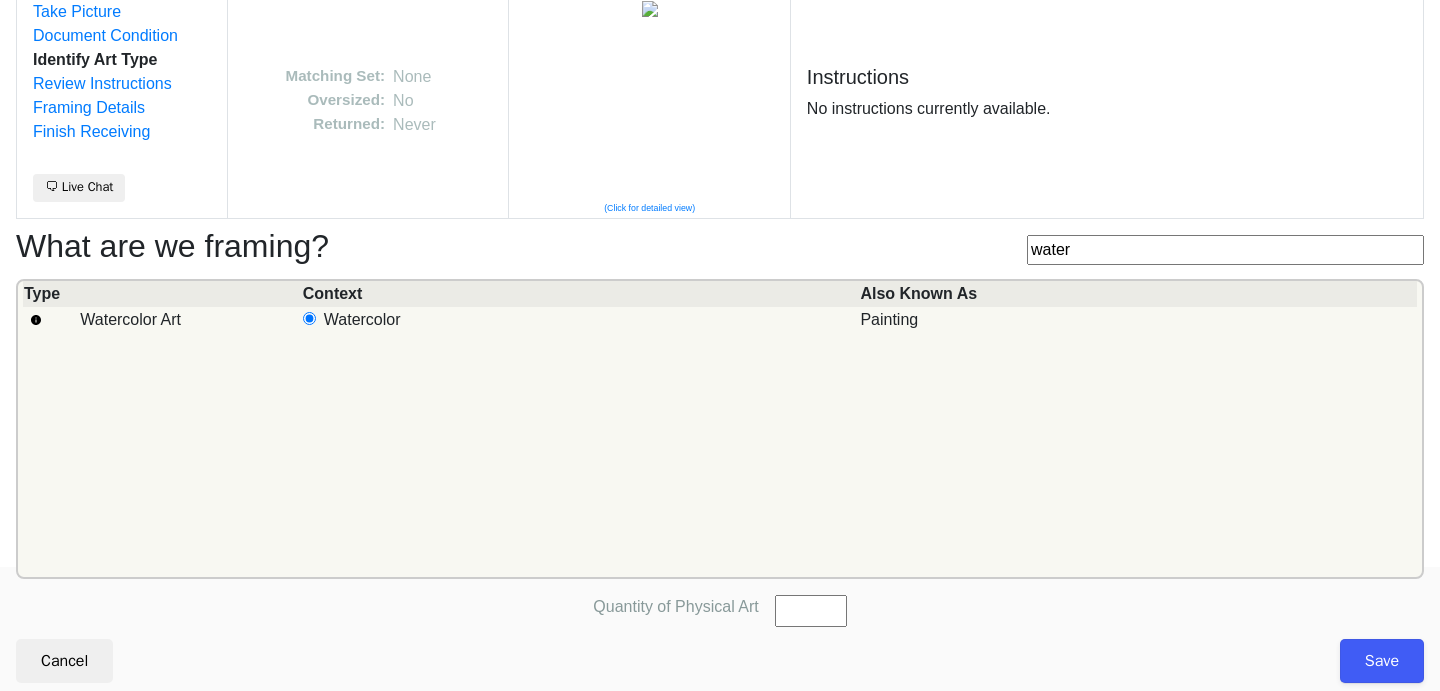 click on "Quantity of Physical Art" at bounding box center (811, 611) 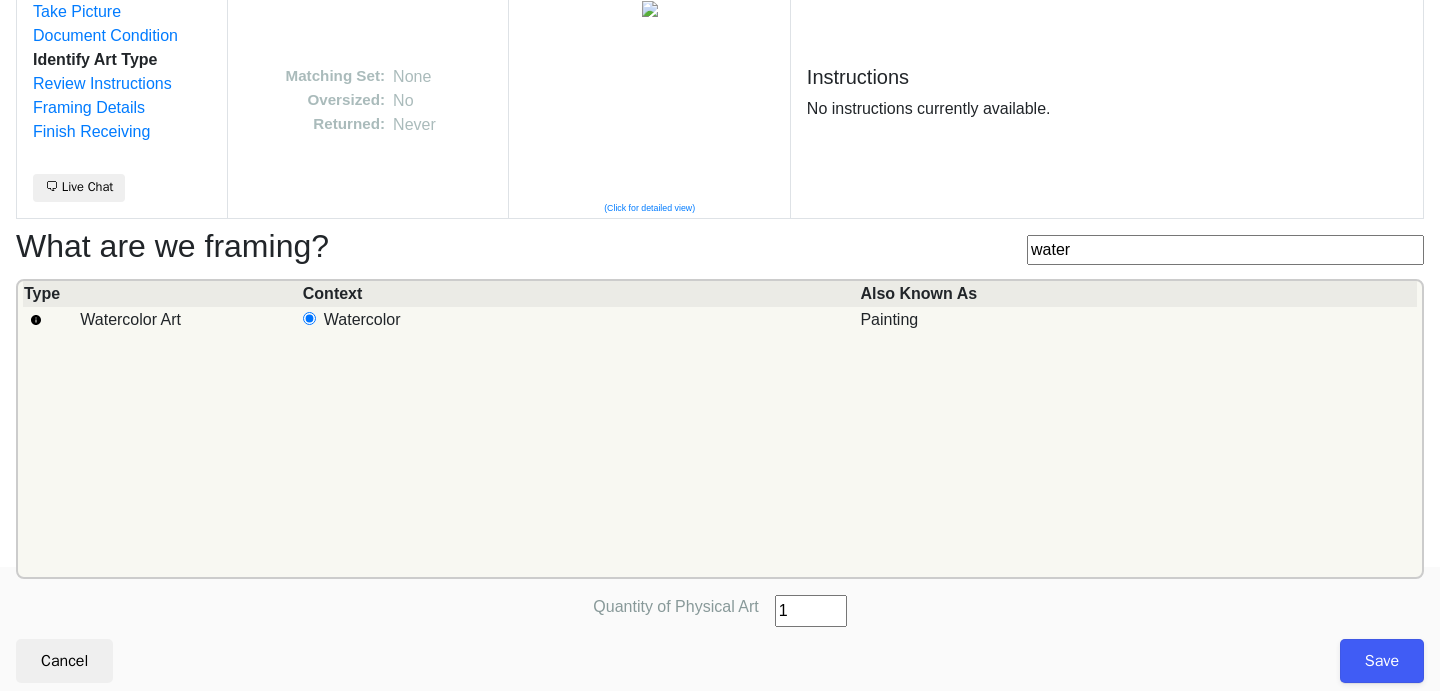 type on "1" 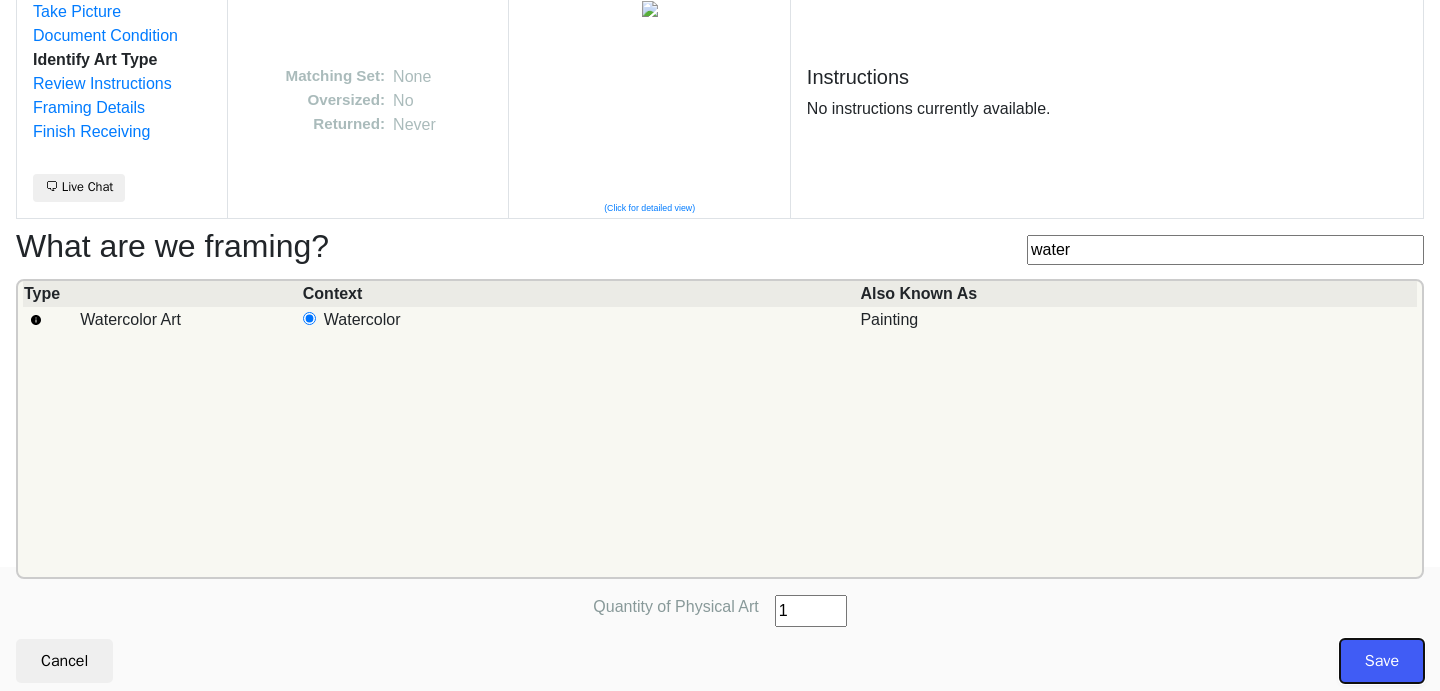 click on "Save" at bounding box center (1382, 661) 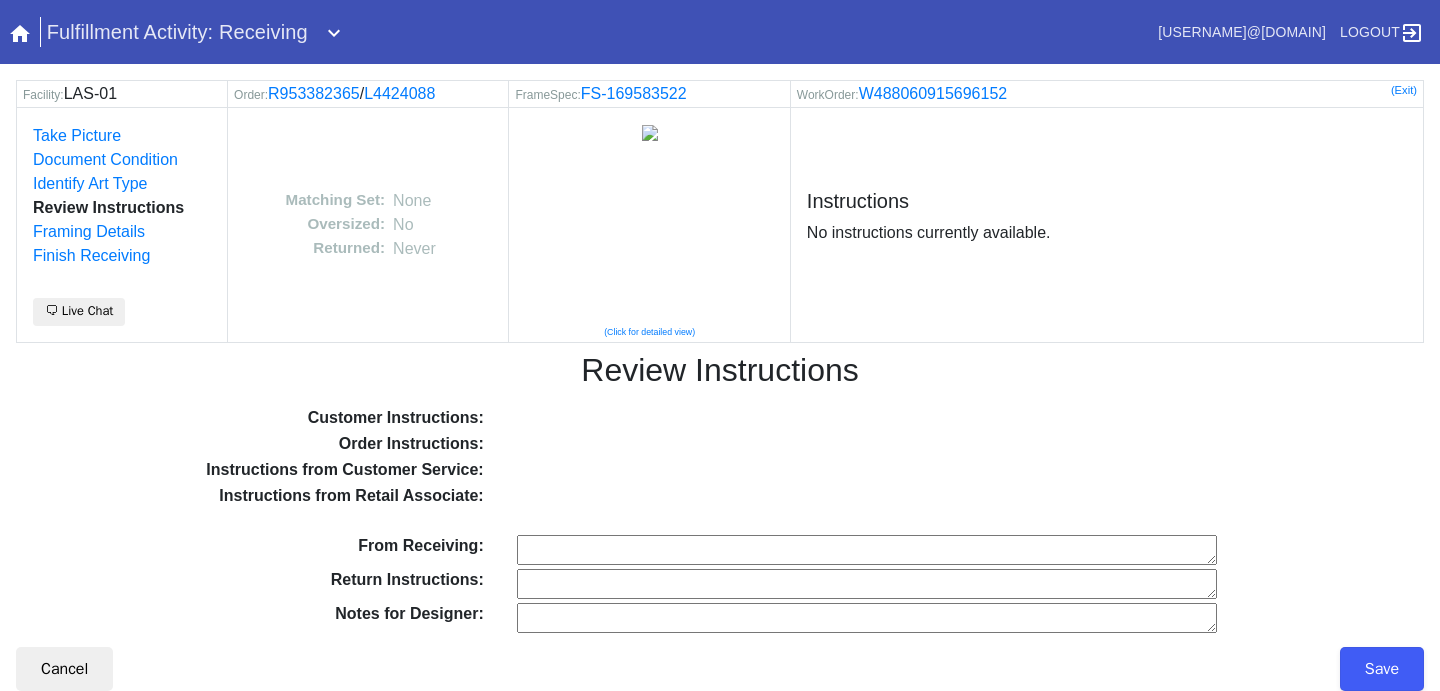 scroll, scrollTop: 0, scrollLeft: 0, axis: both 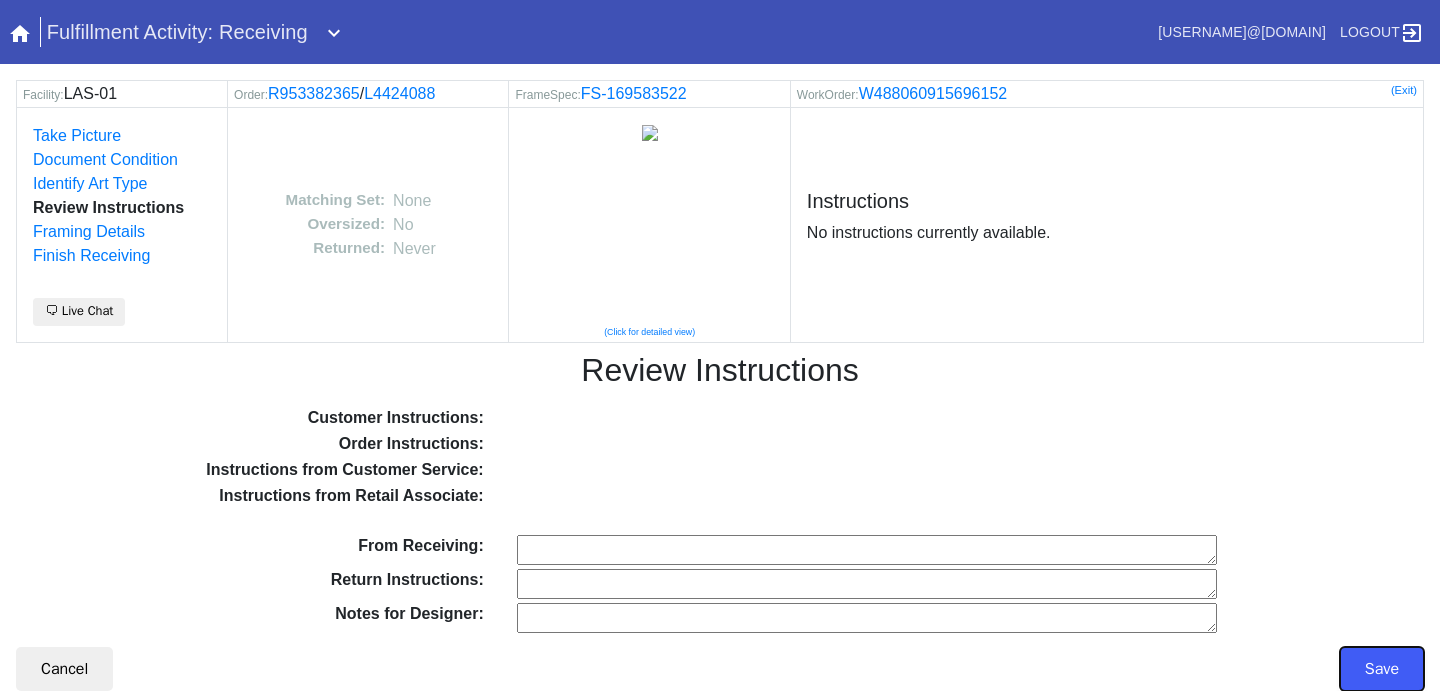 click on "Save" at bounding box center (1382, 669) 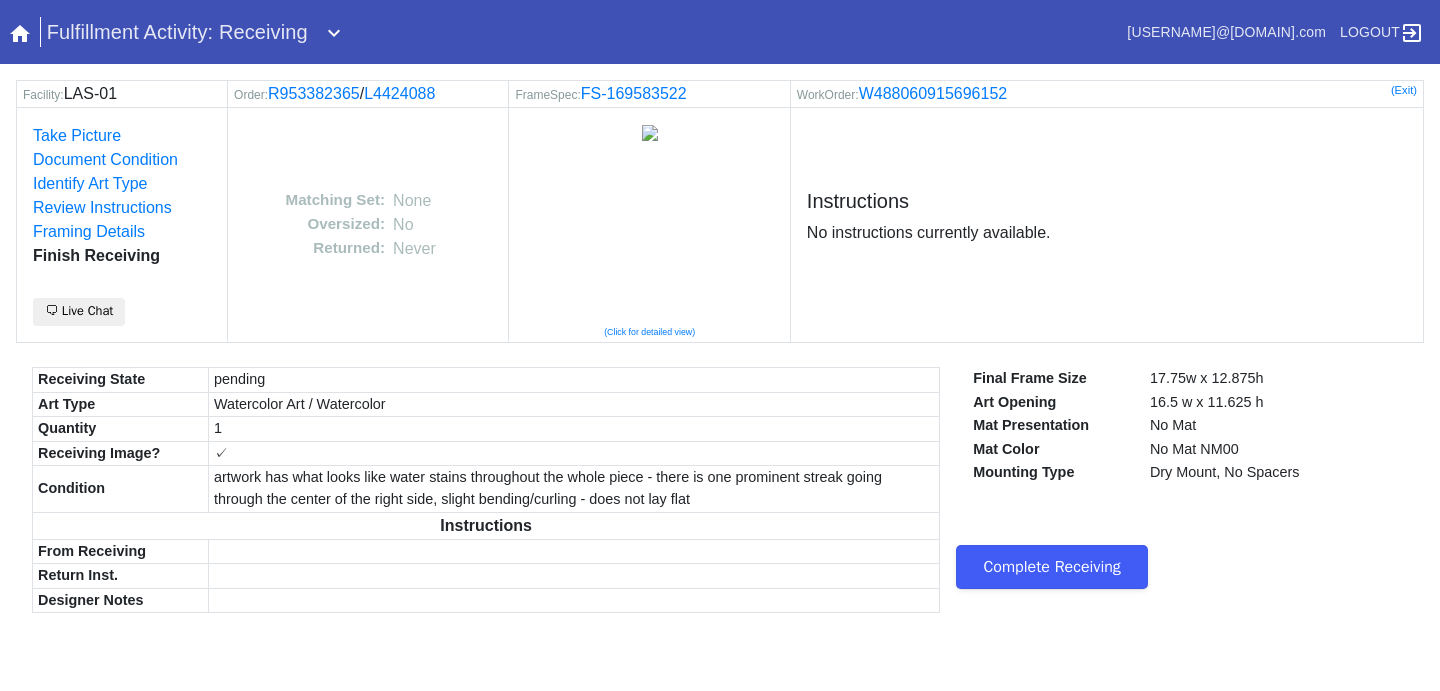 scroll, scrollTop: 0, scrollLeft: 0, axis: both 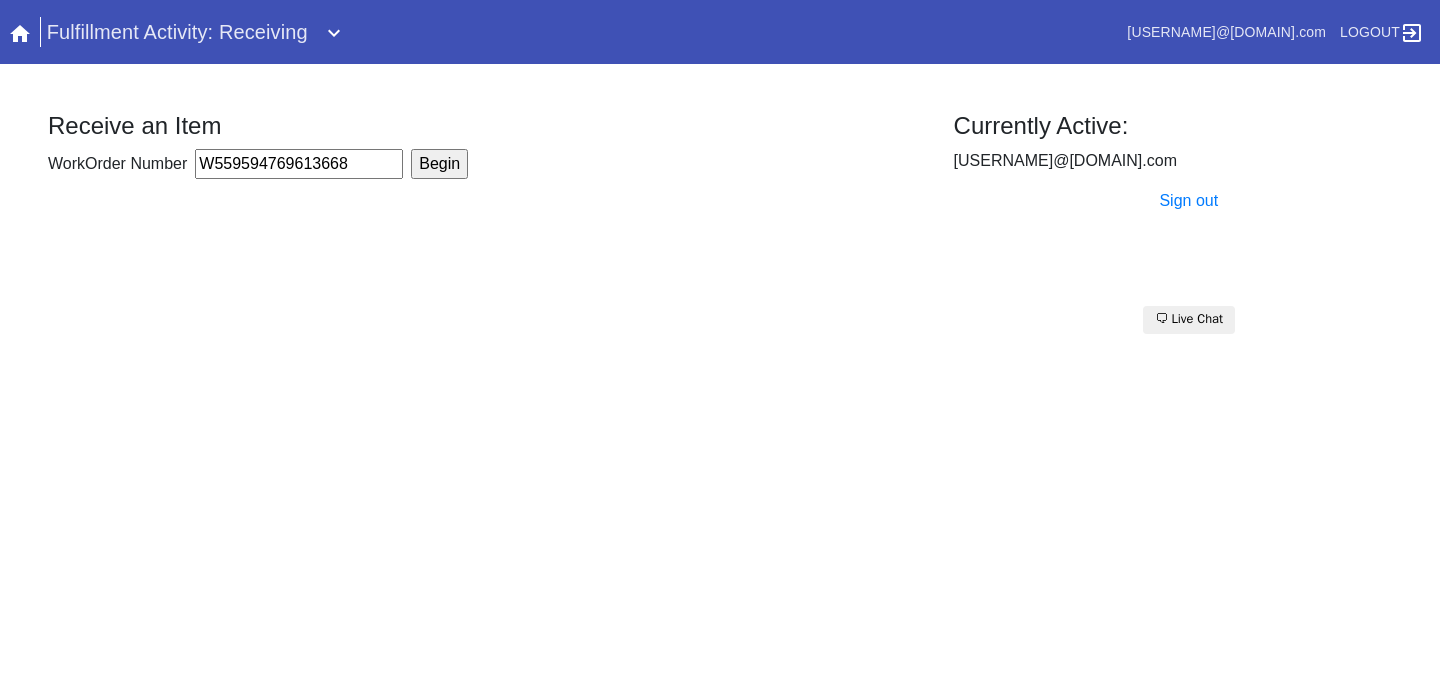 type on "W559594769613668" 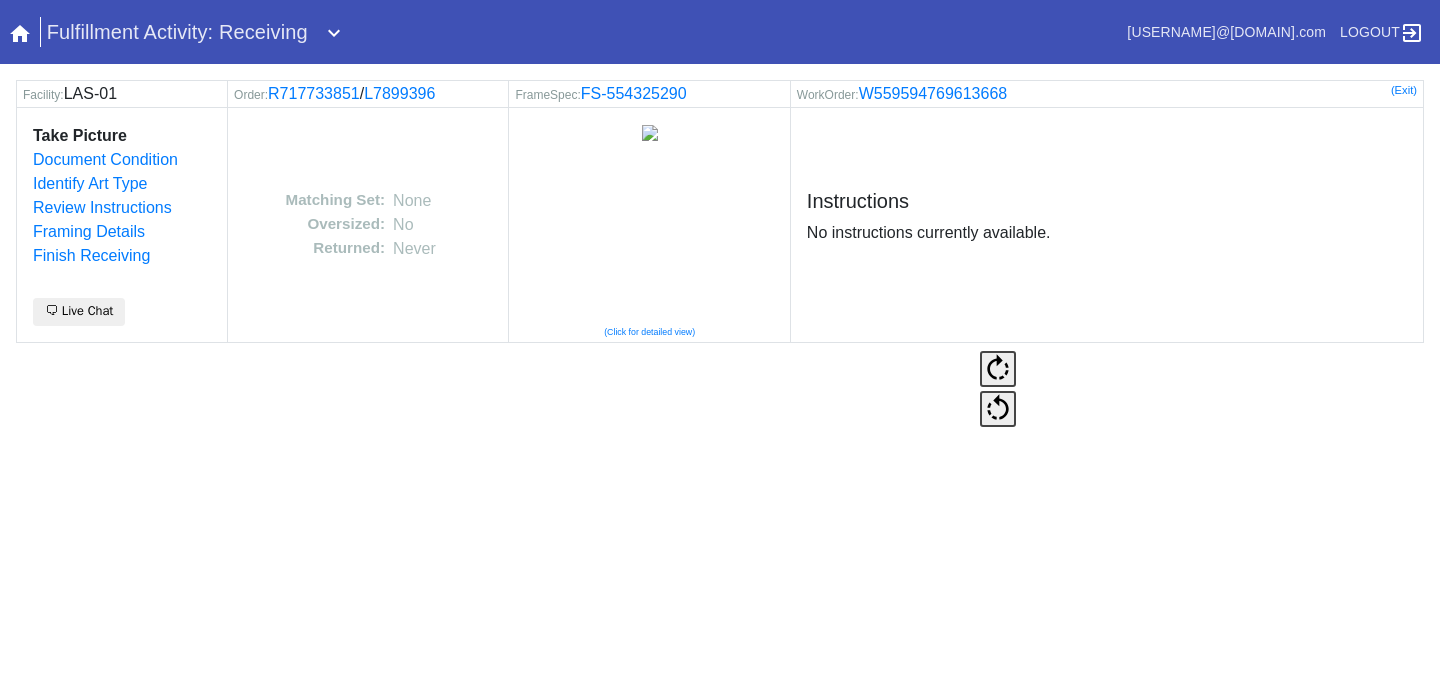 scroll, scrollTop: 0, scrollLeft: 0, axis: both 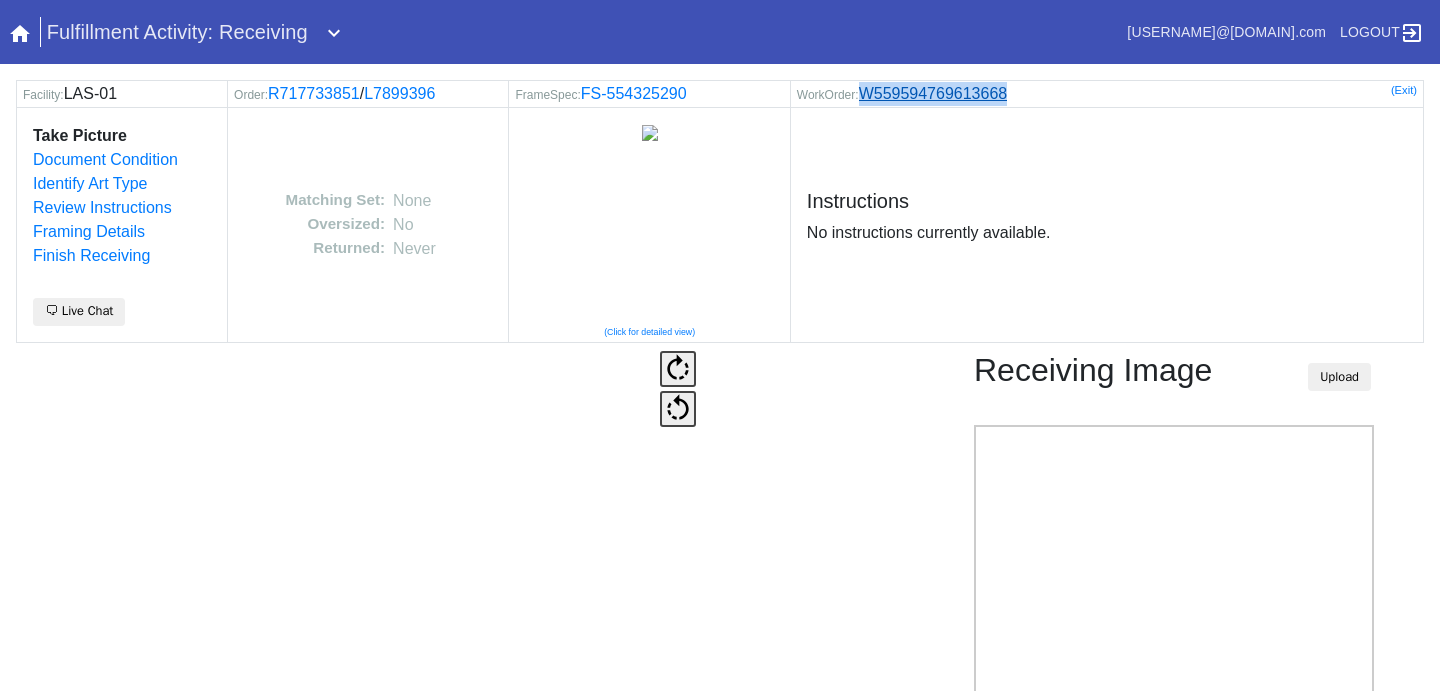 drag, startPoint x: 1058, startPoint y: 94, endPoint x: 866, endPoint y: 96, distance: 192.01042 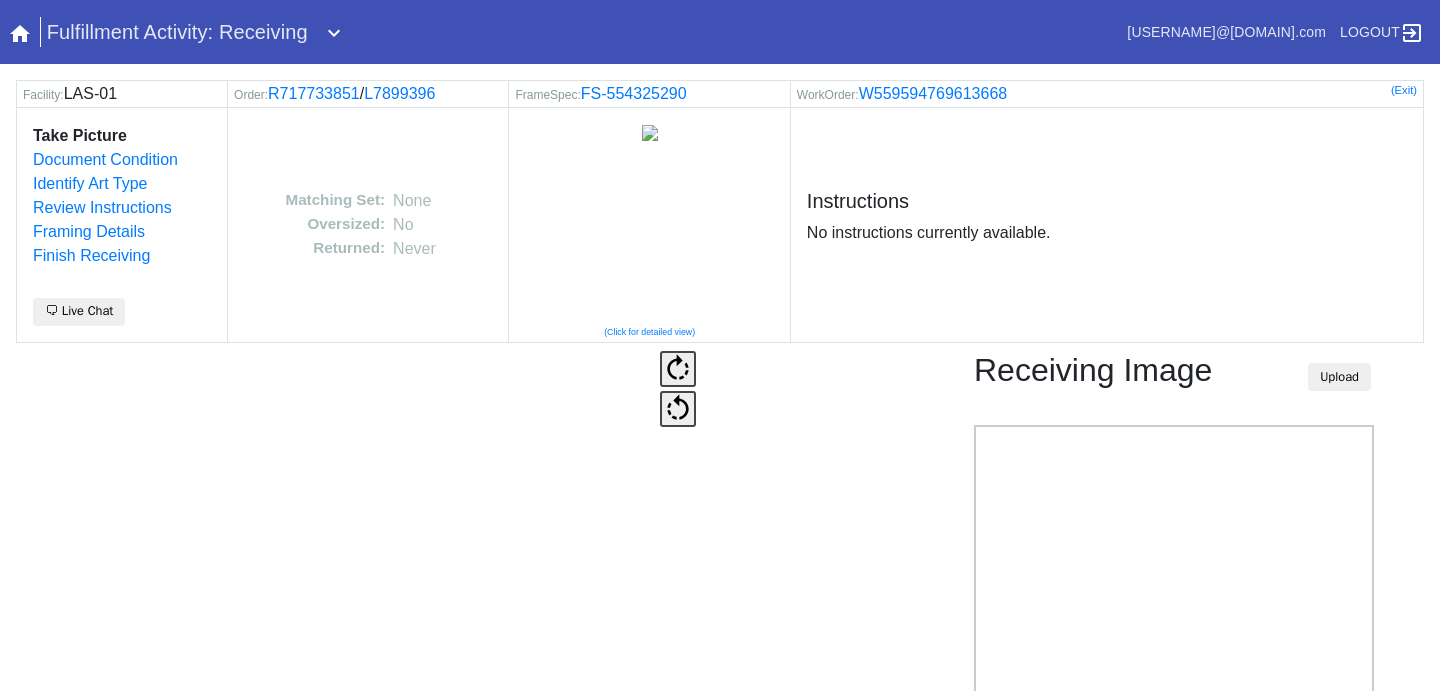 click on "WorkOrder:  W559594769613668 (Exit)" at bounding box center (1107, 94) 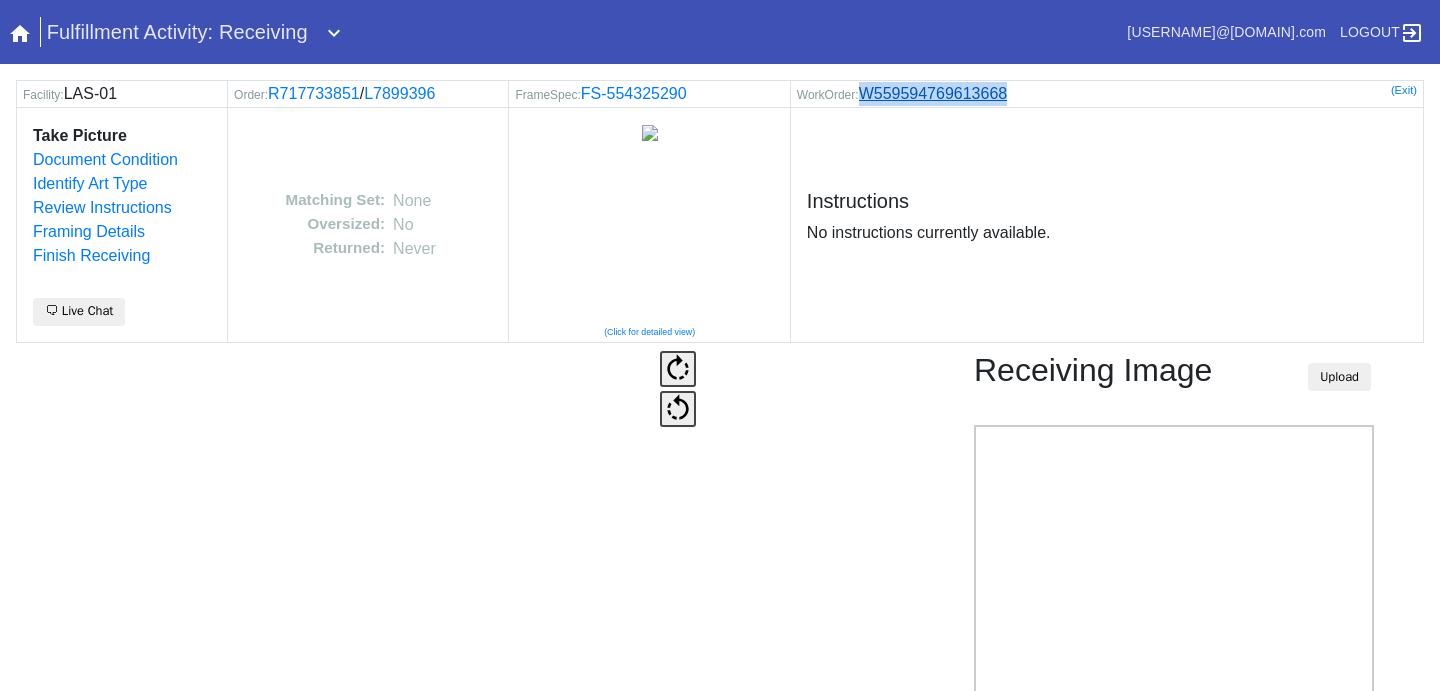 drag, startPoint x: 1042, startPoint y: 92, endPoint x: 869, endPoint y: 96, distance: 173.04623 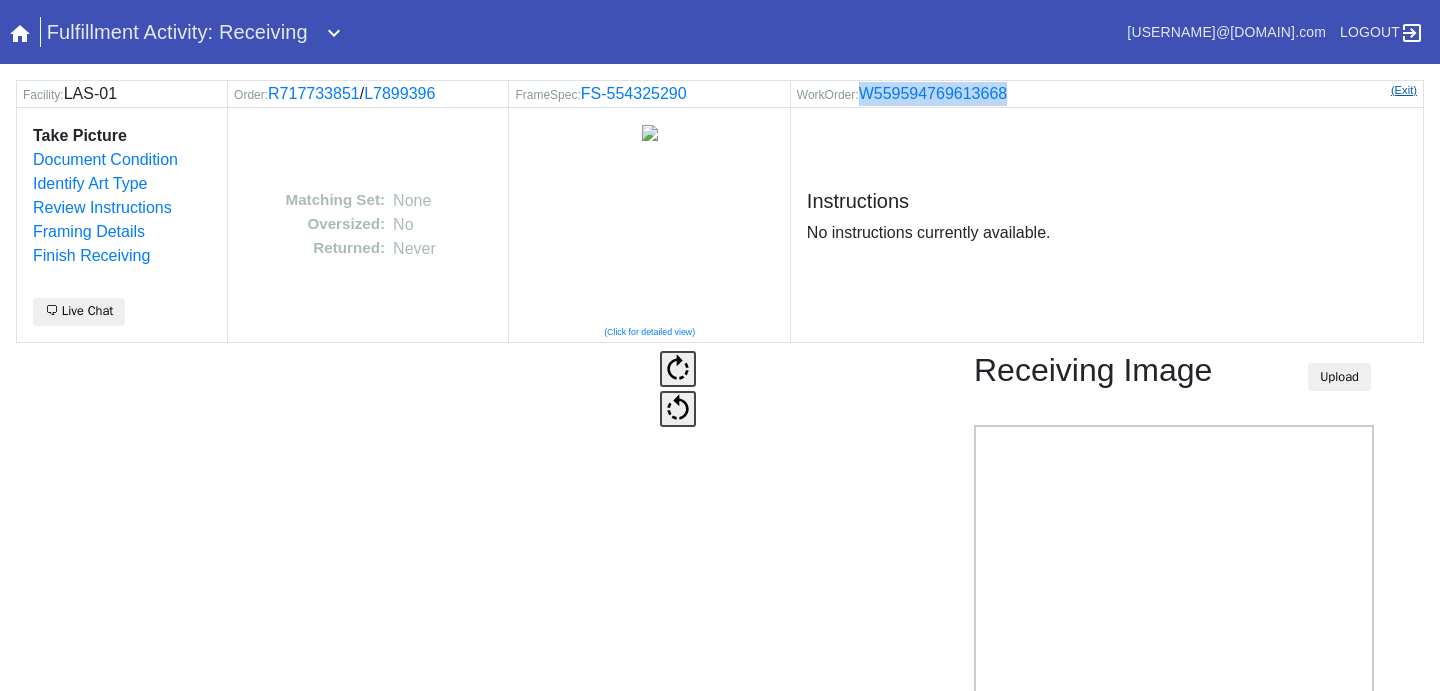 click on "(Exit)" at bounding box center [1404, 90] 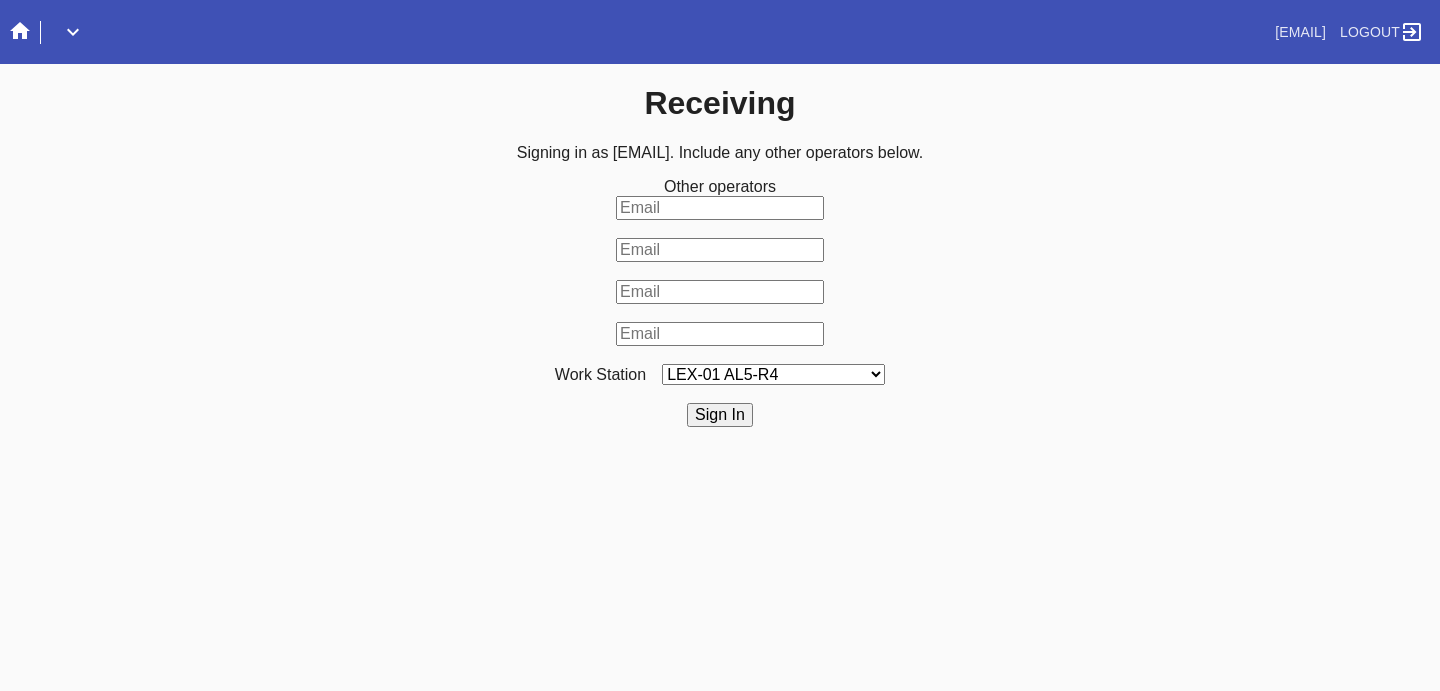 scroll, scrollTop: 0, scrollLeft: 0, axis: both 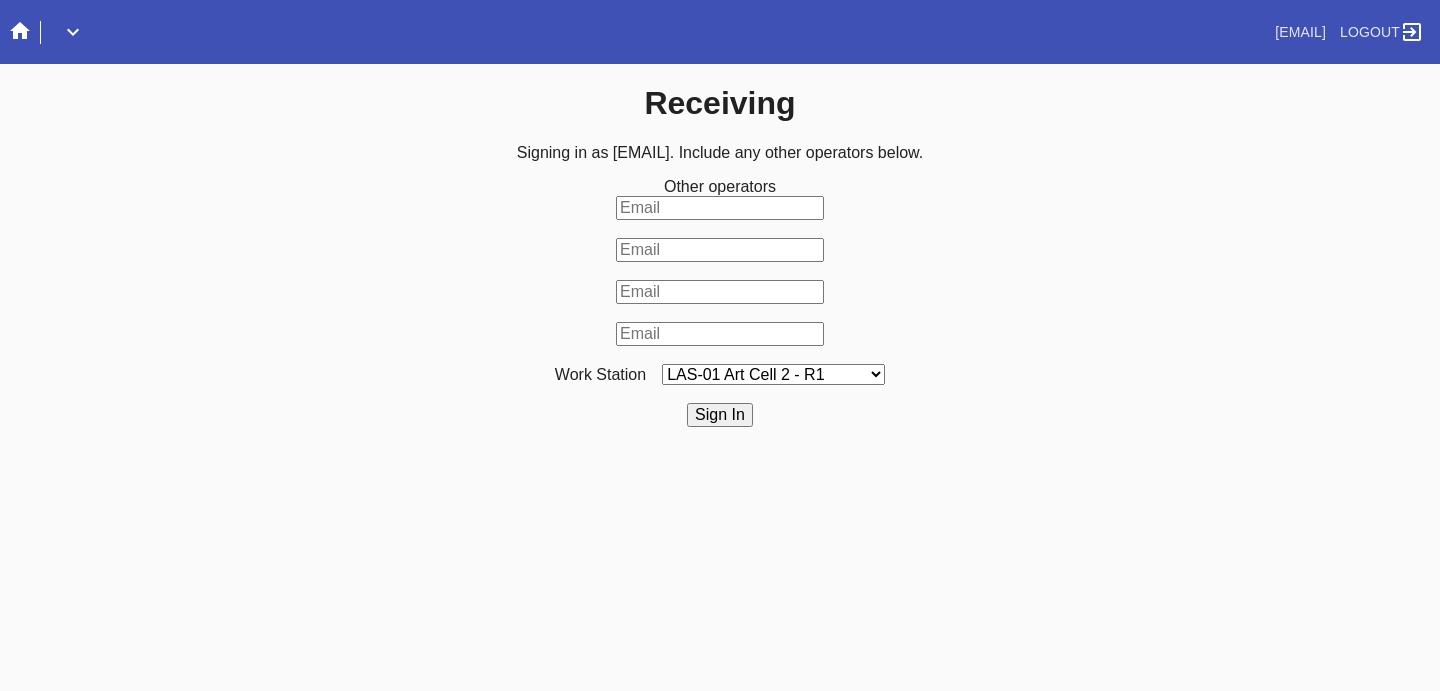 click on "Sign In" at bounding box center (720, 415) 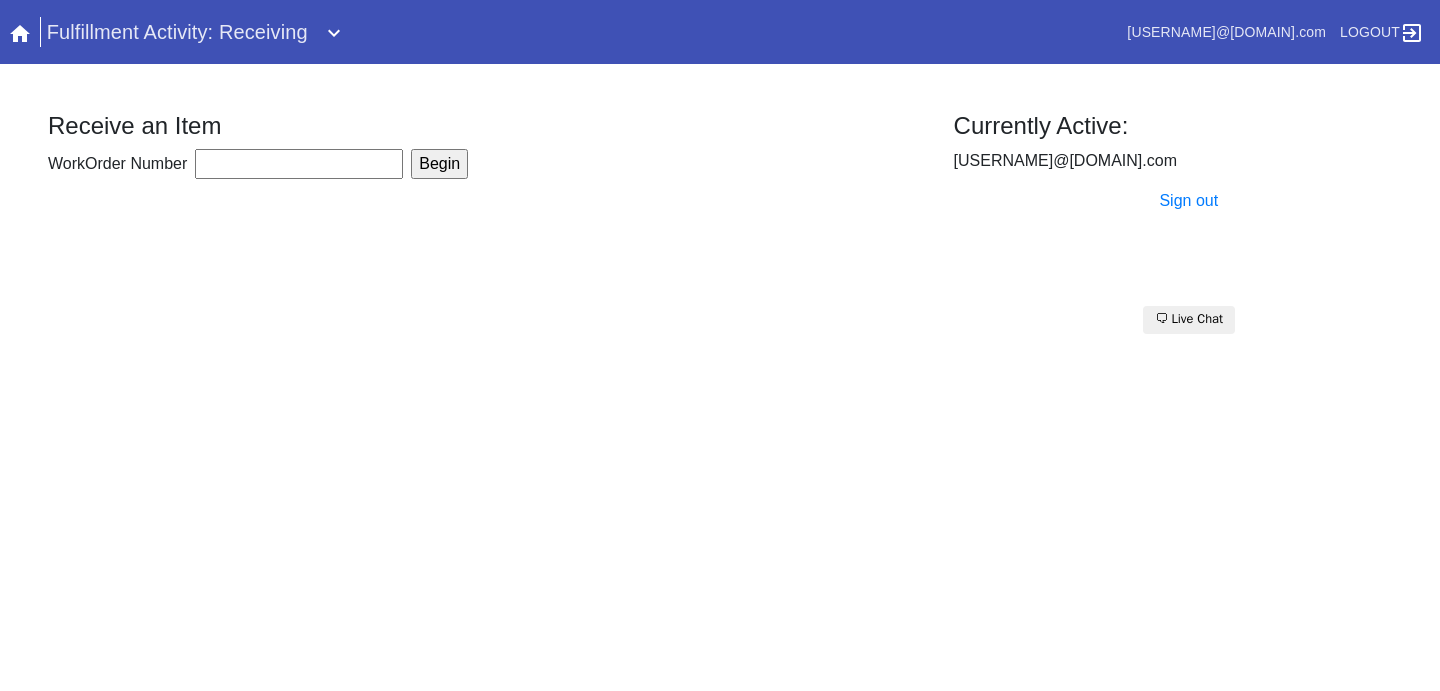 scroll, scrollTop: 0, scrollLeft: 0, axis: both 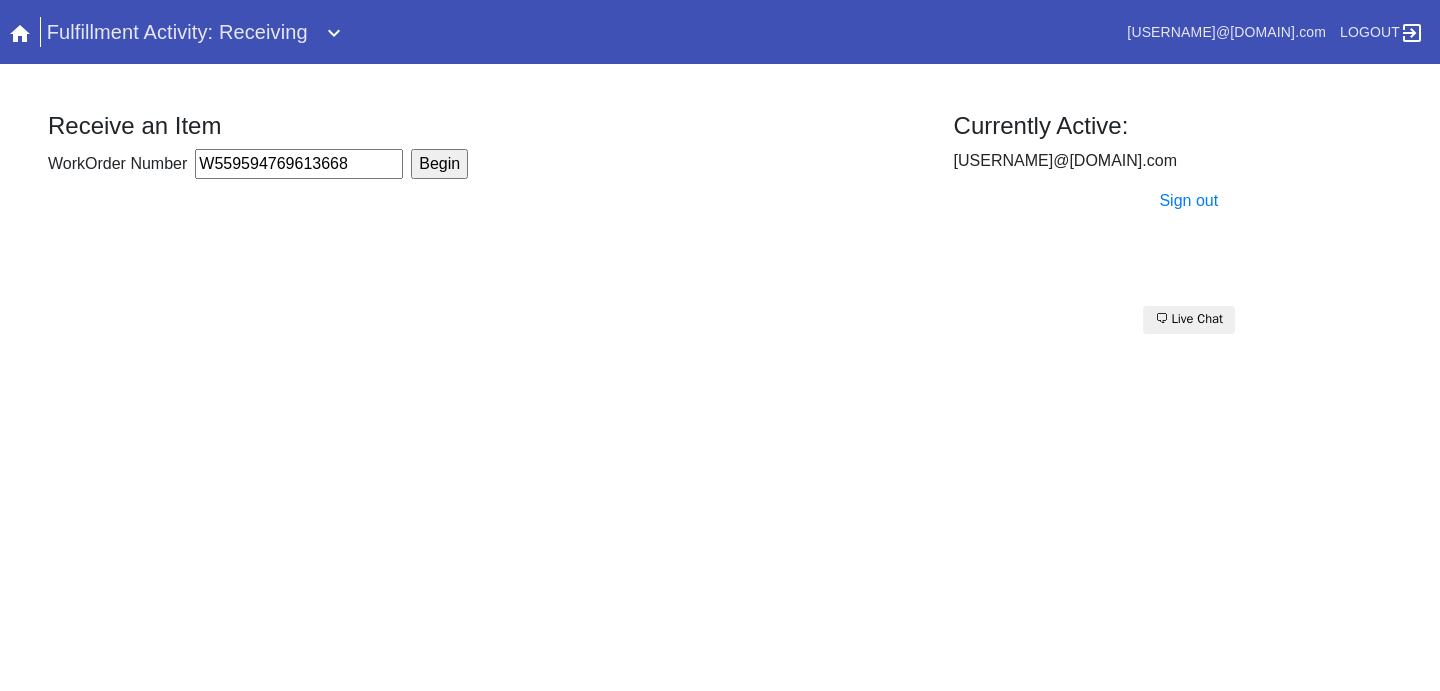 type on "W559594769613668" 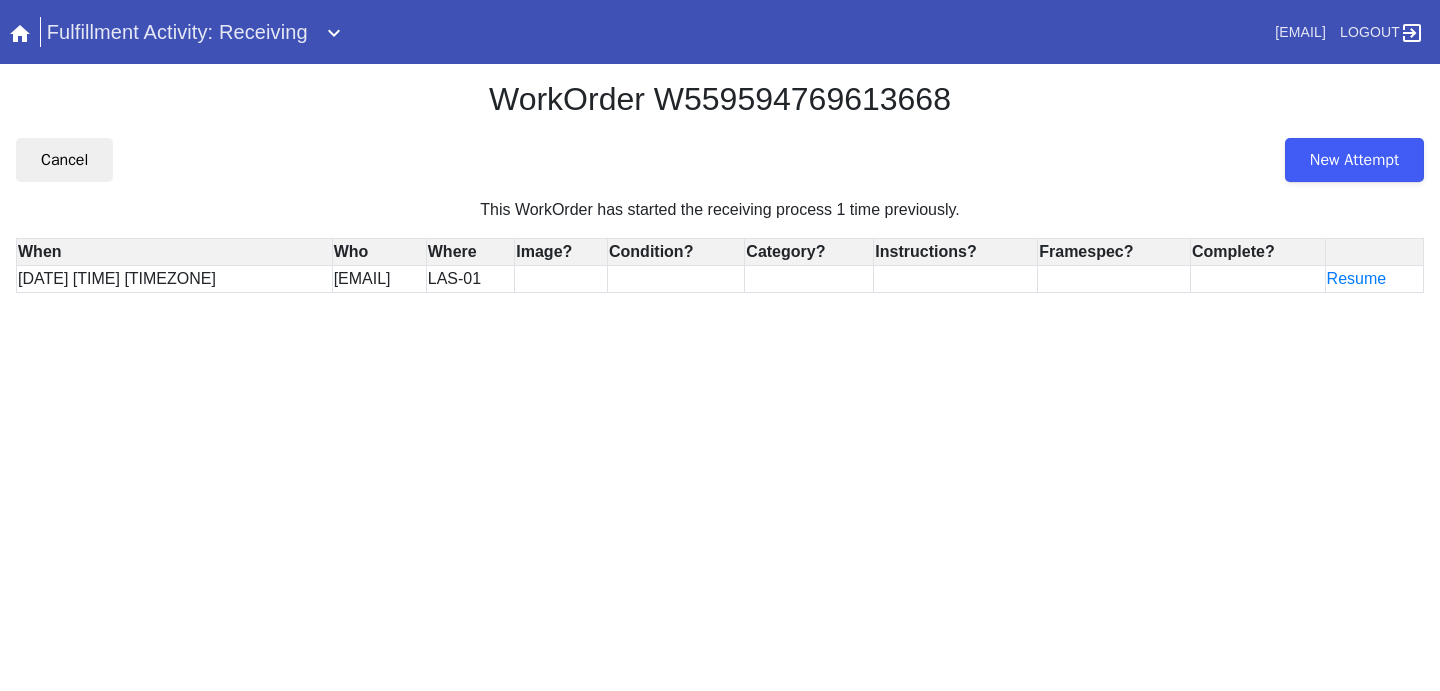 scroll, scrollTop: 0, scrollLeft: 0, axis: both 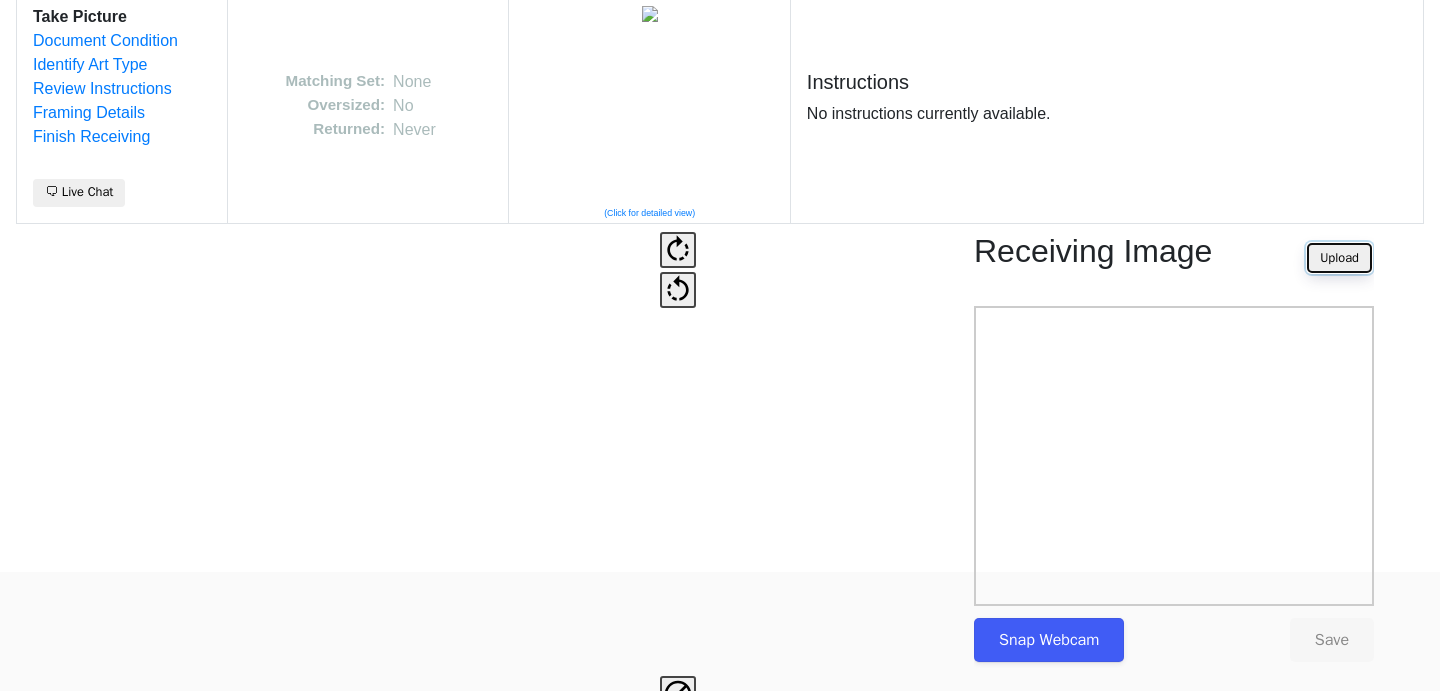 click on "Upload" at bounding box center (1339, 258) 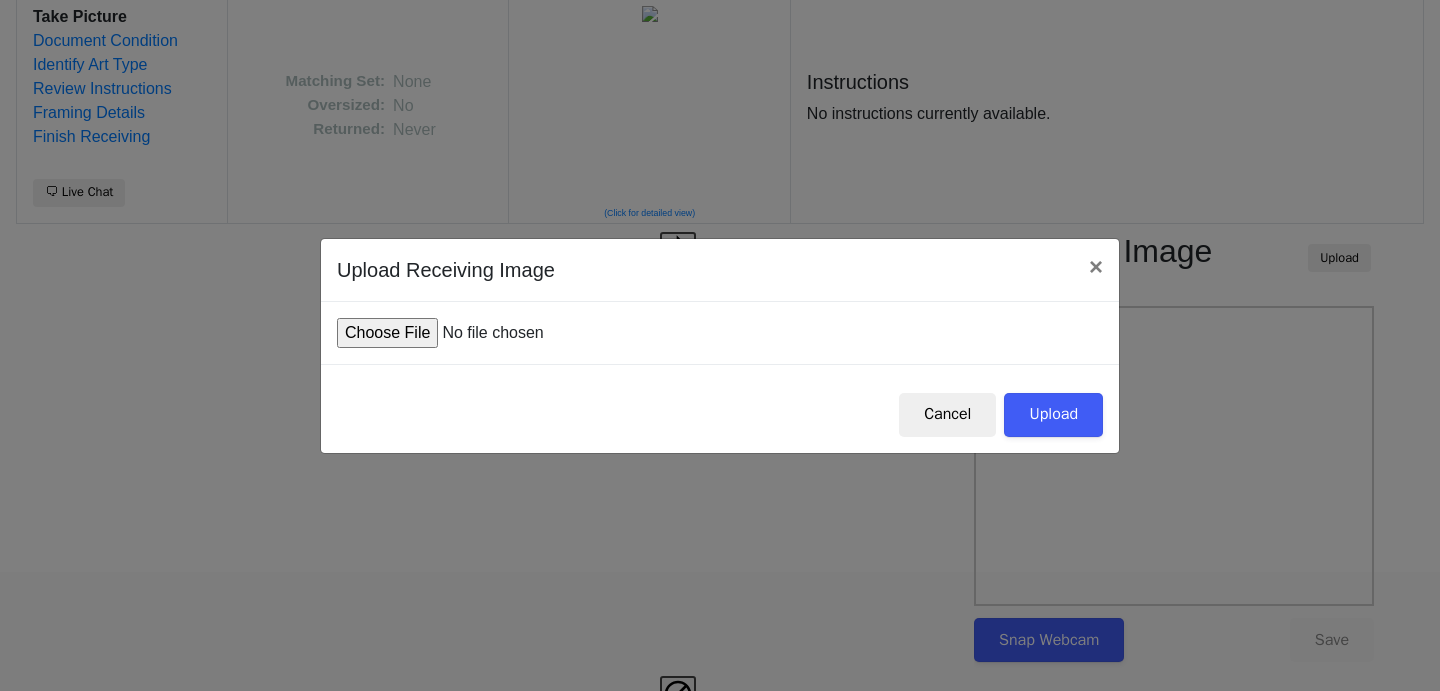 click at bounding box center (488, 333) 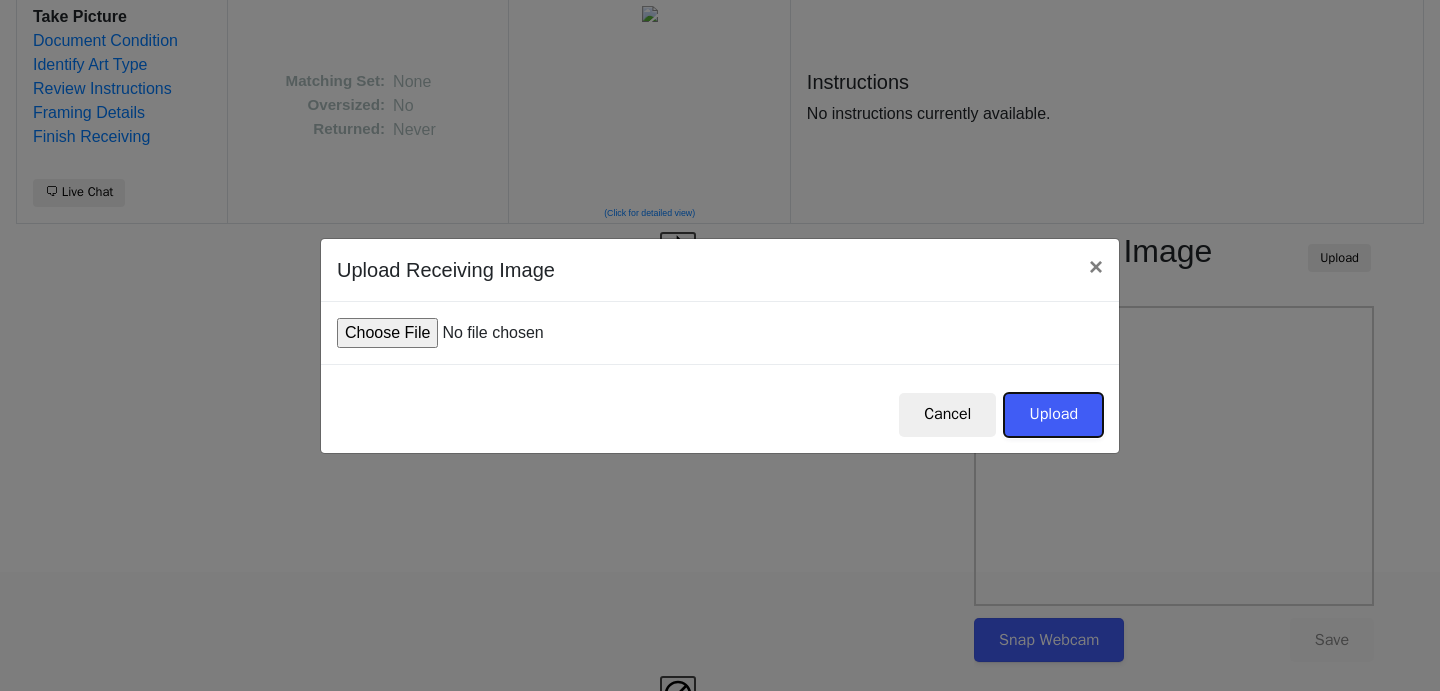 click on "Upload" at bounding box center [1053, 415] 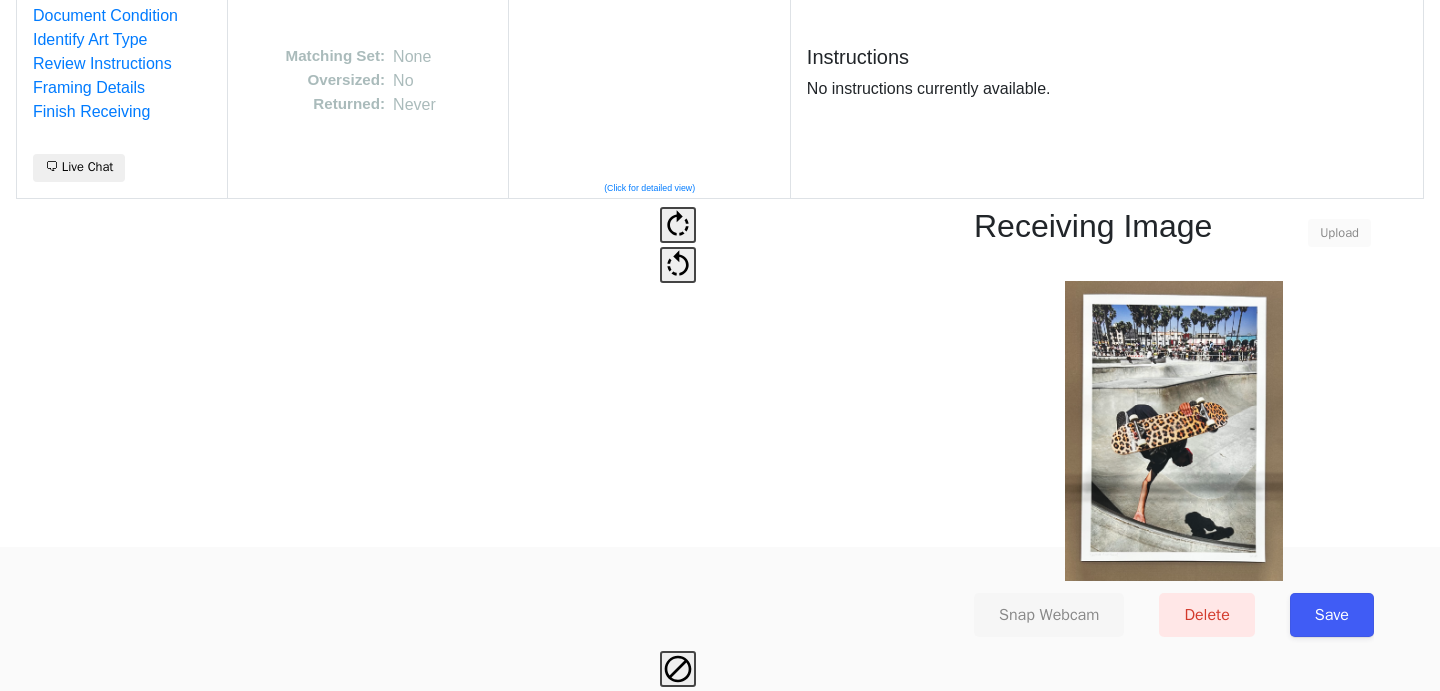scroll, scrollTop: 148, scrollLeft: 0, axis: vertical 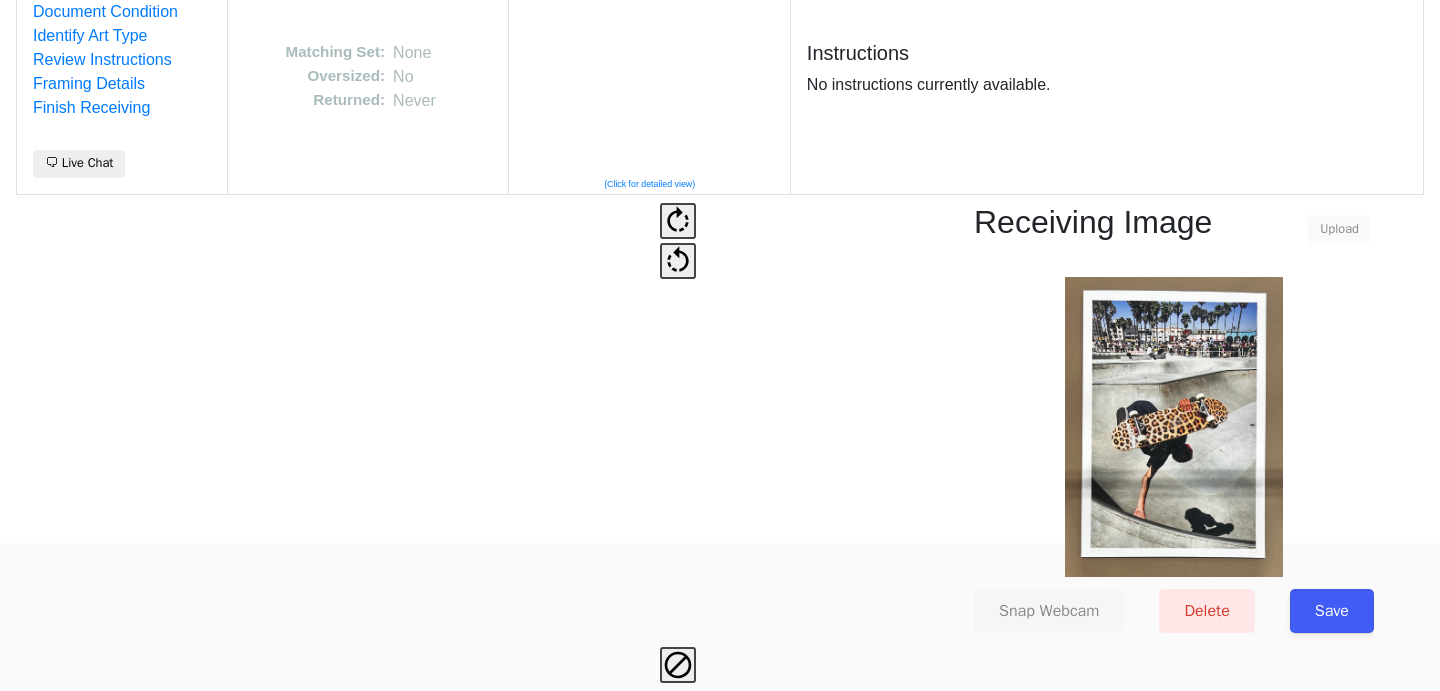 click on "Save" at bounding box center [1332, 611] 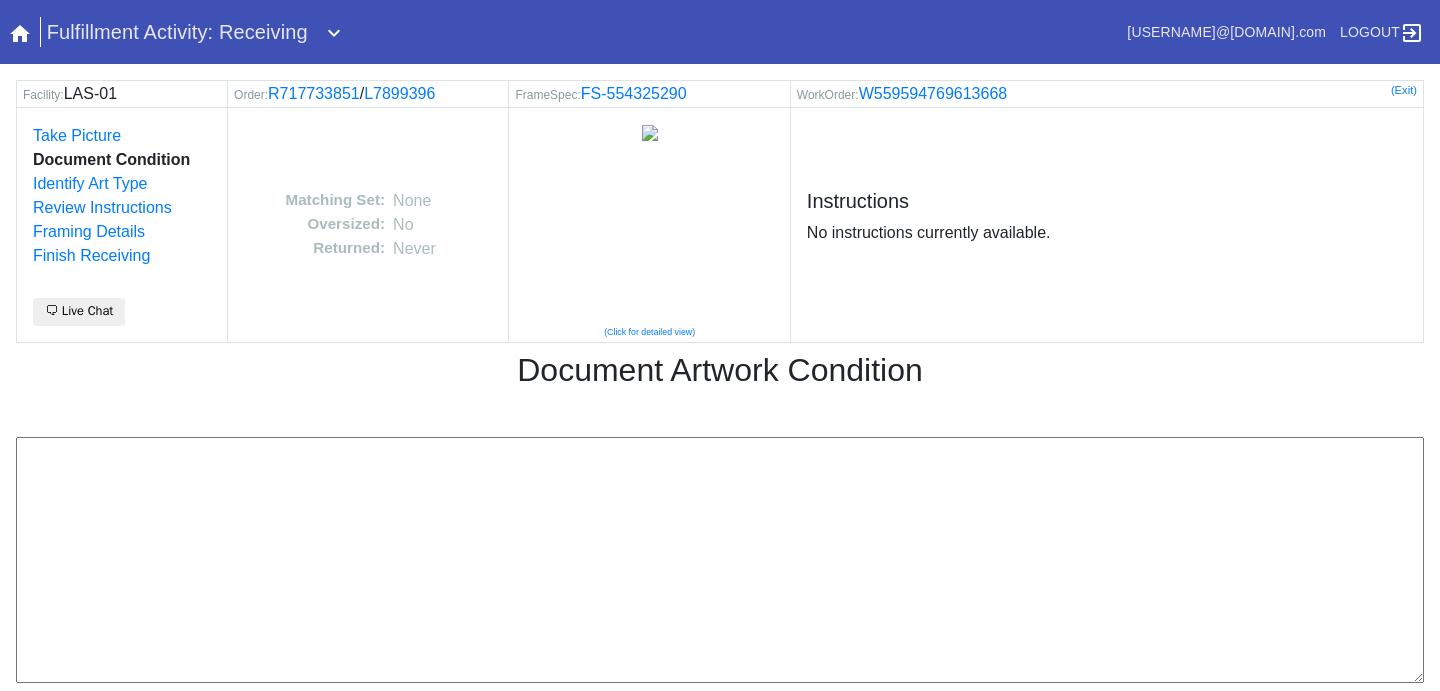 scroll, scrollTop: 0, scrollLeft: 0, axis: both 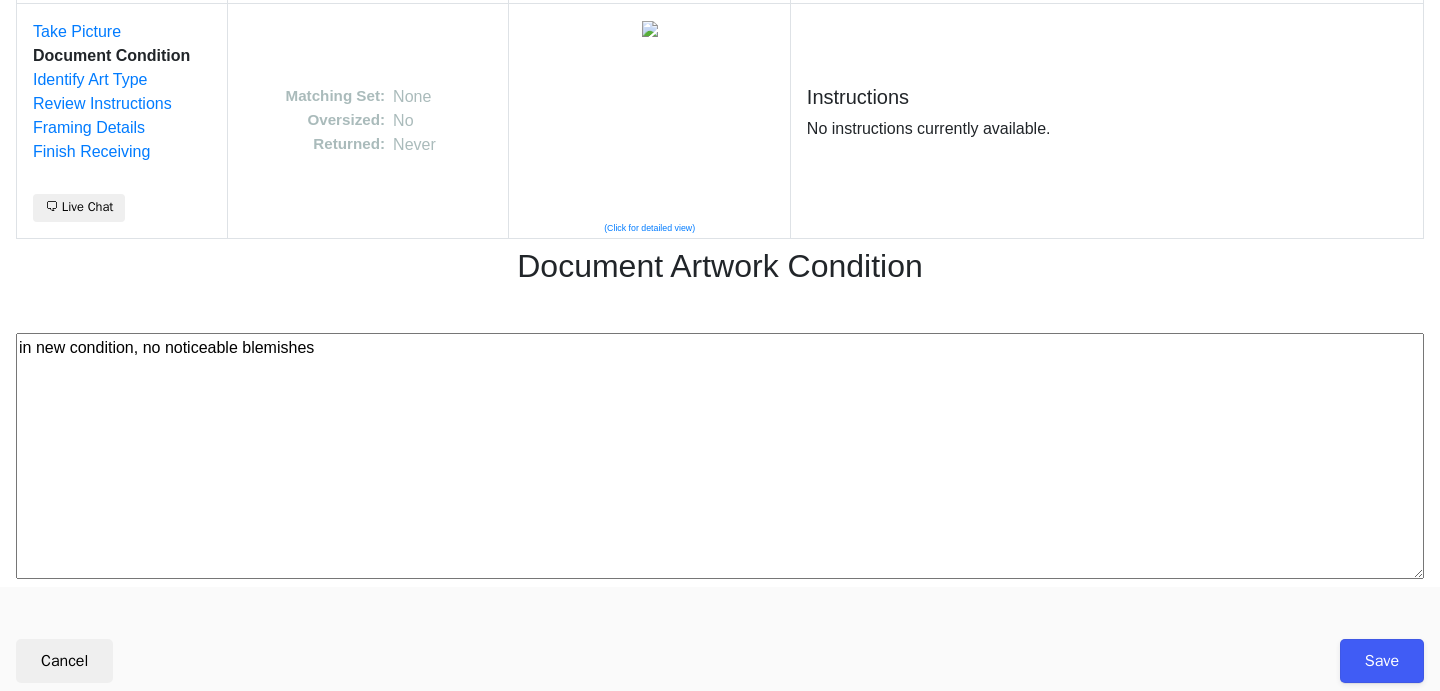 type on "in new condition, no noticeable blemishes" 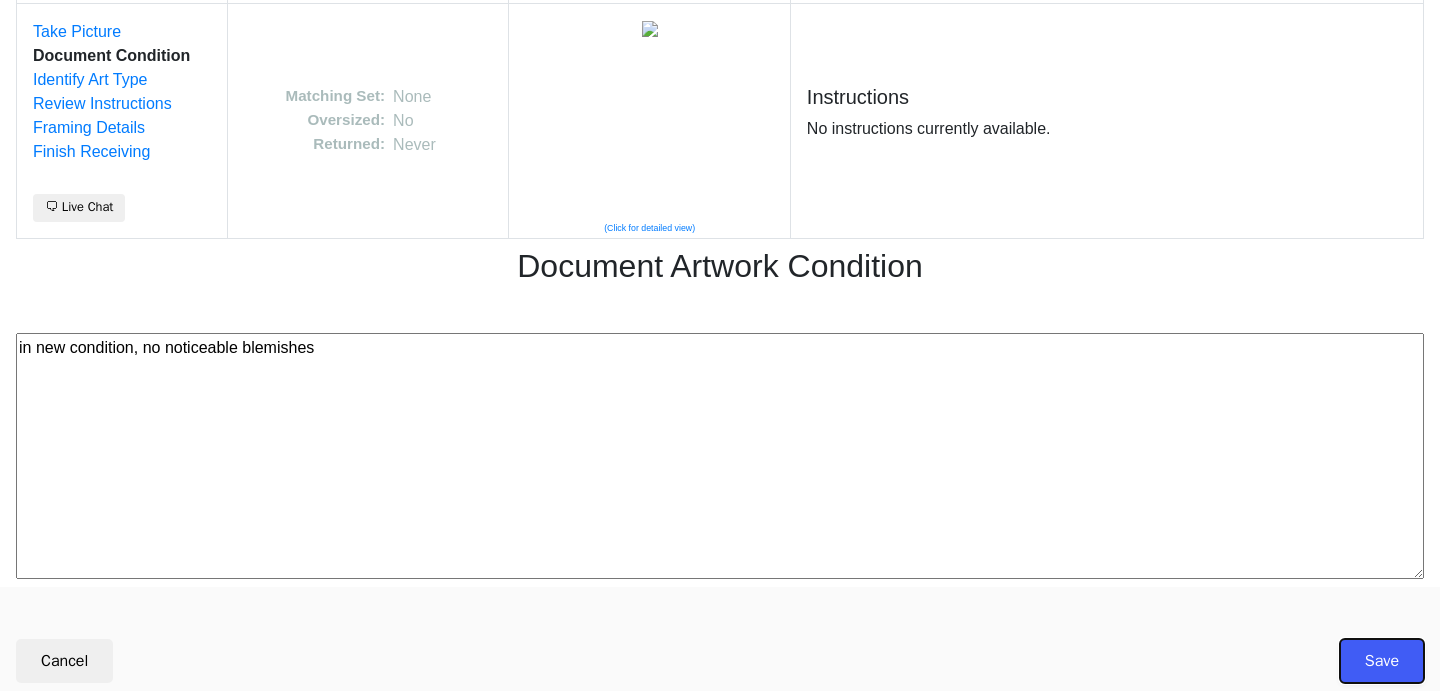 click on "Save" at bounding box center [1382, 661] 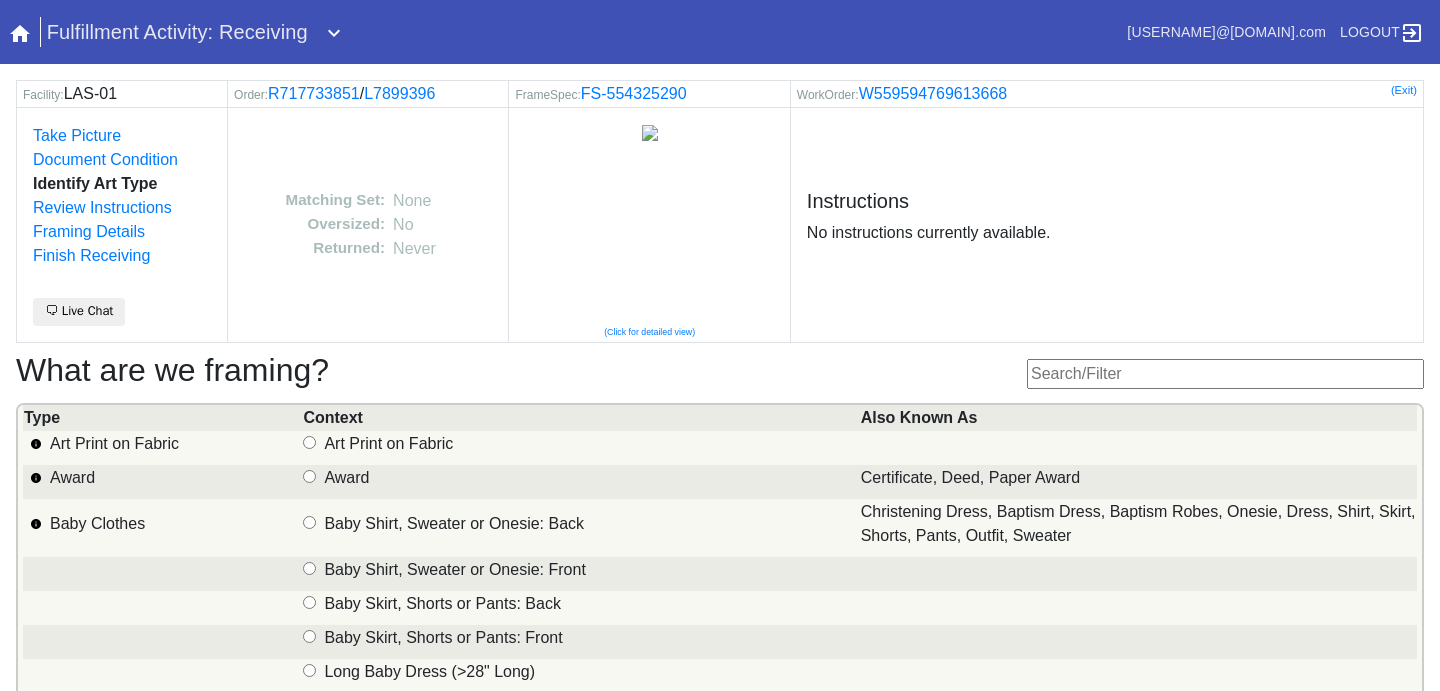 scroll, scrollTop: 0, scrollLeft: 0, axis: both 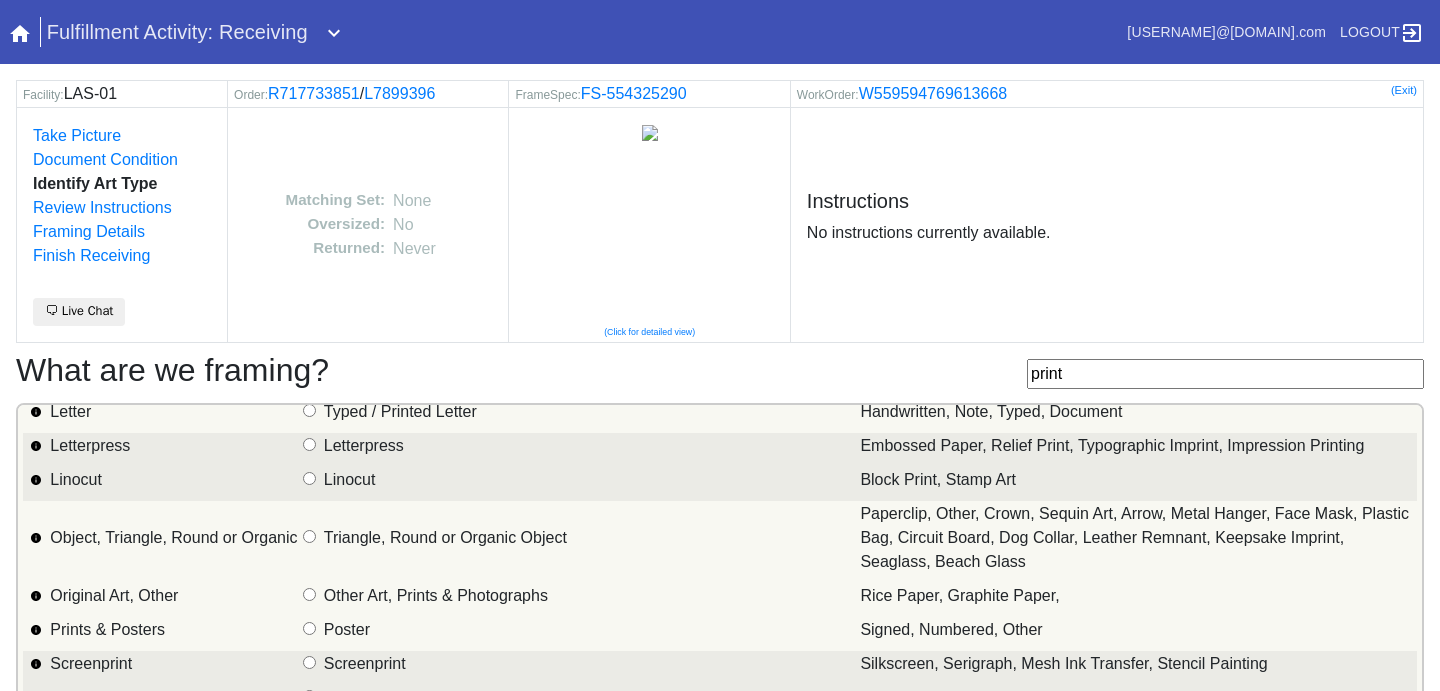 type on "print" 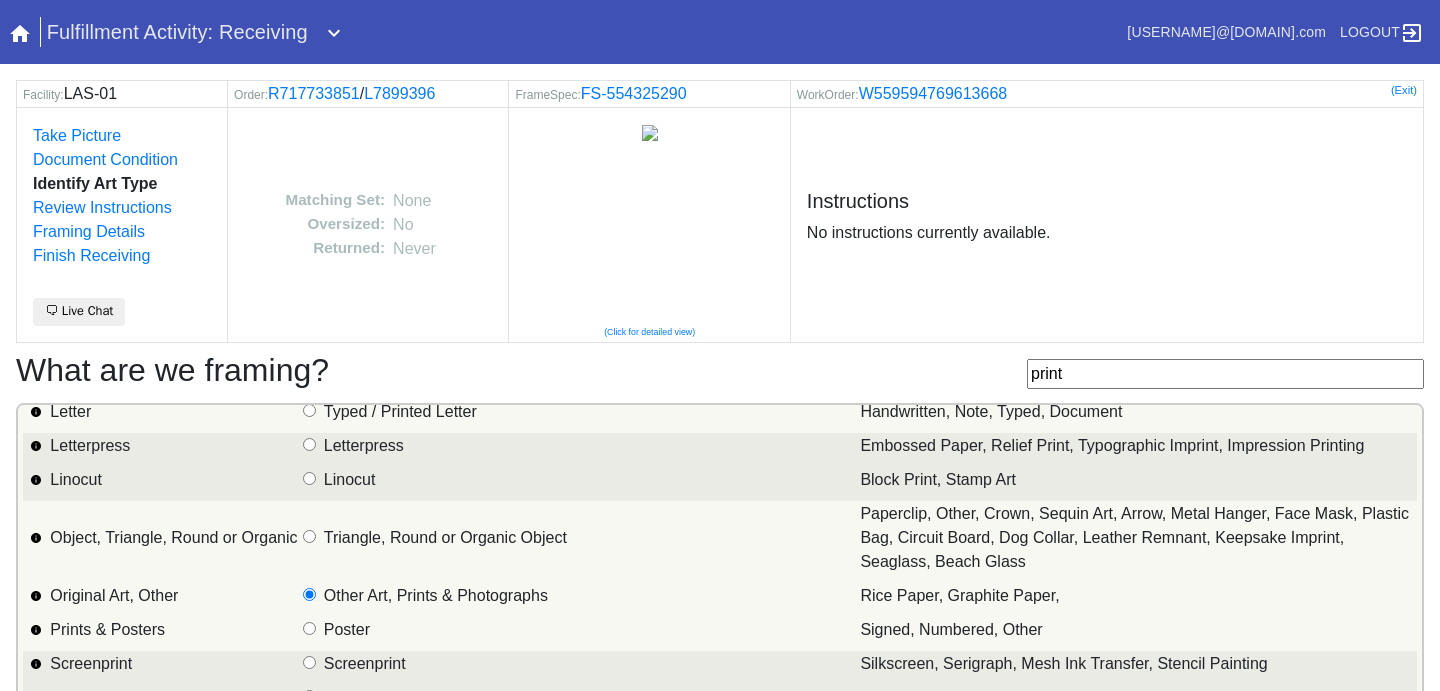 scroll, scrollTop: 152, scrollLeft: 0, axis: vertical 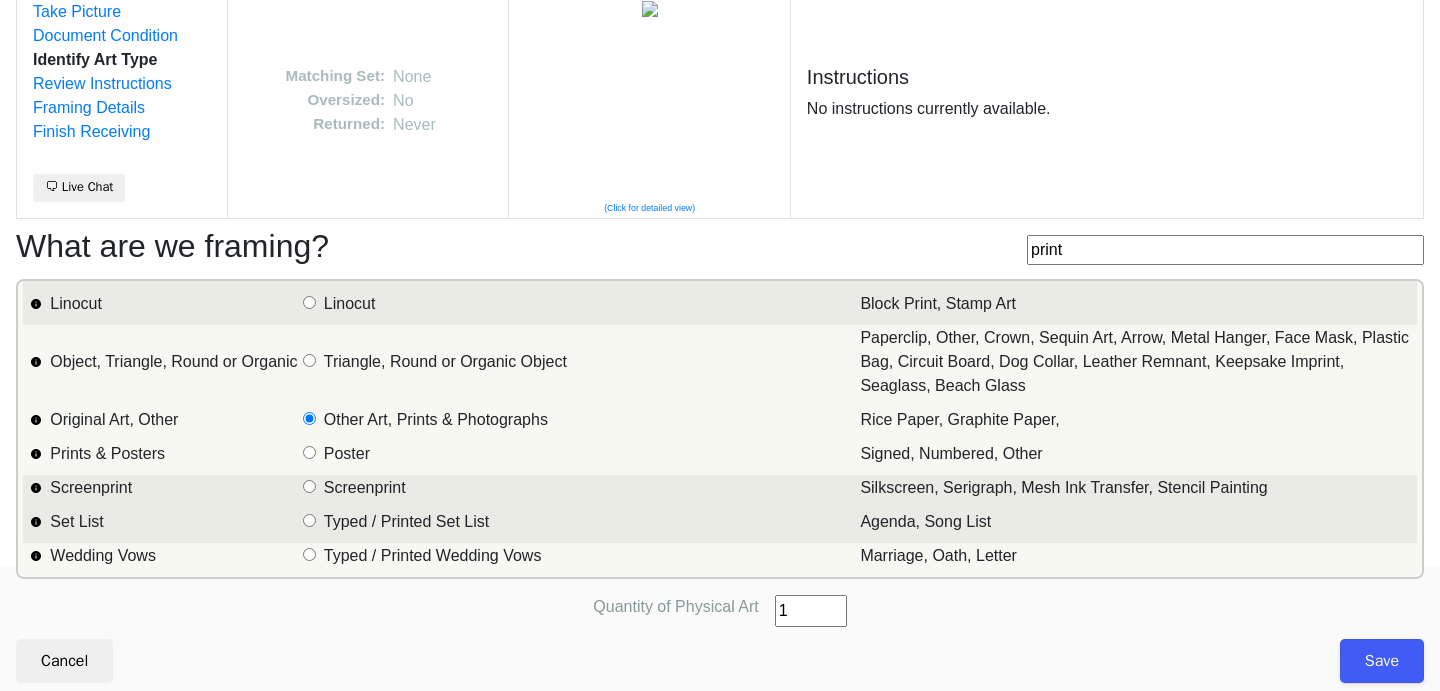 type on "1" 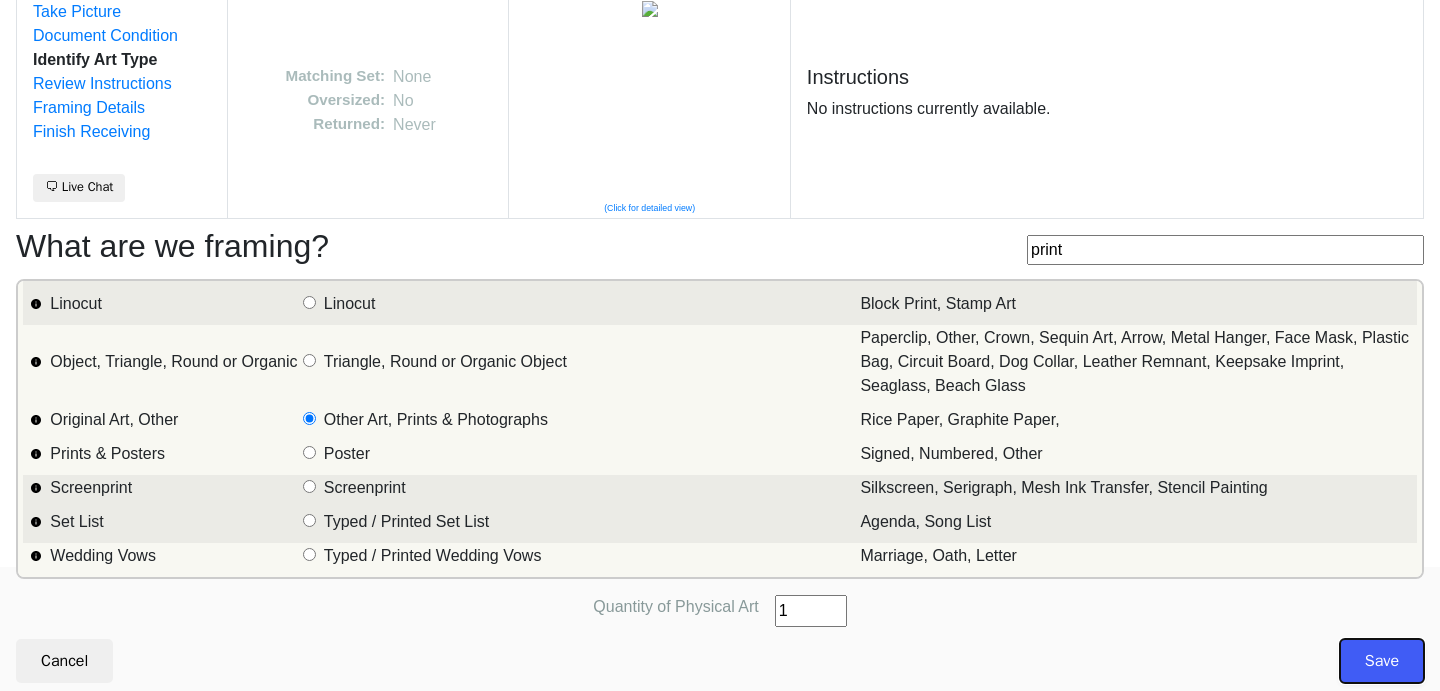 click on "Save" at bounding box center (1382, 661) 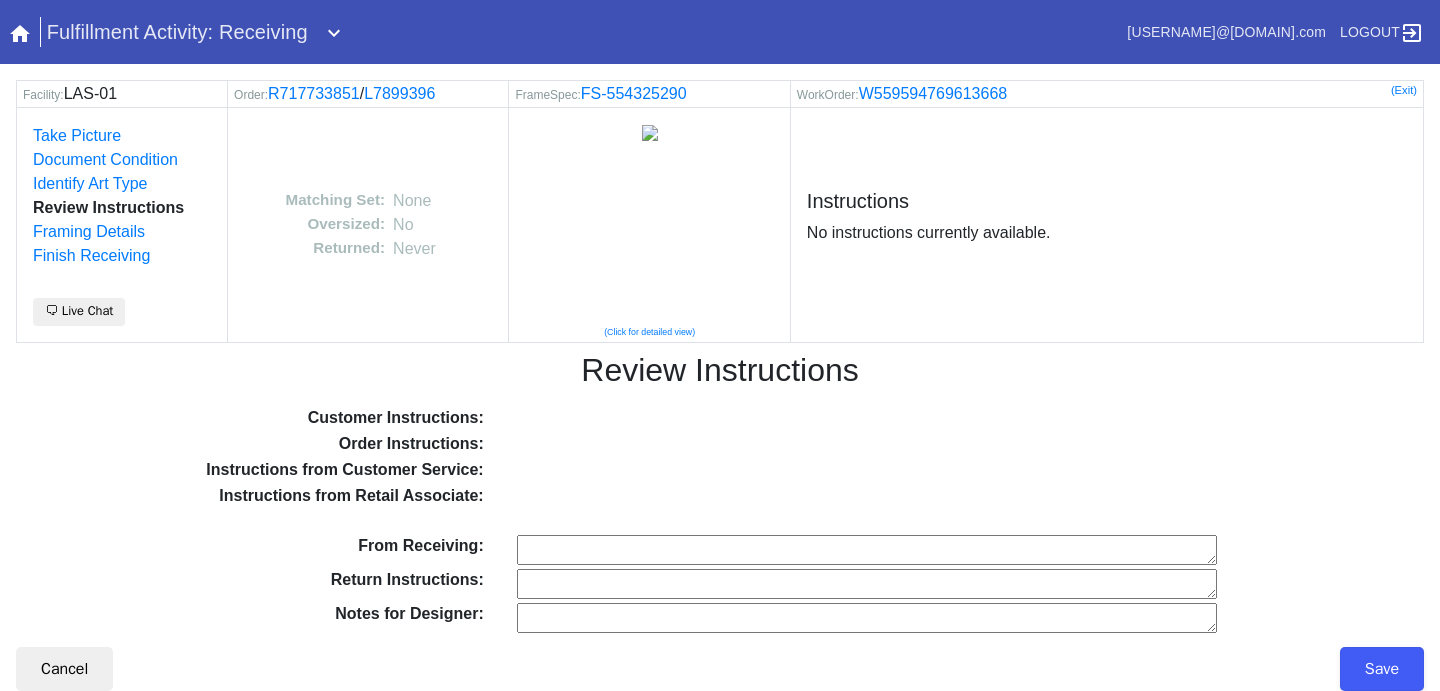 scroll, scrollTop: 8, scrollLeft: 0, axis: vertical 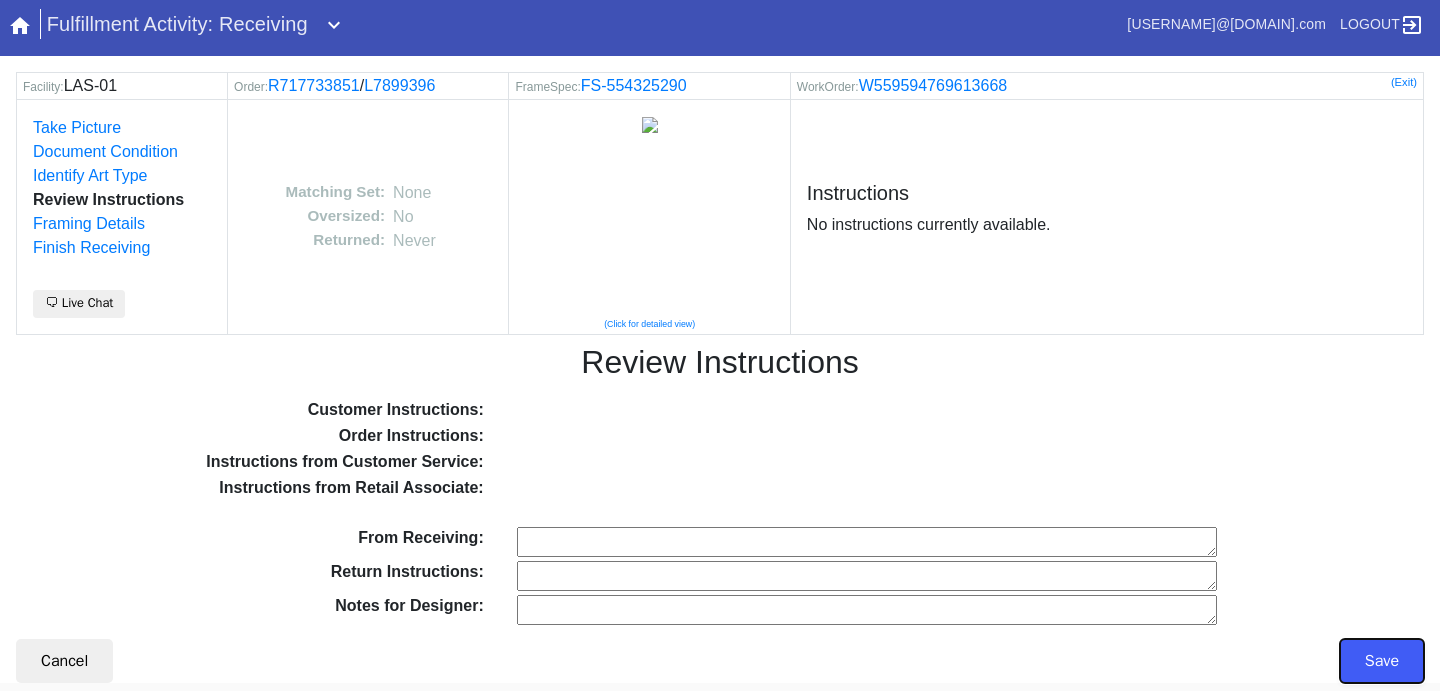 click on "Save" at bounding box center (1382, 661) 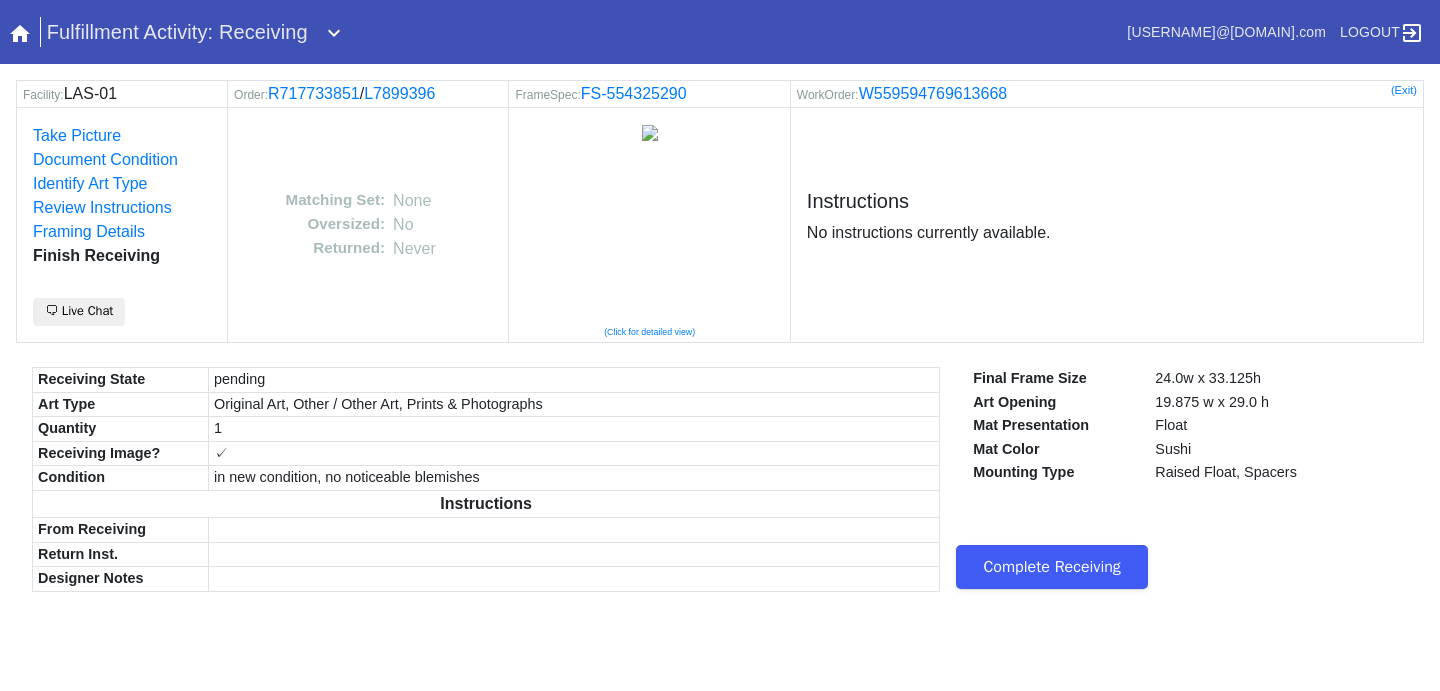 scroll, scrollTop: 0, scrollLeft: 0, axis: both 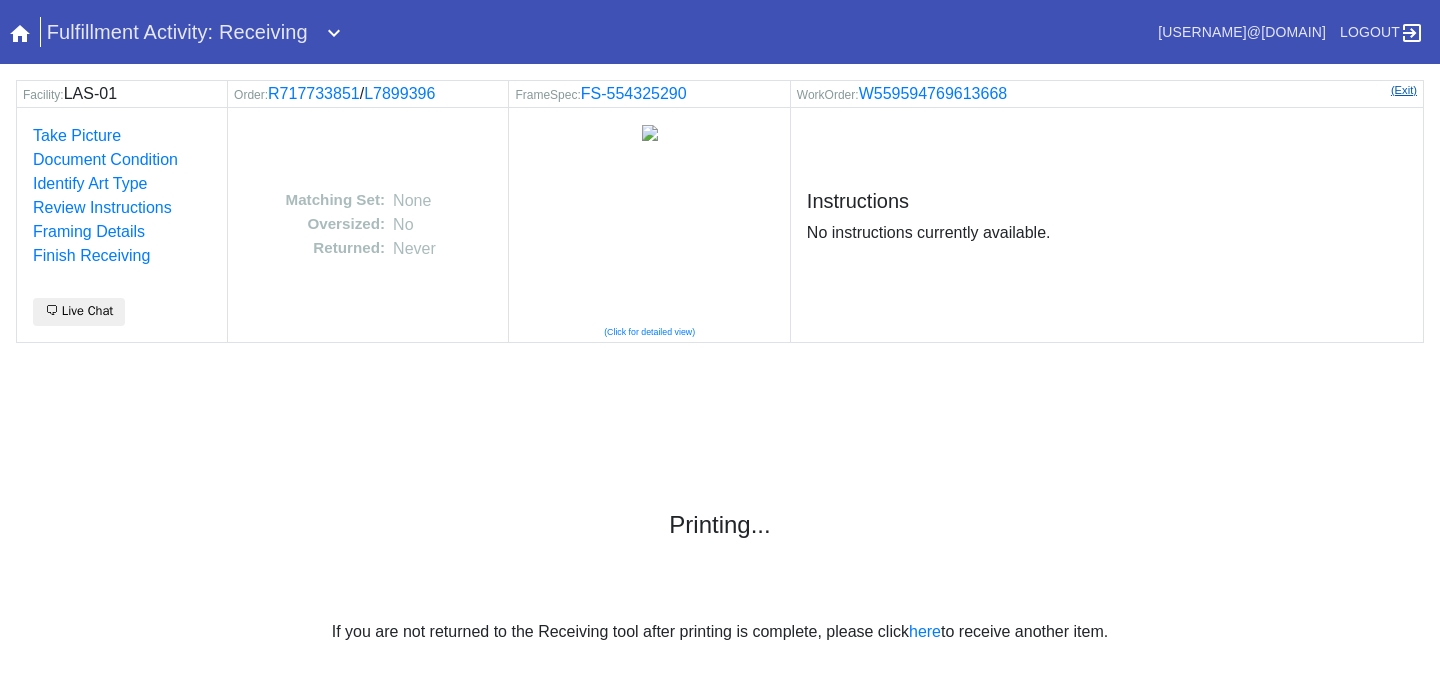 click on "(Exit)" at bounding box center (1404, 90) 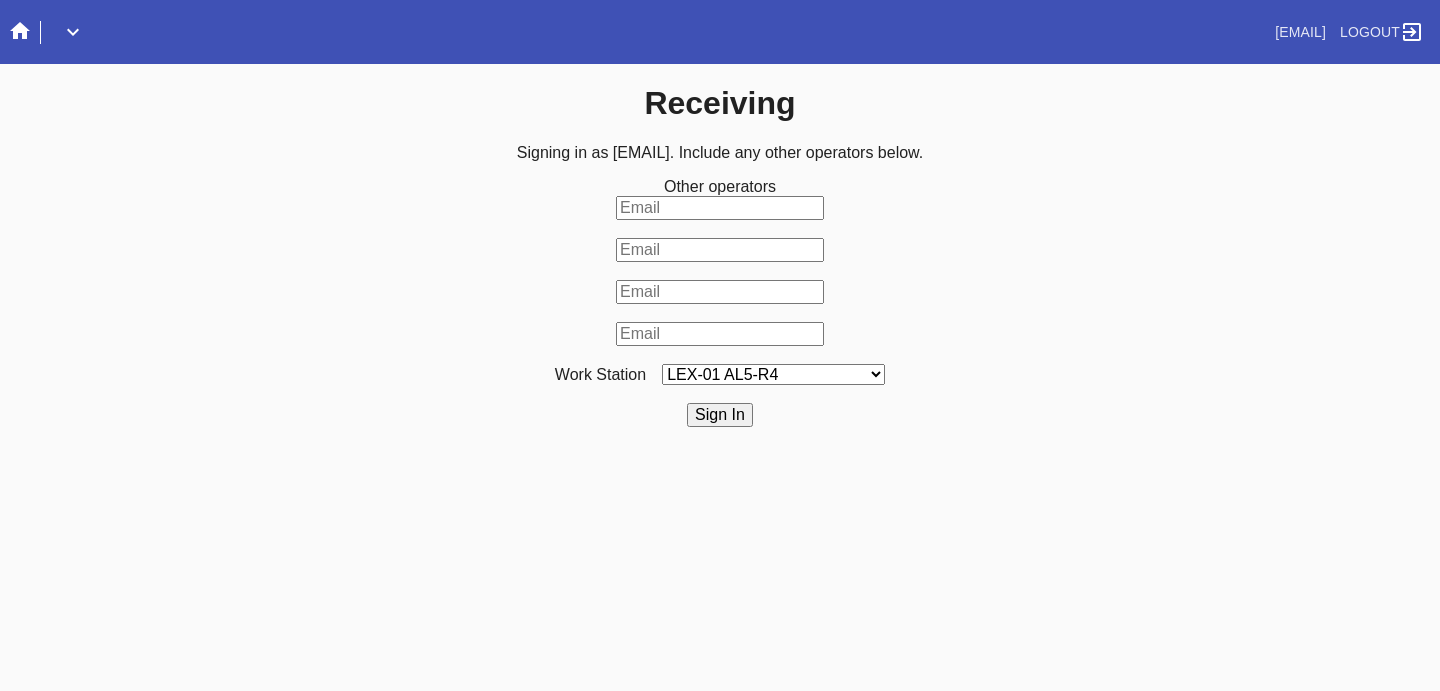 scroll, scrollTop: 0, scrollLeft: 0, axis: both 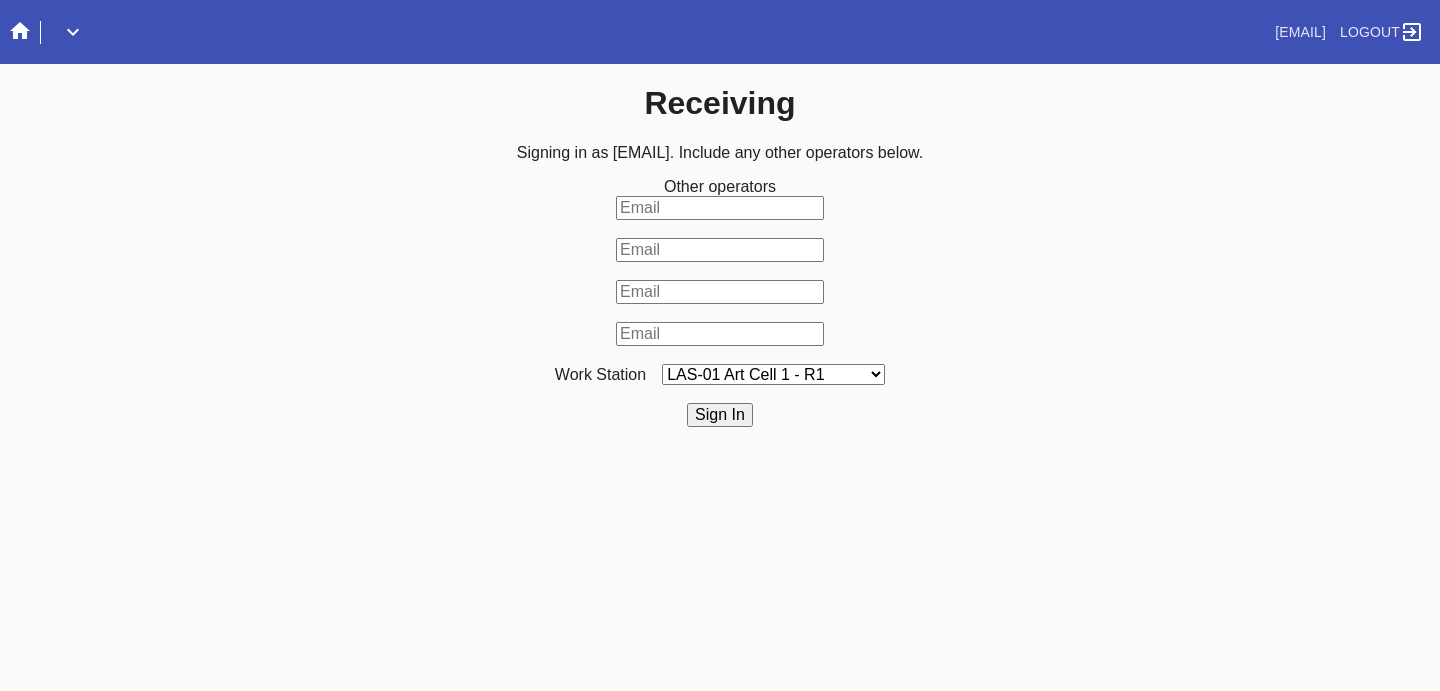click on "Sign In" at bounding box center [720, 415] 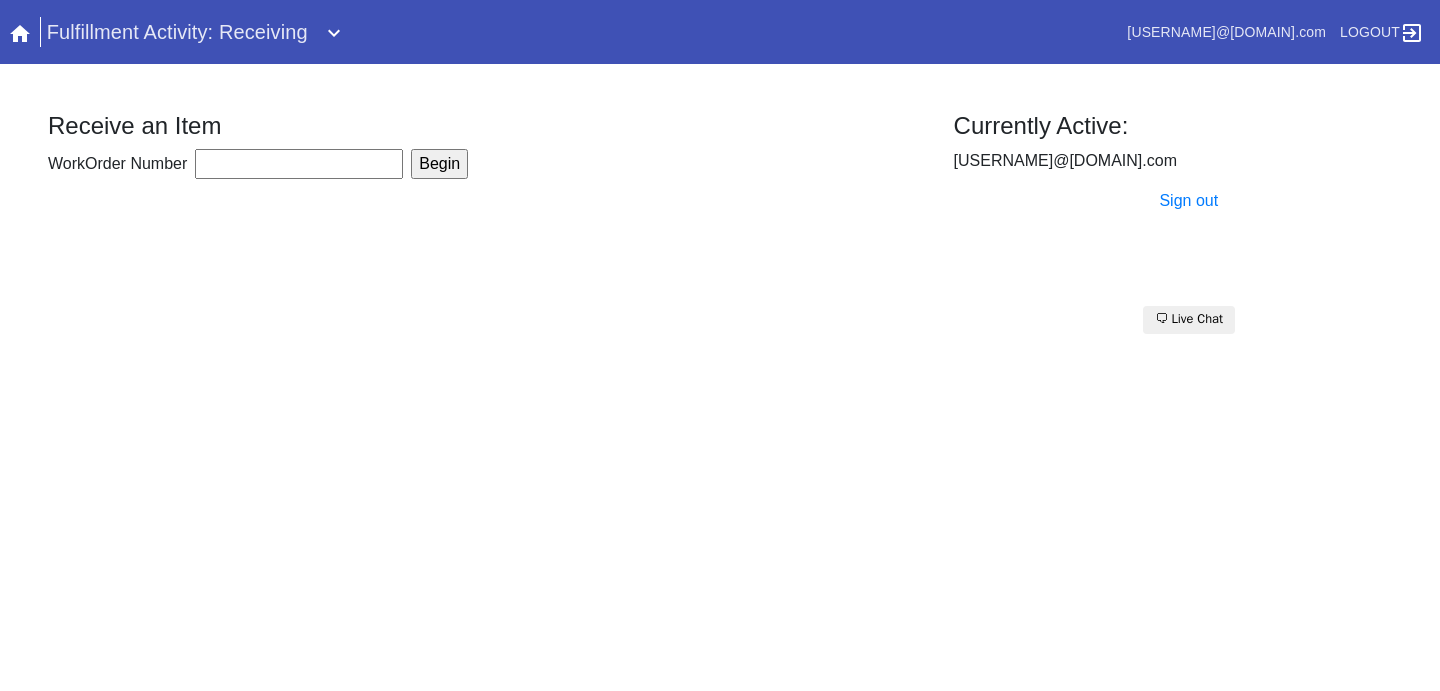 scroll, scrollTop: 0, scrollLeft: 0, axis: both 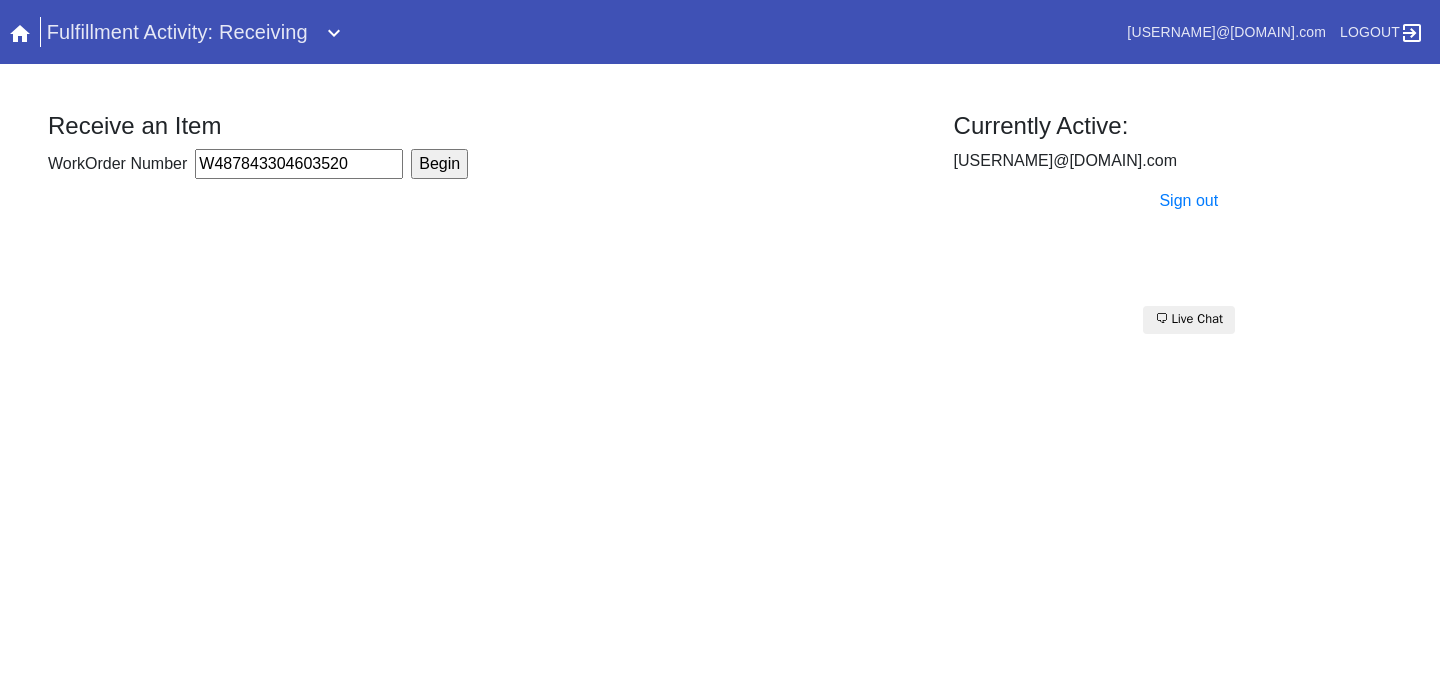 type on "W487843304603520" 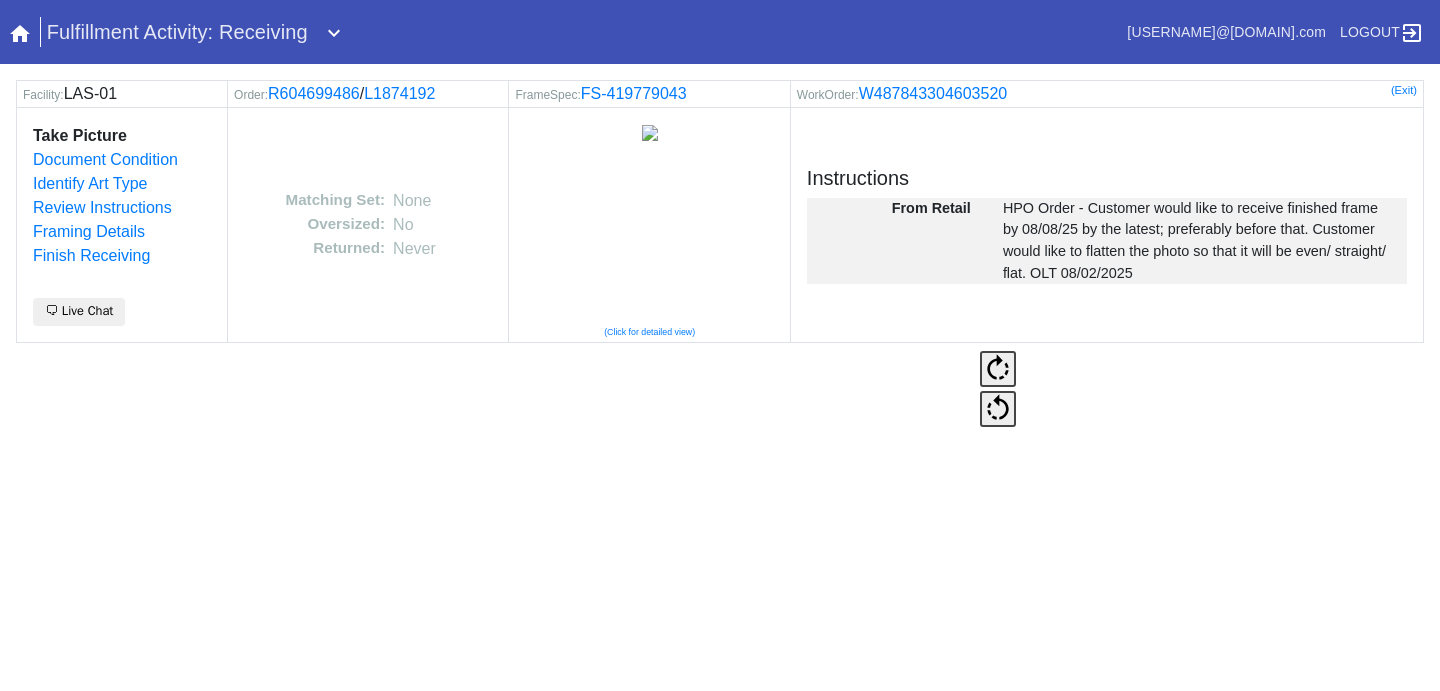 scroll, scrollTop: 0, scrollLeft: 0, axis: both 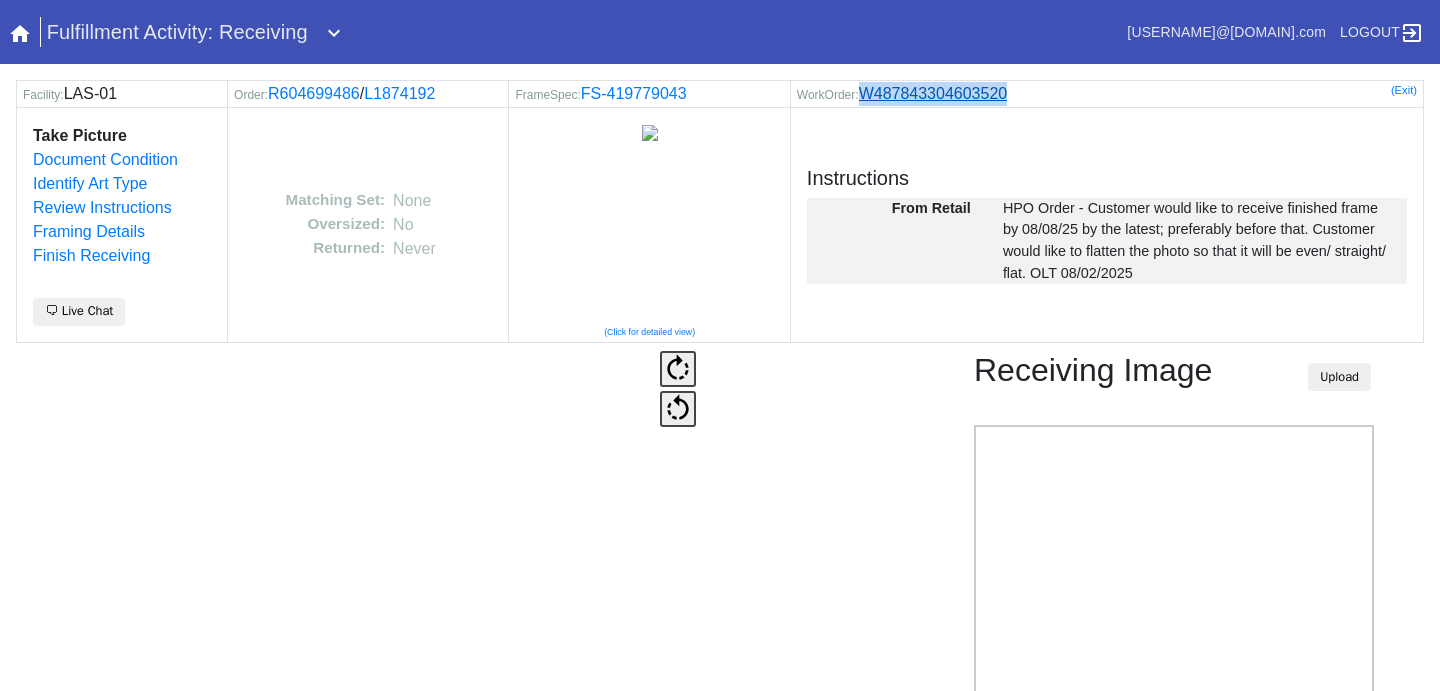 drag, startPoint x: 1040, startPoint y: 94, endPoint x: 870, endPoint y: 99, distance: 170.07352 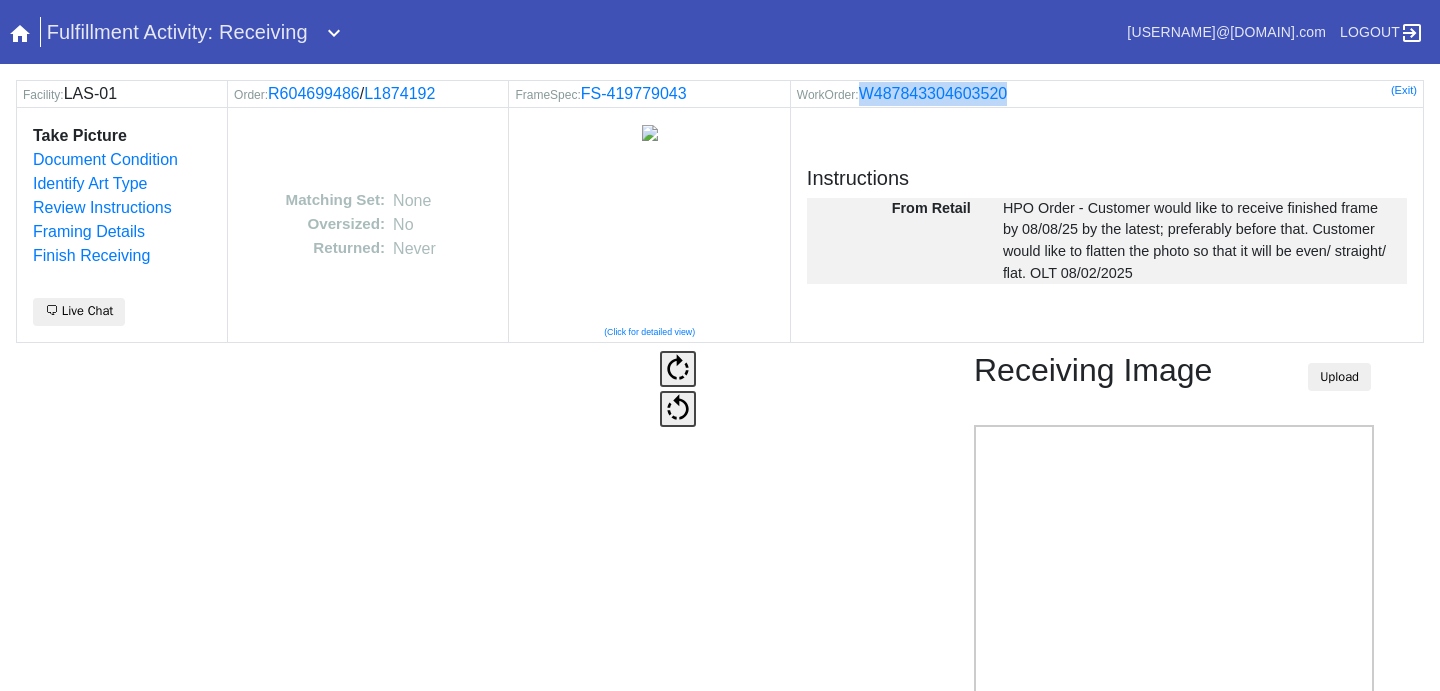 scroll, scrollTop: 148, scrollLeft: 0, axis: vertical 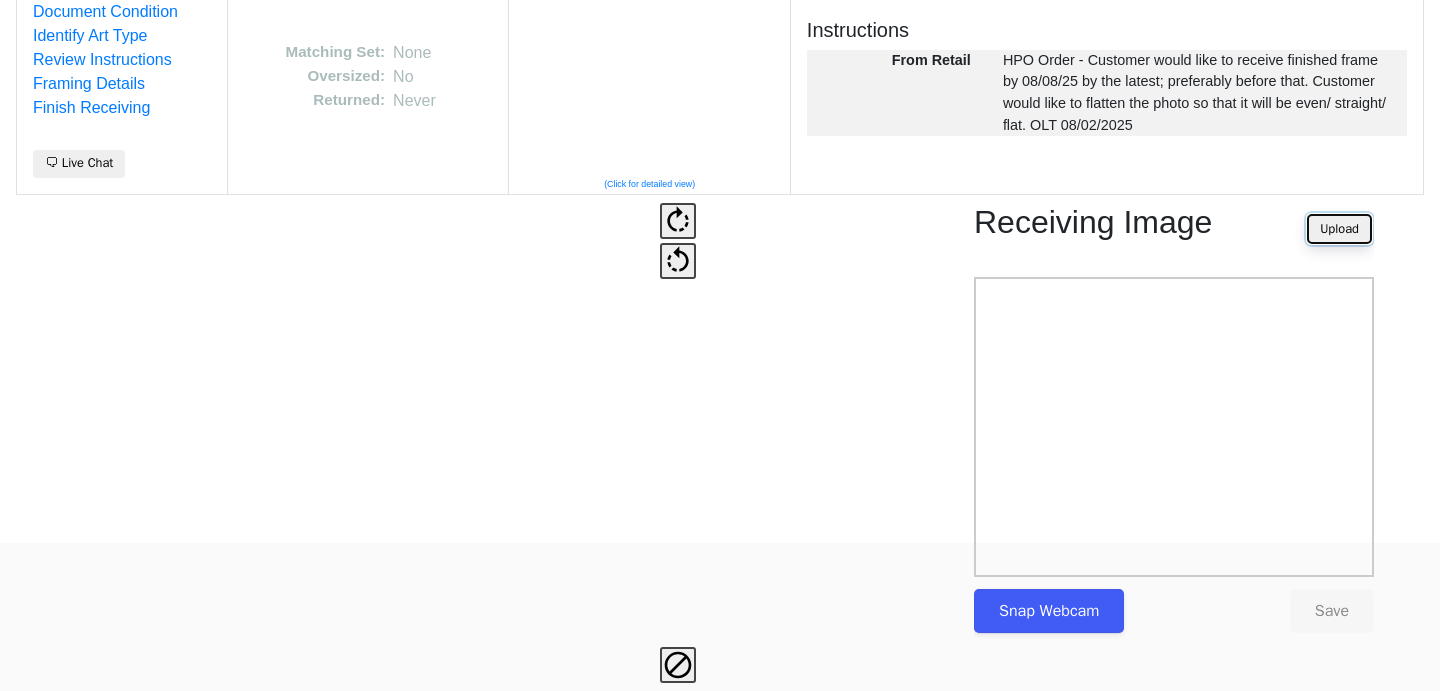click on "Upload" at bounding box center (1339, 229) 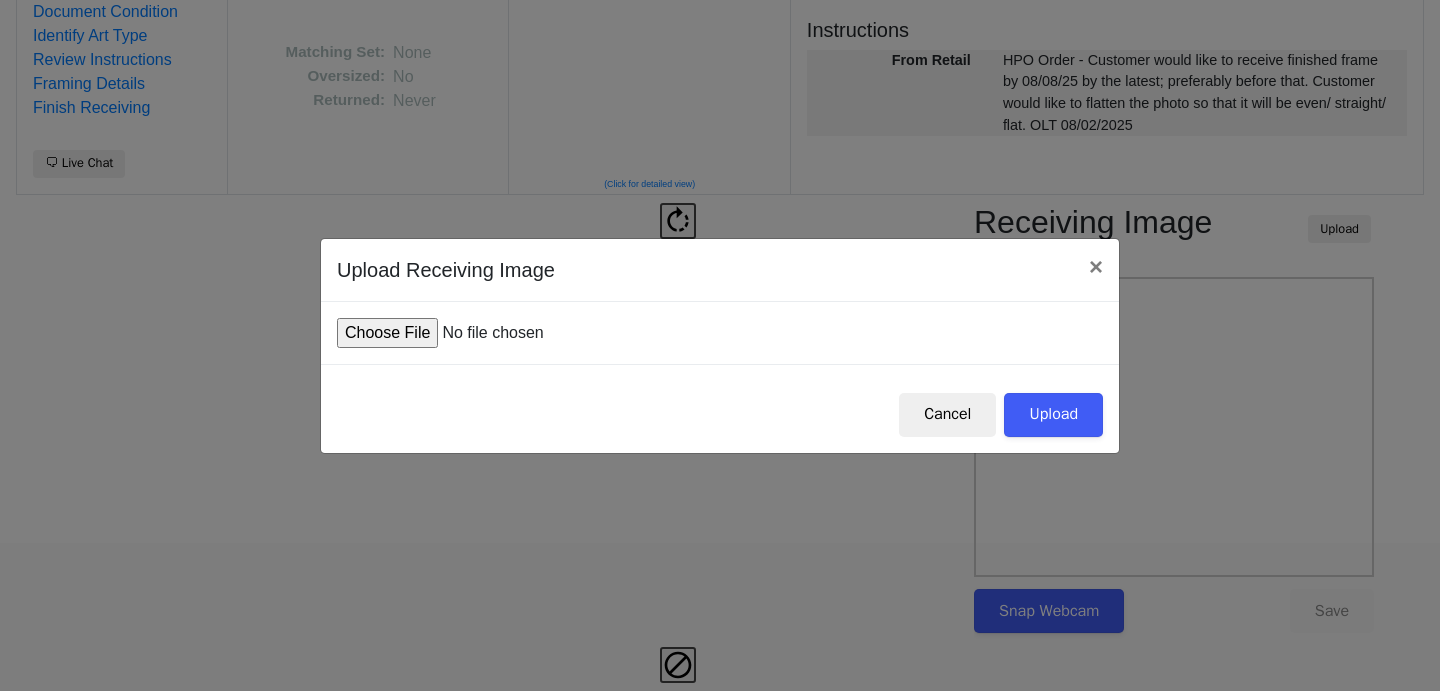 click at bounding box center [488, 333] 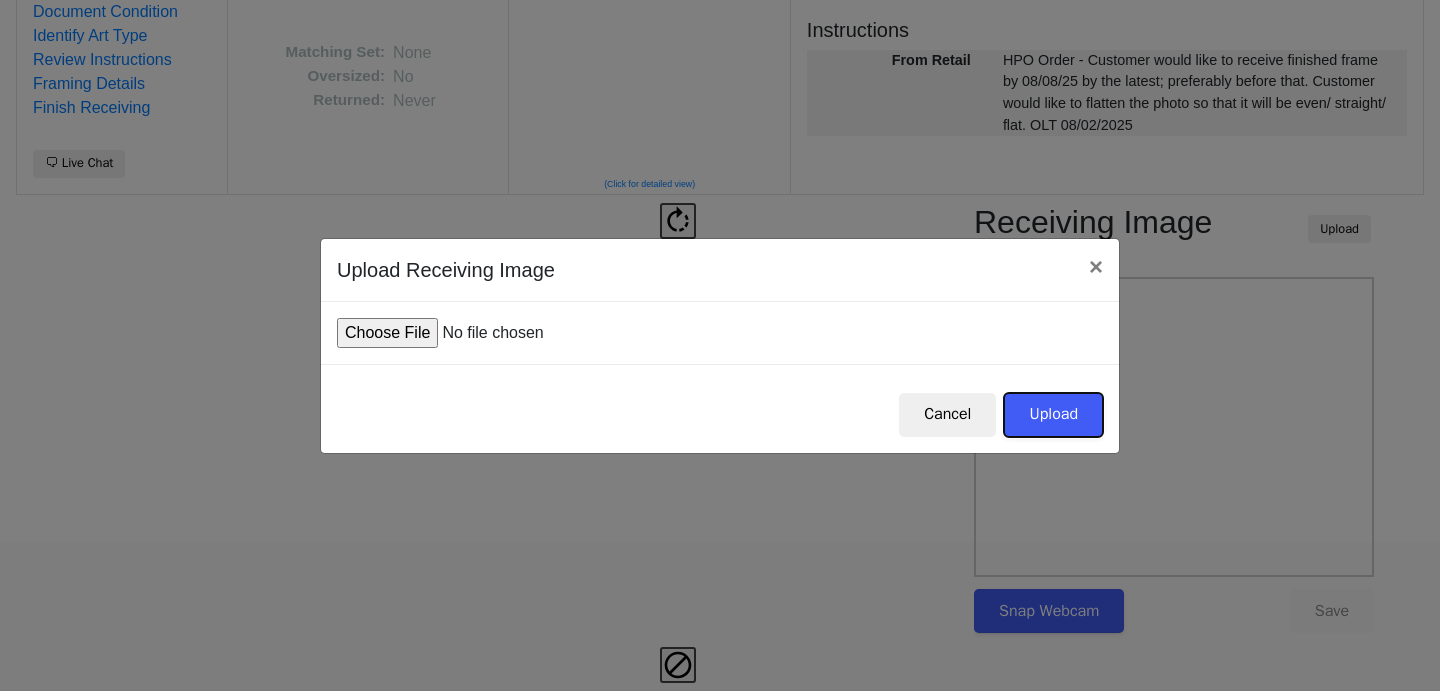 click on "Upload" at bounding box center (1053, 415) 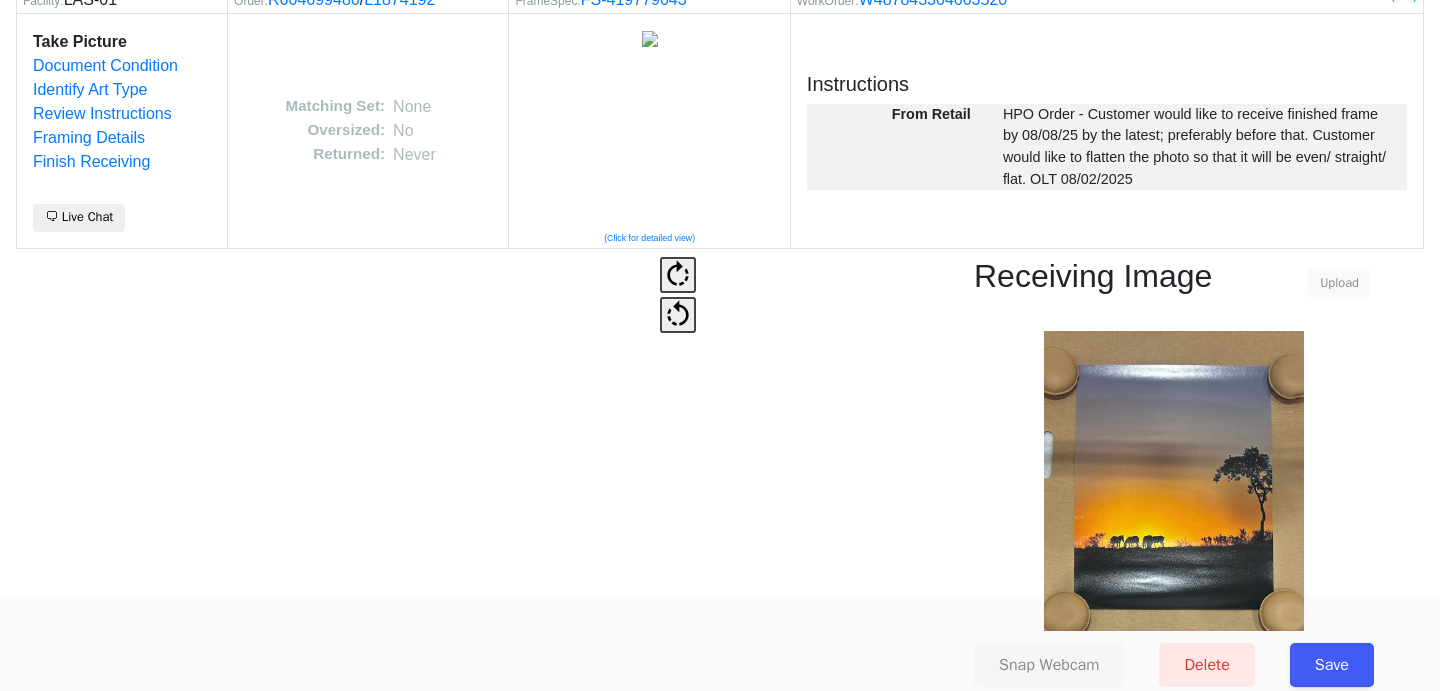 scroll, scrollTop: 148, scrollLeft: 0, axis: vertical 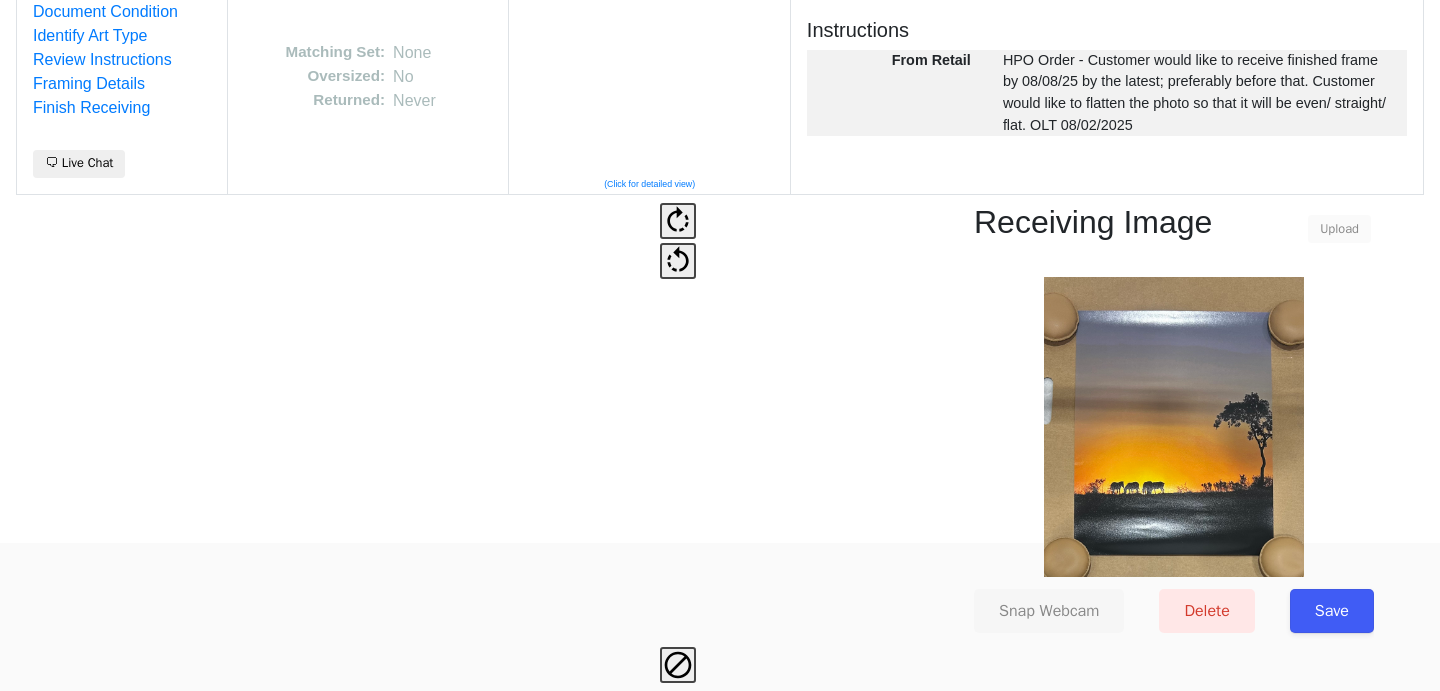 click on "Save" at bounding box center [1332, 611] 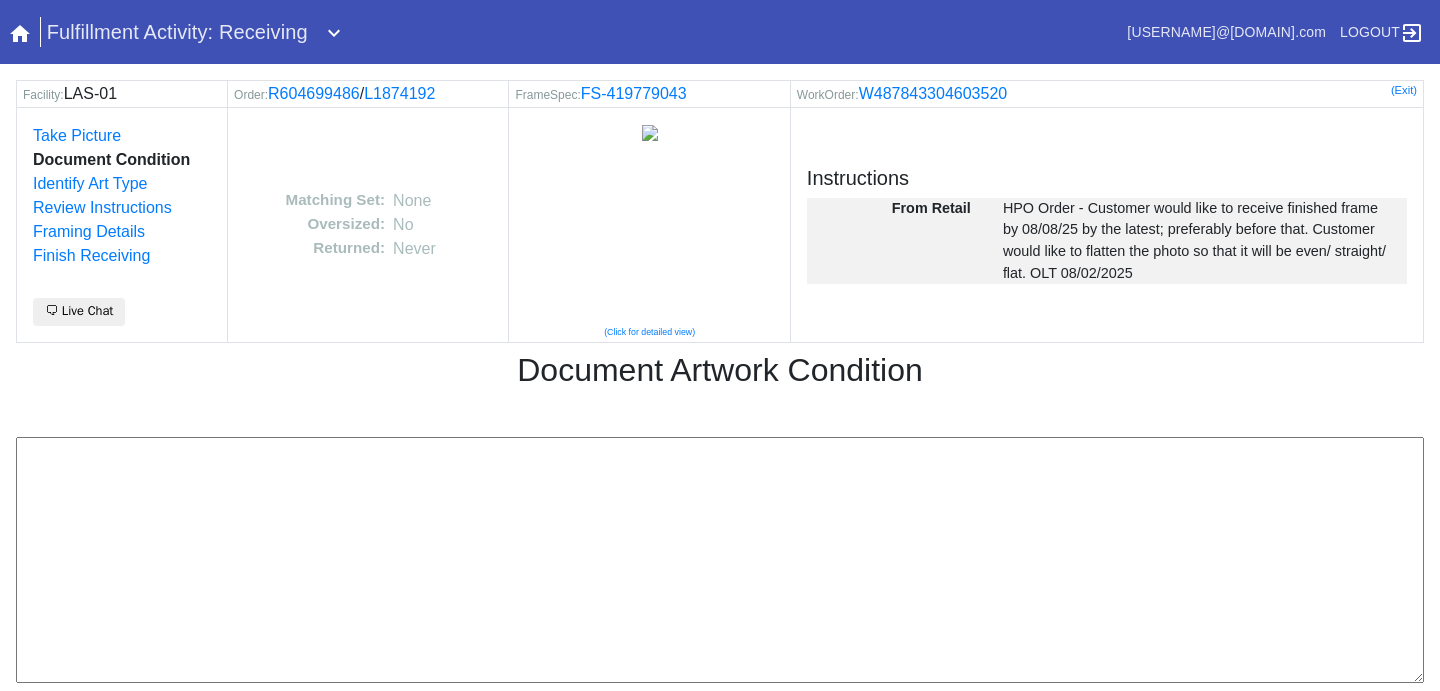 scroll, scrollTop: 0, scrollLeft: 0, axis: both 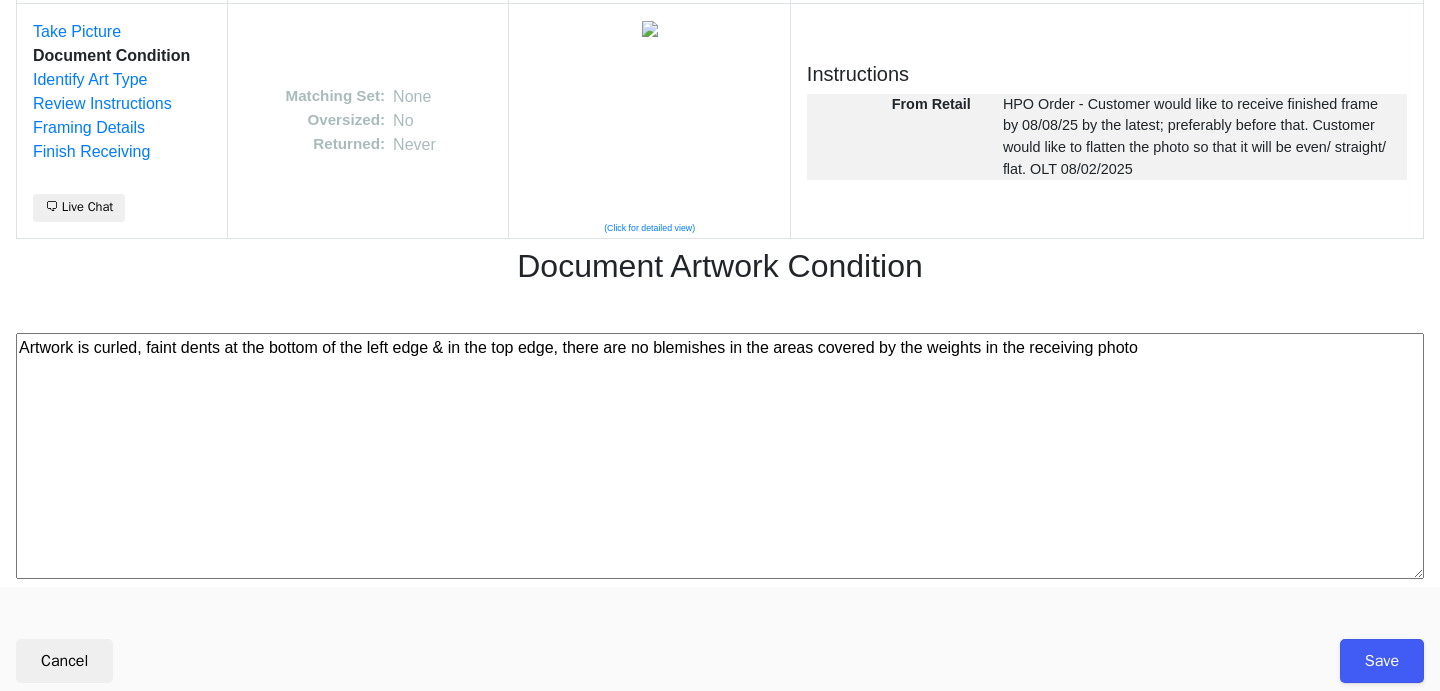 type on "Artwork is curled, faint dents at the bottom of the left edge & in the top edge, there are no blemishes in the areas covered by the weights in the receiving photo" 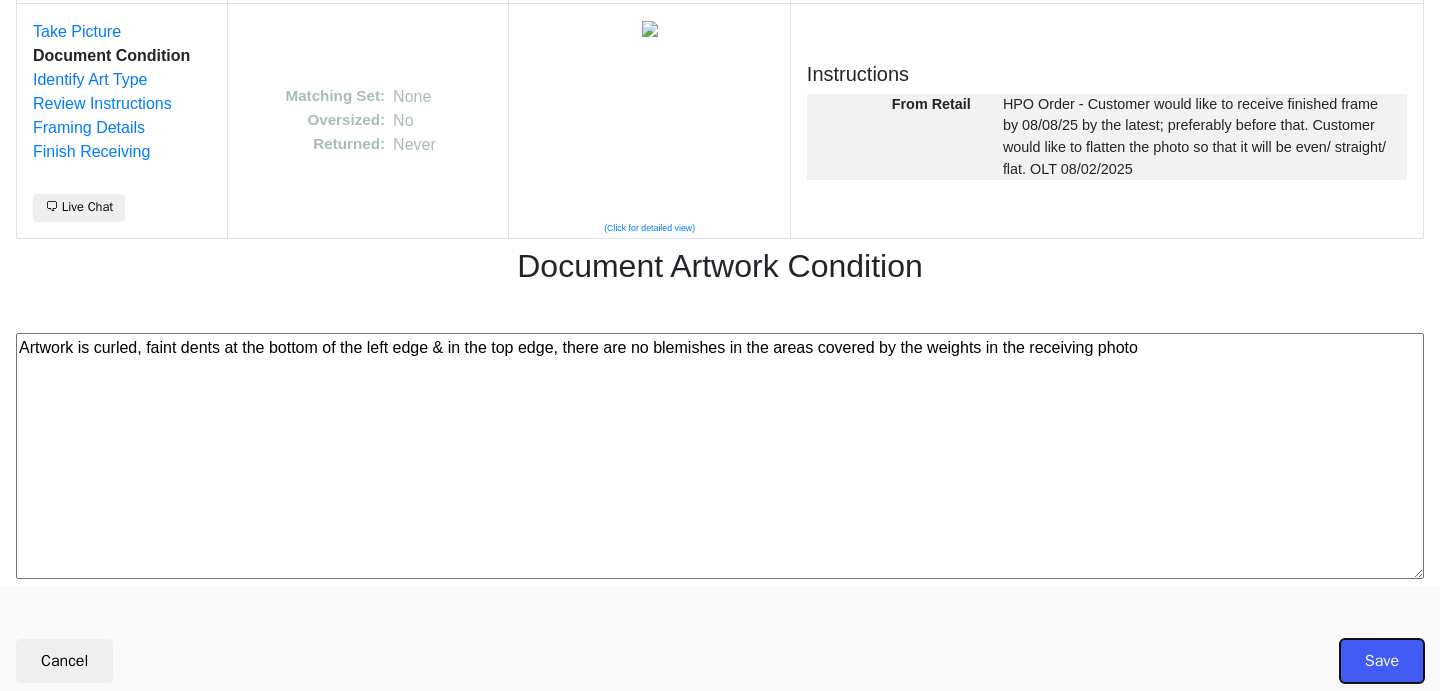 click on "Save" at bounding box center (1382, 661) 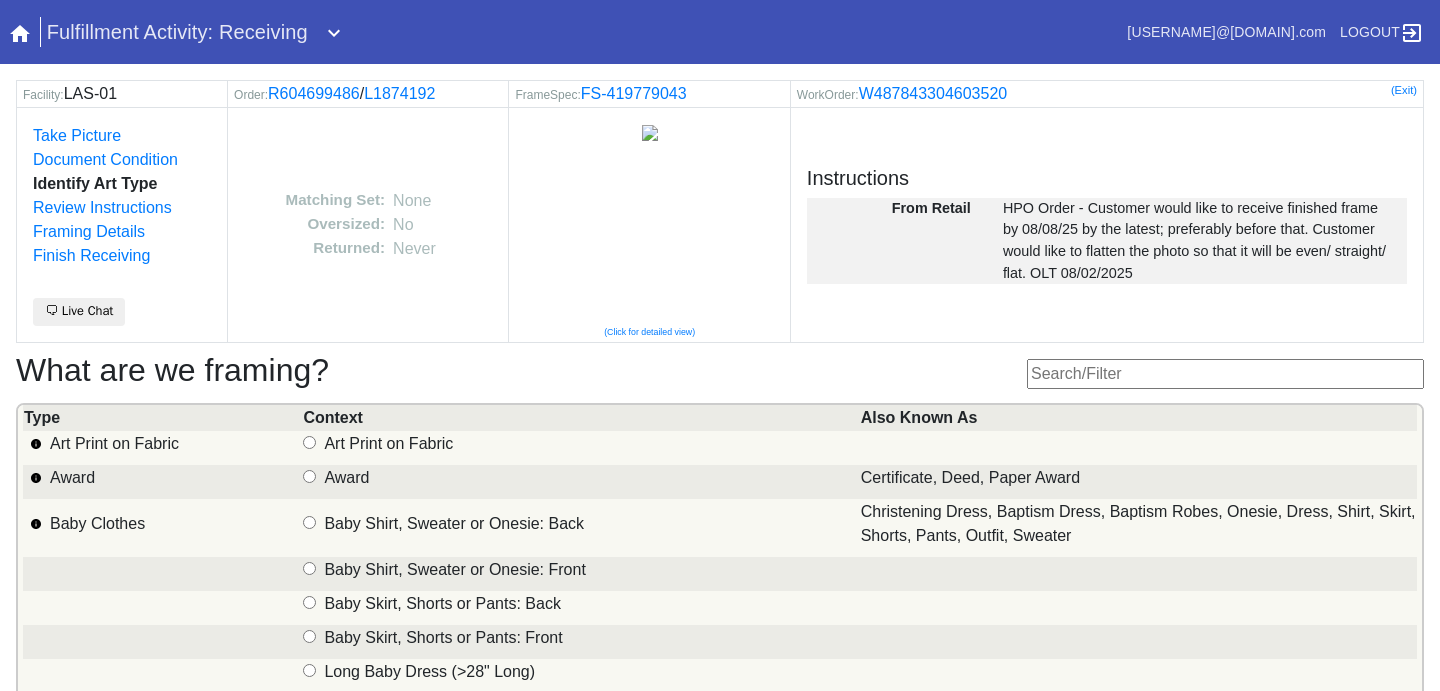scroll, scrollTop: 0, scrollLeft: 0, axis: both 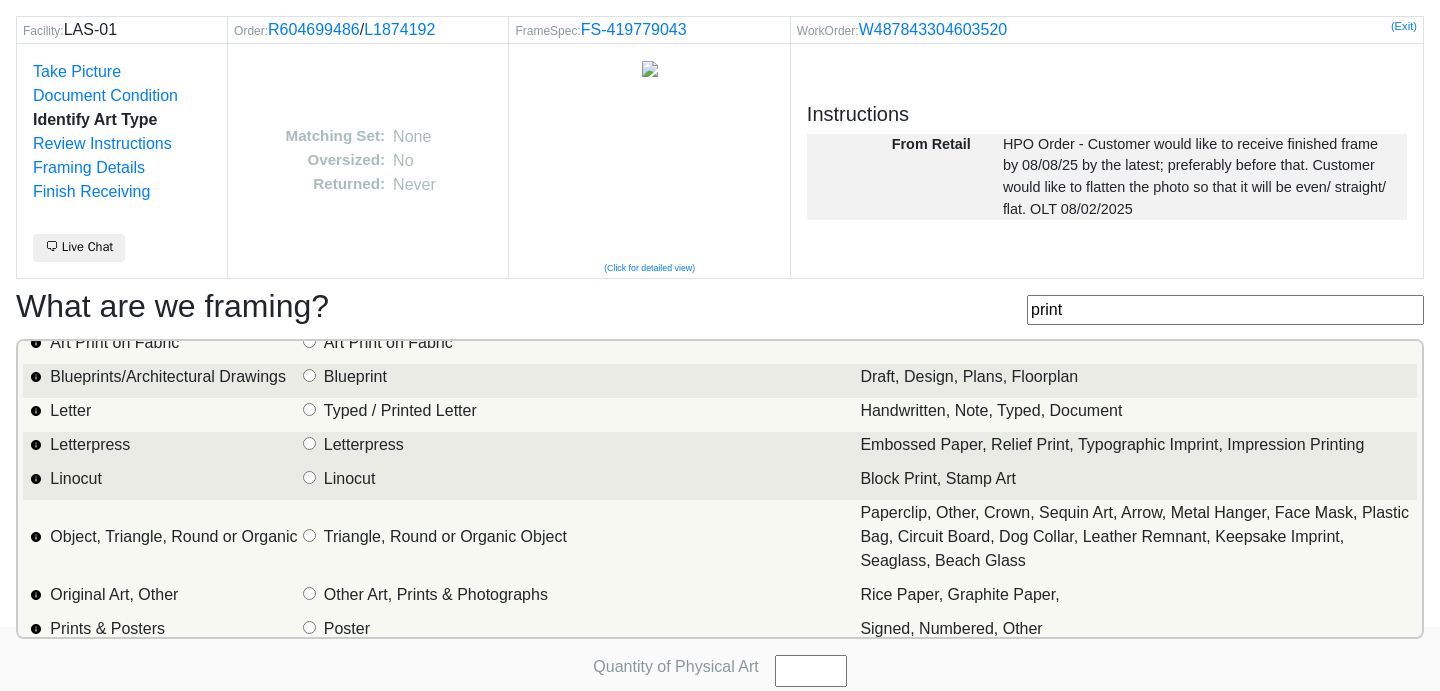 type on "print" 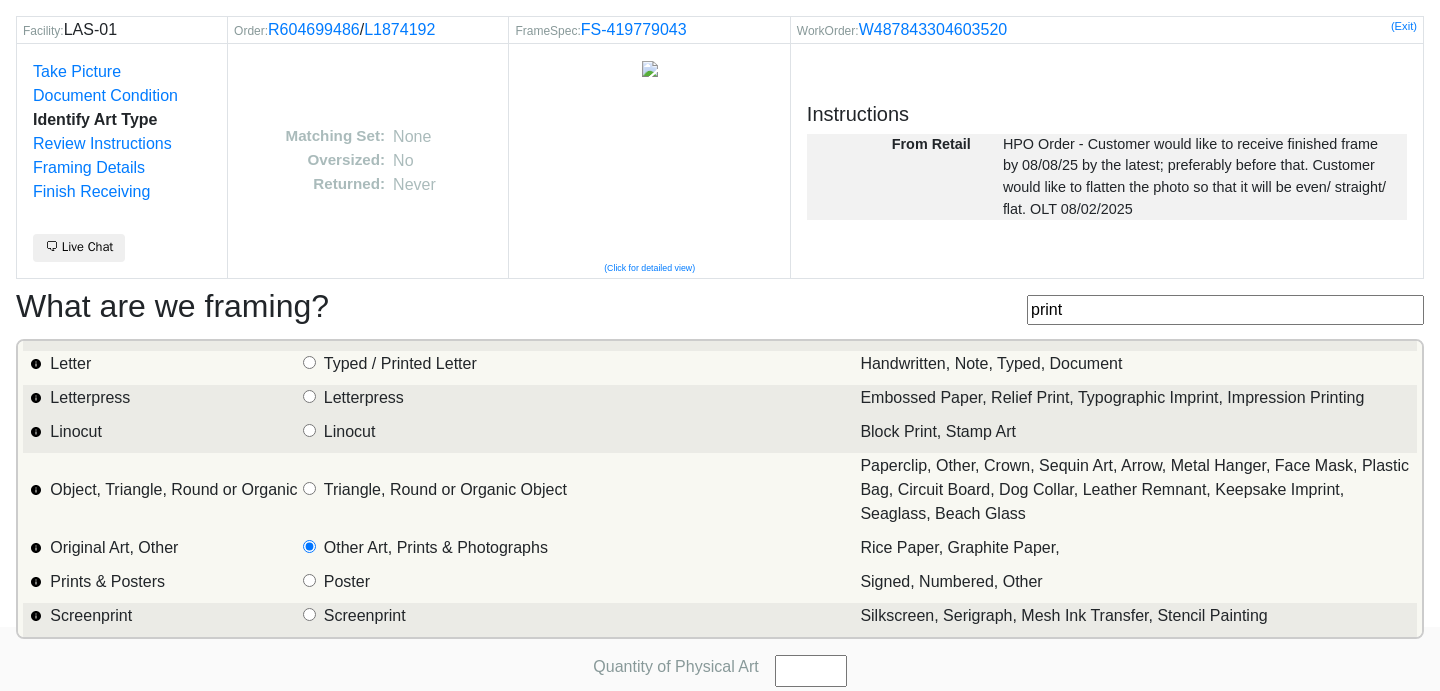 scroll, scrollTop: 106, scrollLeft: 0, axis: vertical 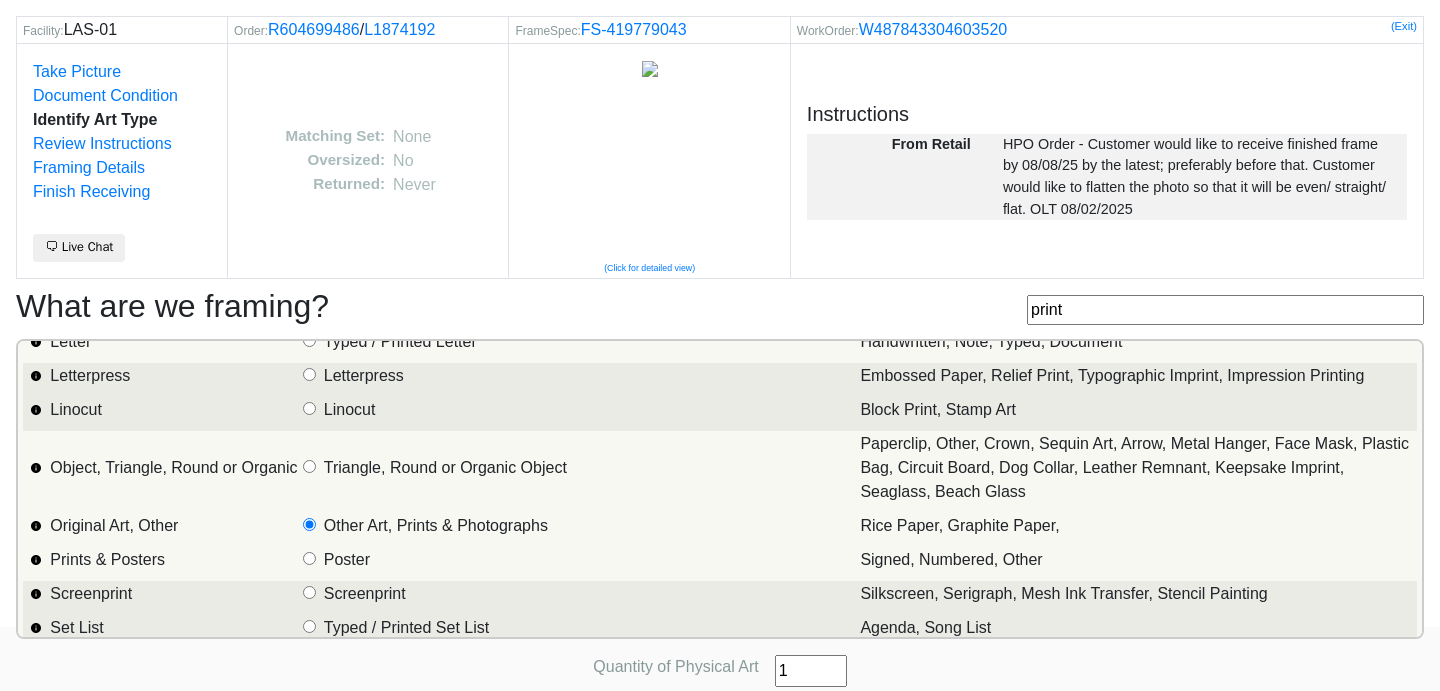 type on "1" 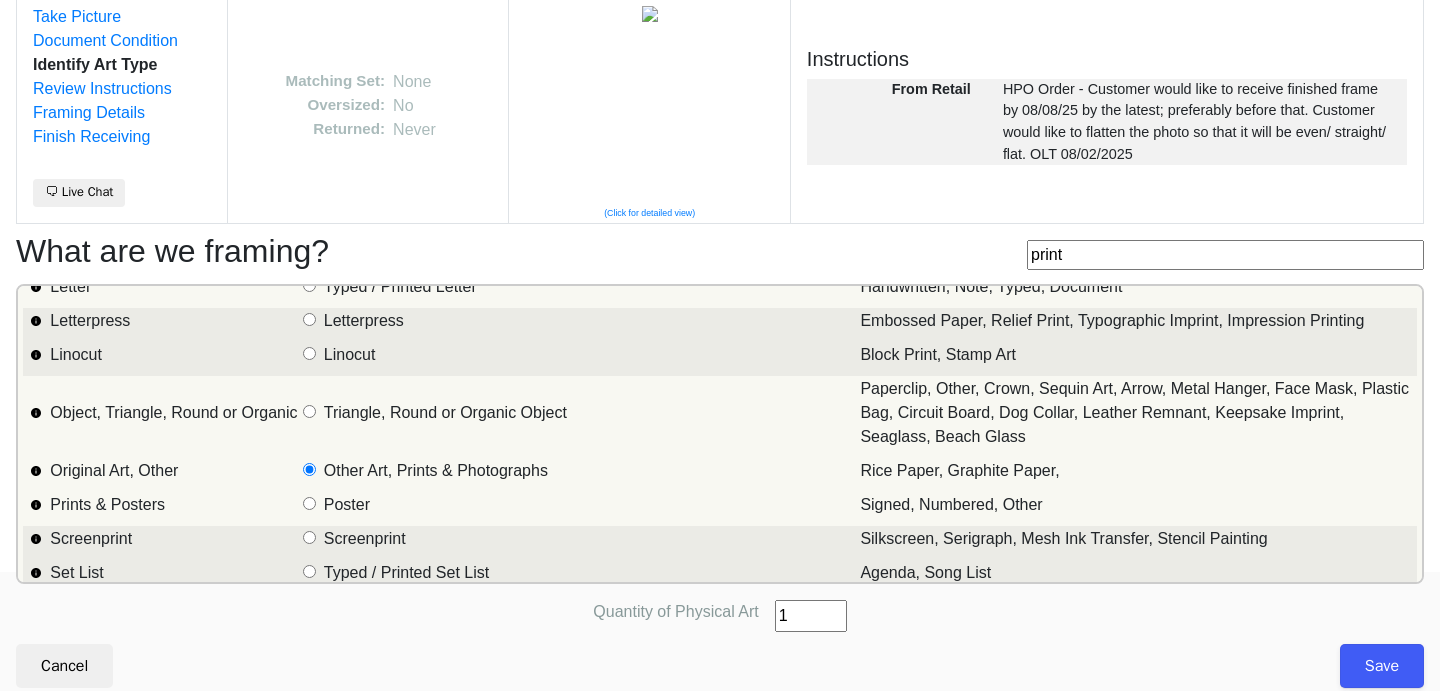 scroll, scrollTop: 124, scrollLeft: 0, axis: vertical 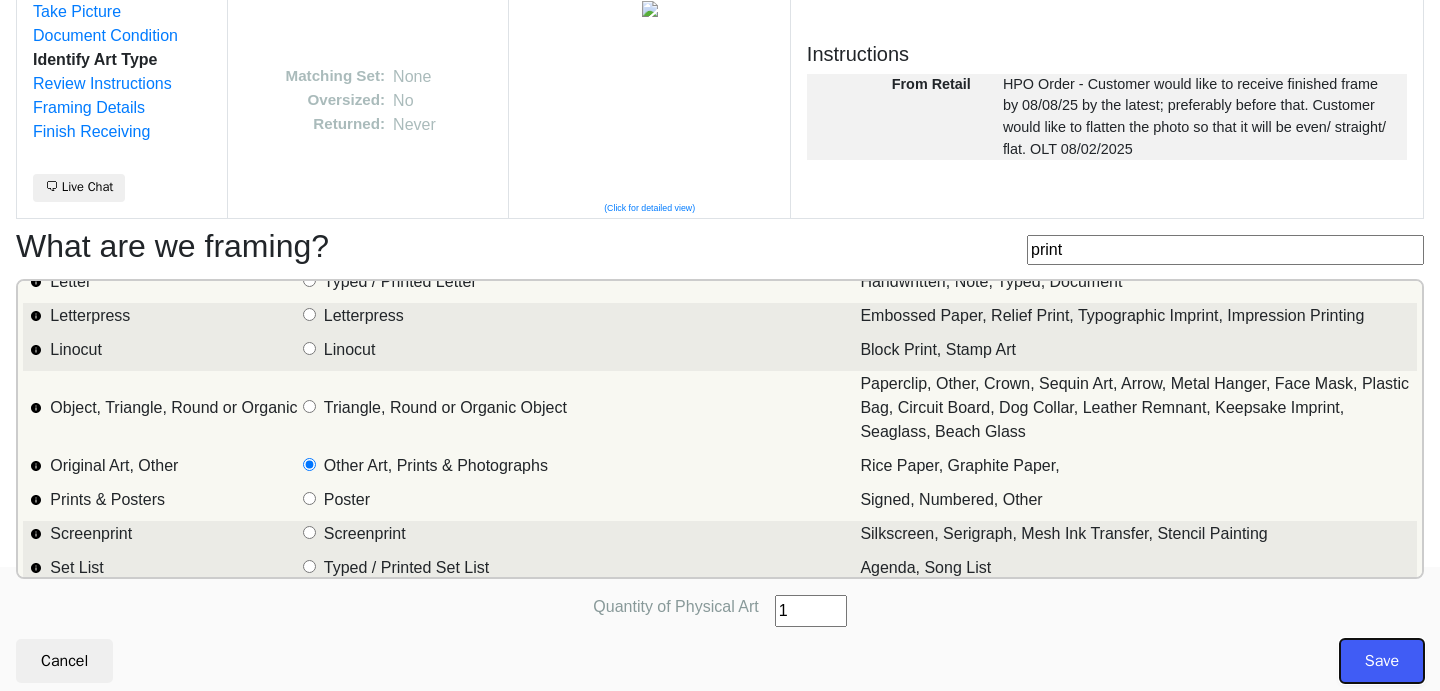 click on "Save" at bounding box center (1382, 661) 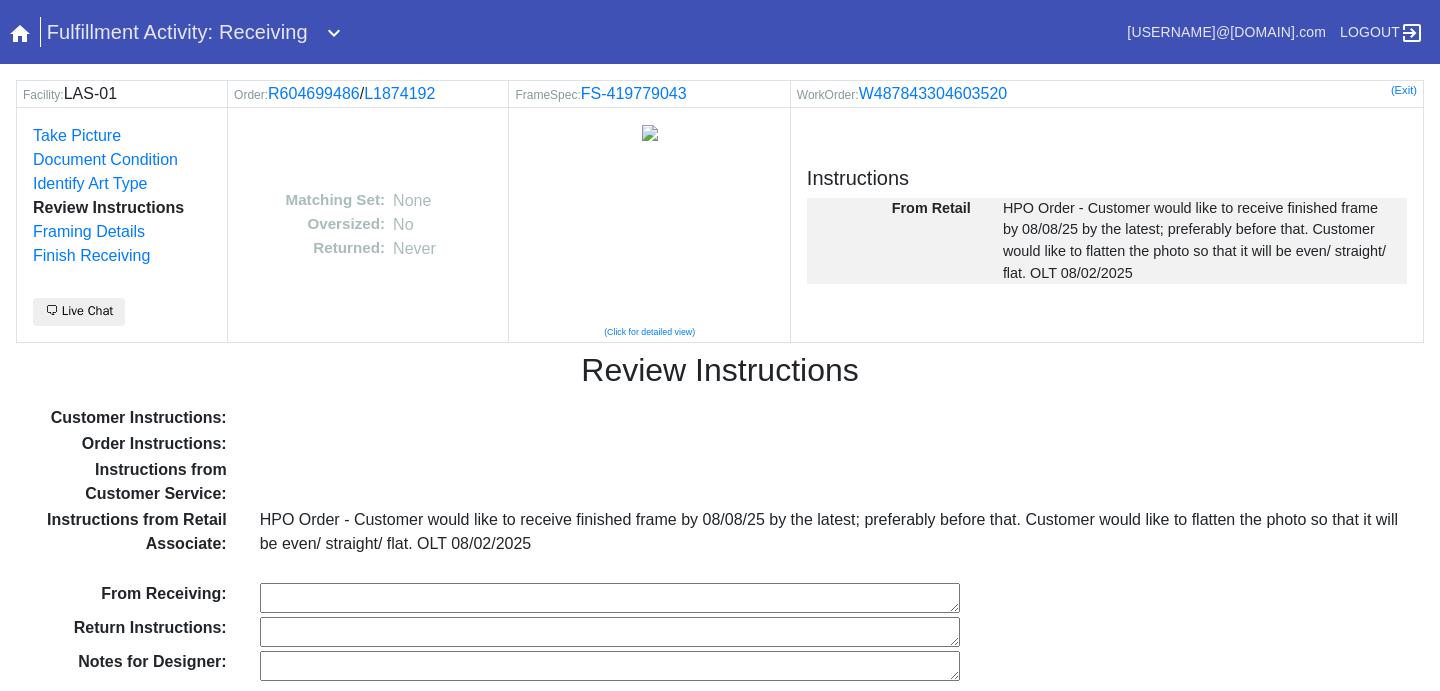 scroll, scrollTop: 56, scrollLeft: 0, axis: vertical 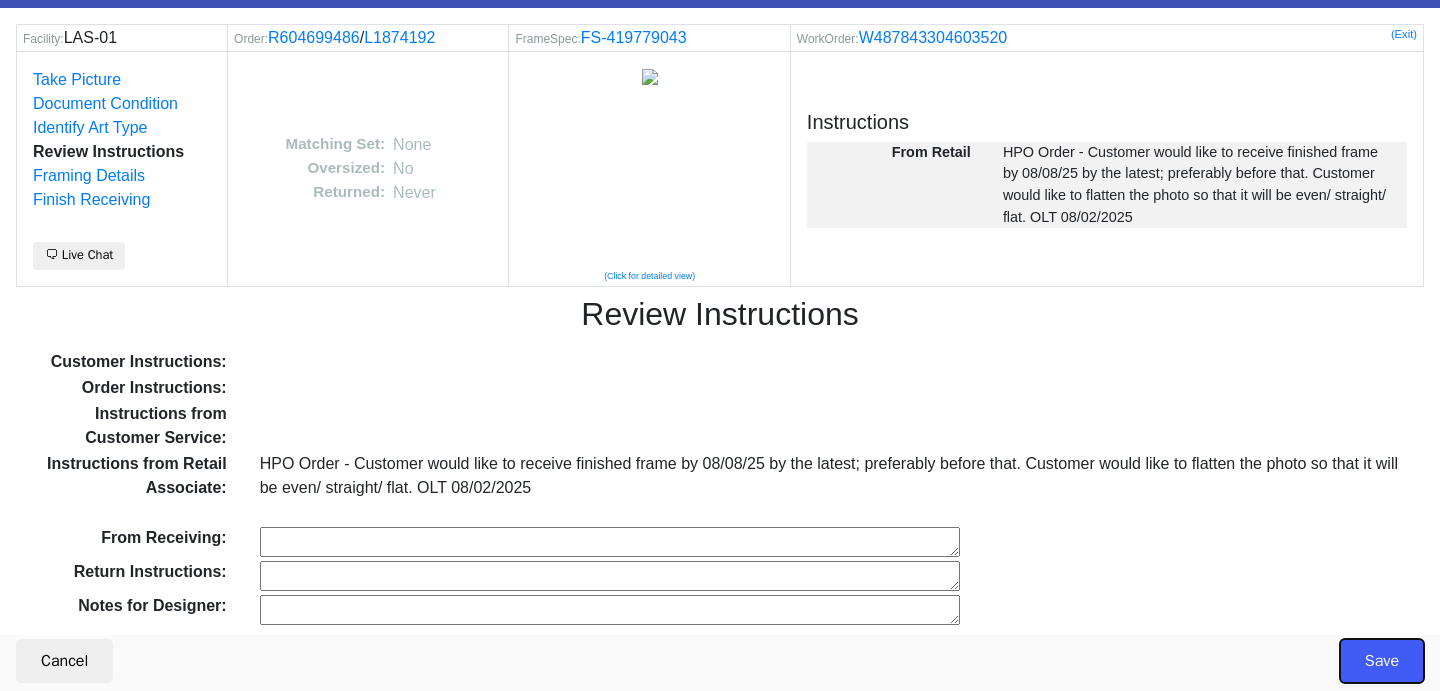 click on "Save" at bounding box center [1382, 661] 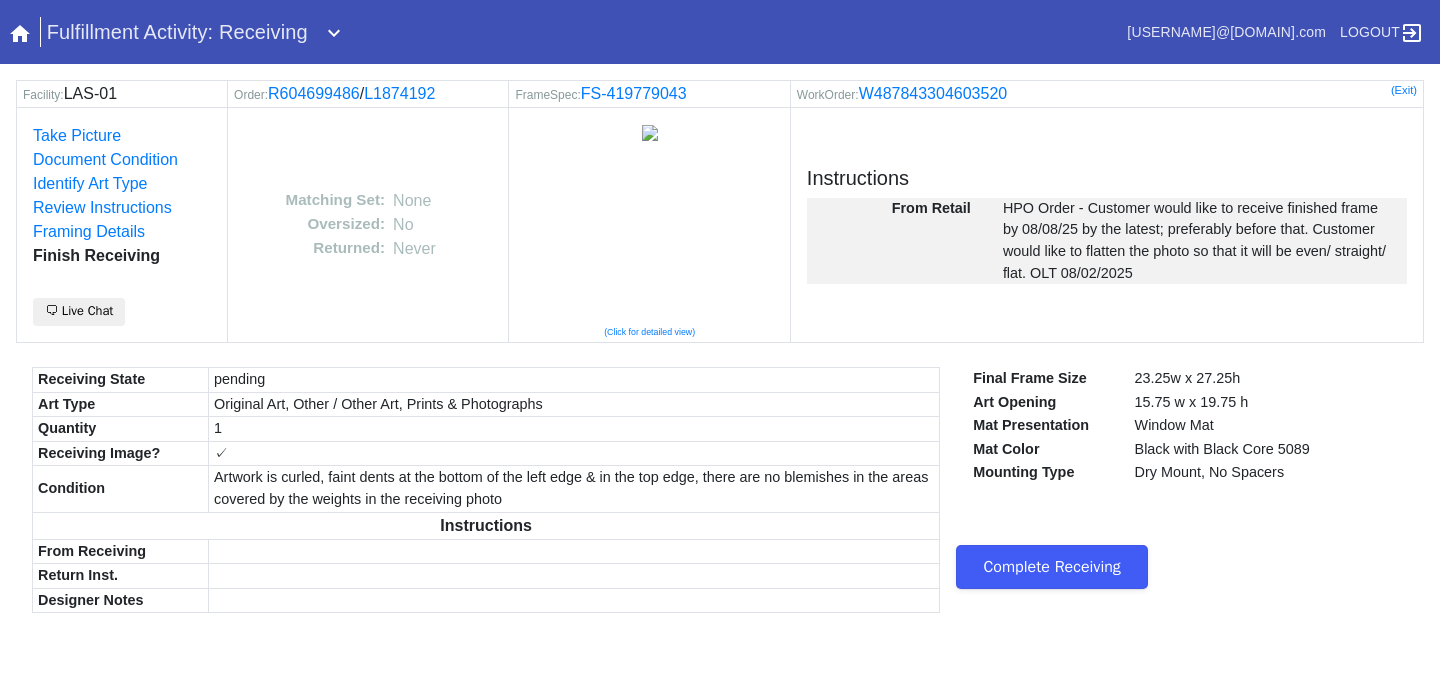 scroll, scrollTop: 0, scrollLeft: 0, axis: both 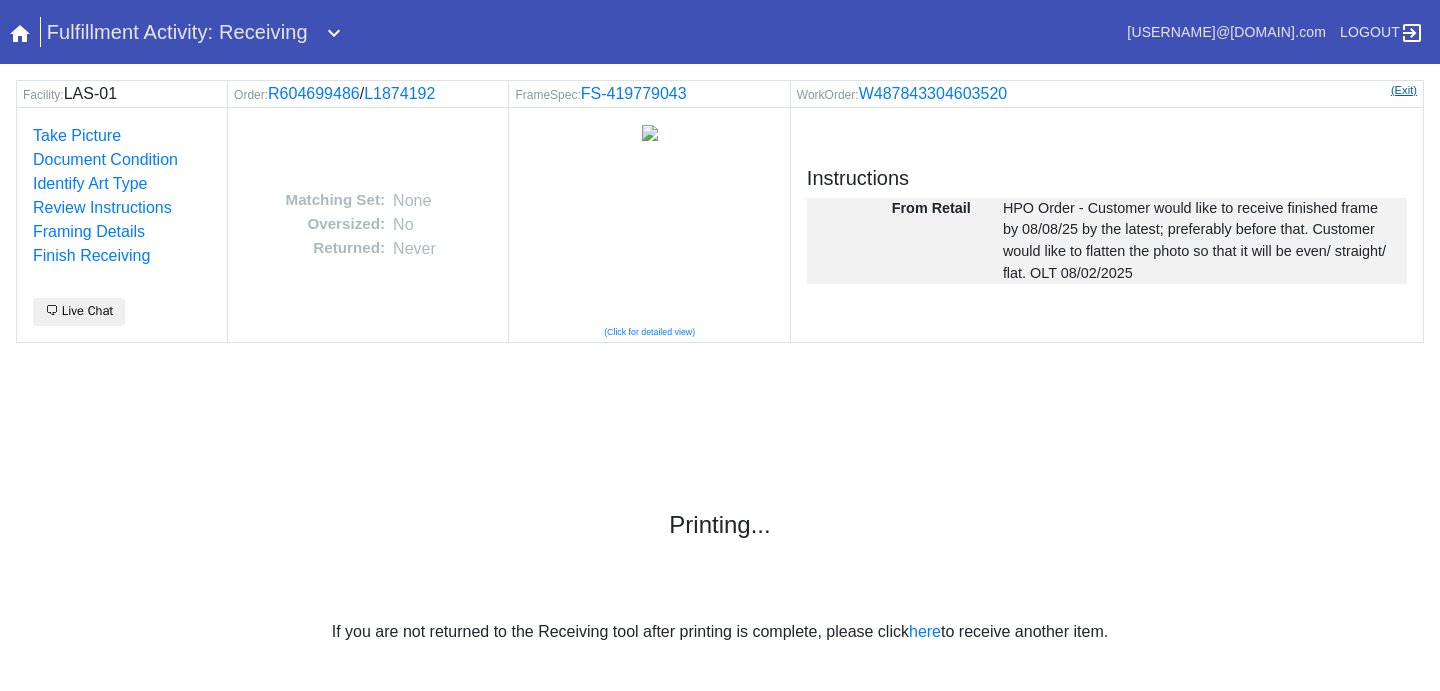 click on "(Exit)" at bounding box center [1404, 90] 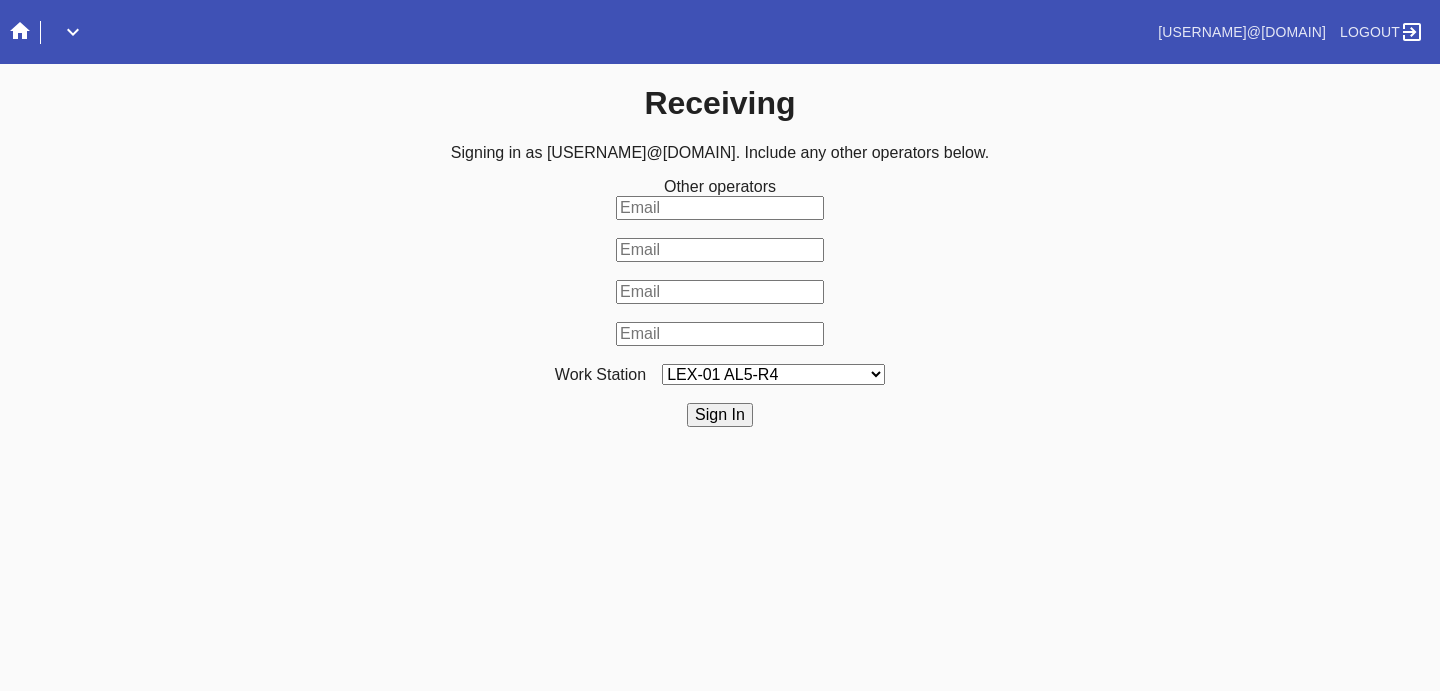 scroll, scrollTop: 0, scrollLeft: 0, axis: both 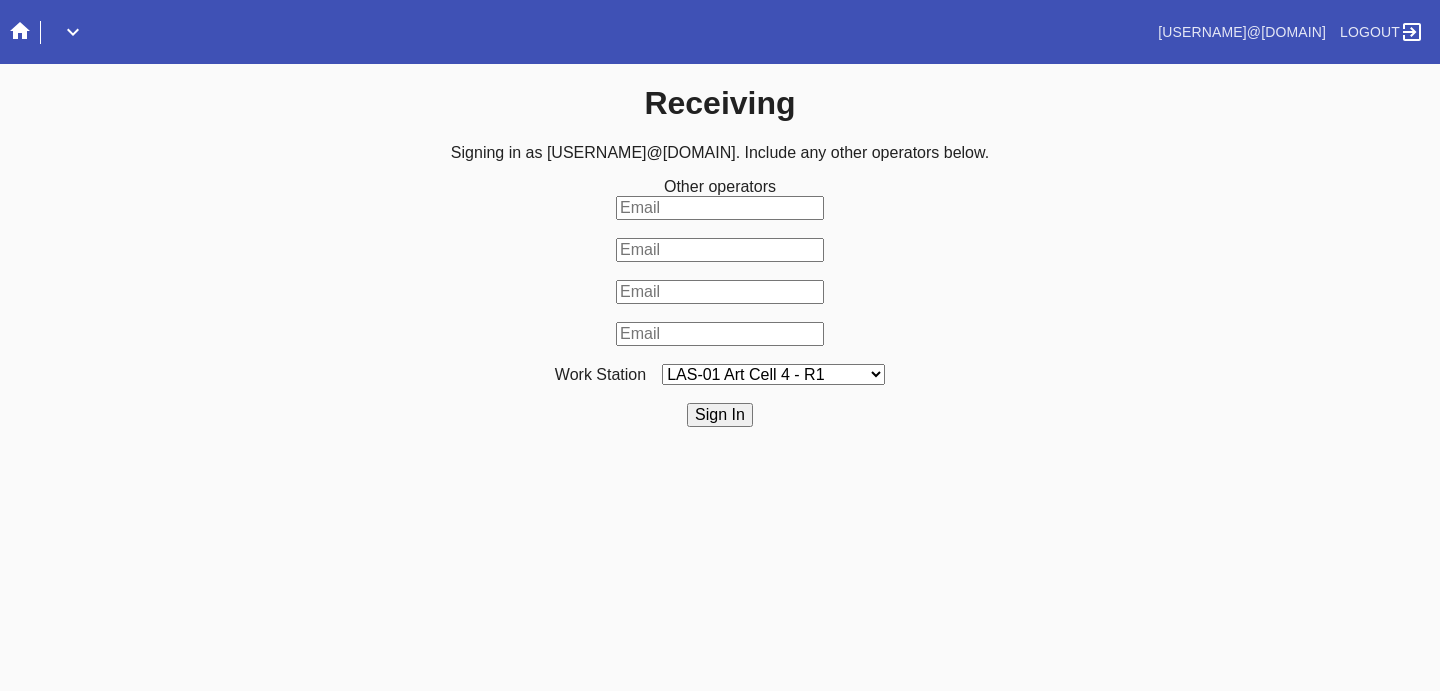 click on "Search
.a {
fill: #1d2019;
}
Spinner
.a {
fill: #1d2019;
}
Go to order
example: o R123456789 (or o #M12423)
Search via Panoramic
example: Any Email or FB number, R*...
Go to user
example: u <email> | u U1234
Go to order audit log
example: al R123456789
Go to order payments
example: op R123456789
Go to most recent order for email
example: <email> | ro <email fragment>
Go to orders for email
example: <email> | o <email fragment>
Go to promo
example: p <code>
Make One Time Promo
example: mkp
Go to Gift Card
example: g G529704768722640
Search Joinery       Logout" at bounding box center (720, 345) 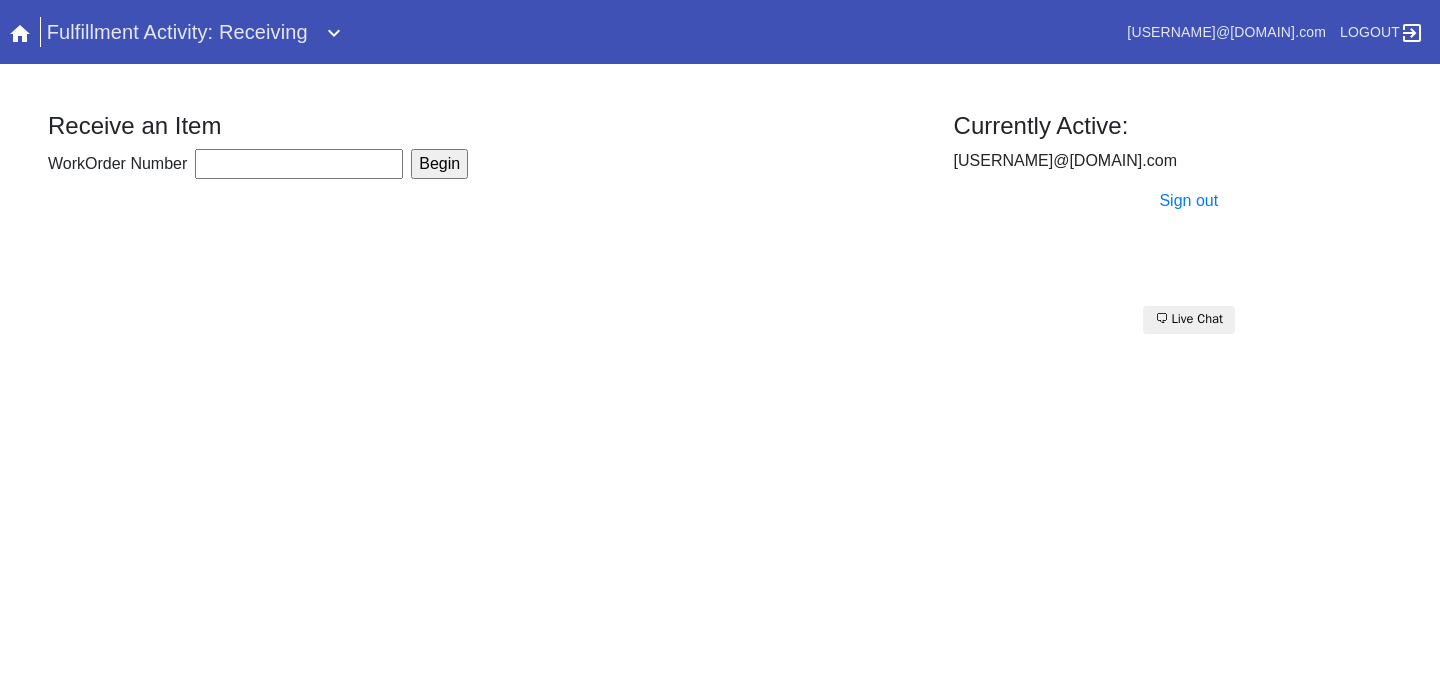scroll, scrollTop: 0, scrollLeft: 0, axis: both 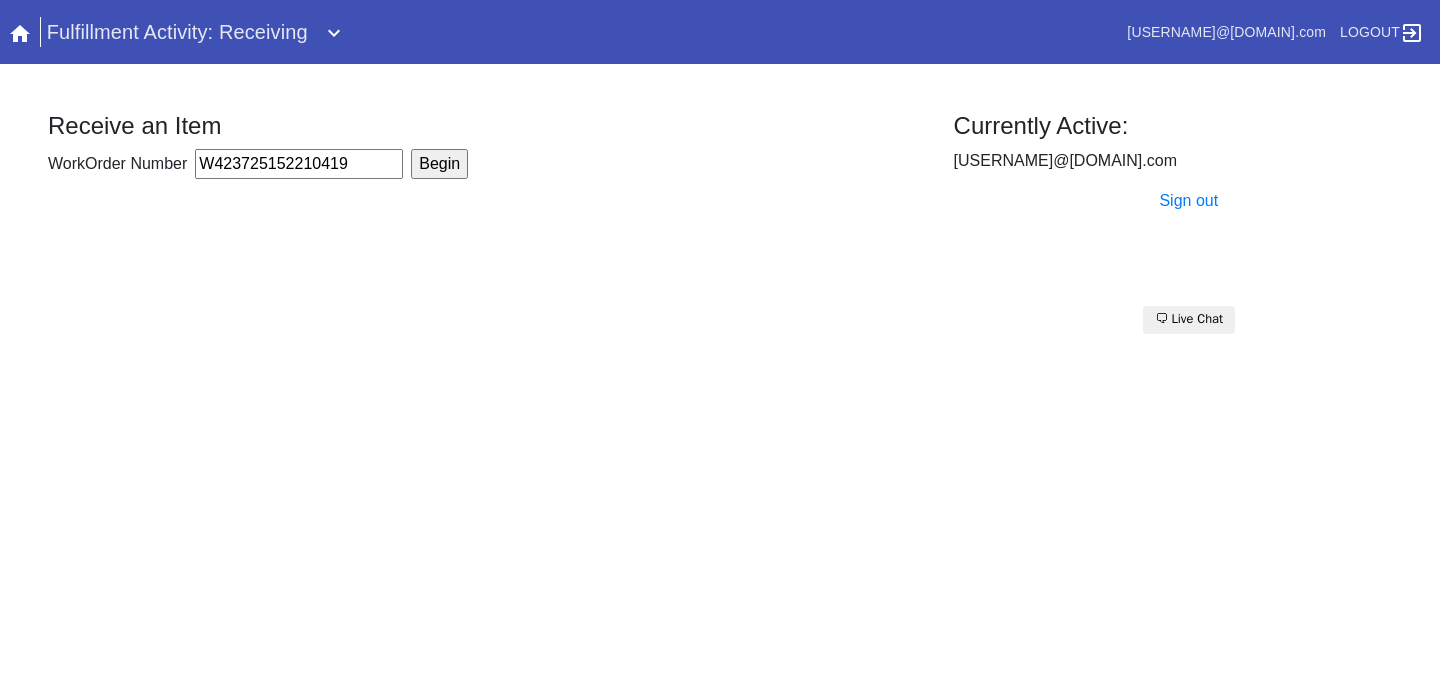 type on "W423725152210419" 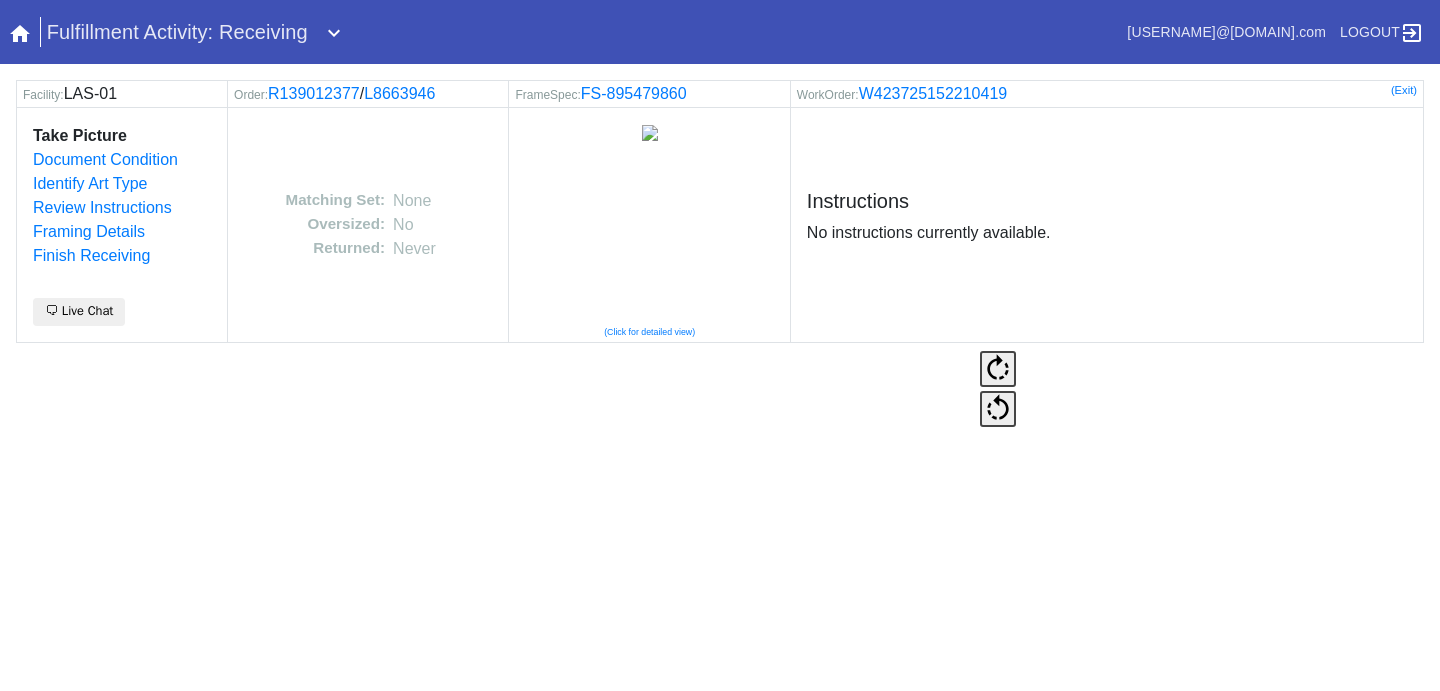 scroll, scrollTop: 0, scrollLeft: 0, axis: both 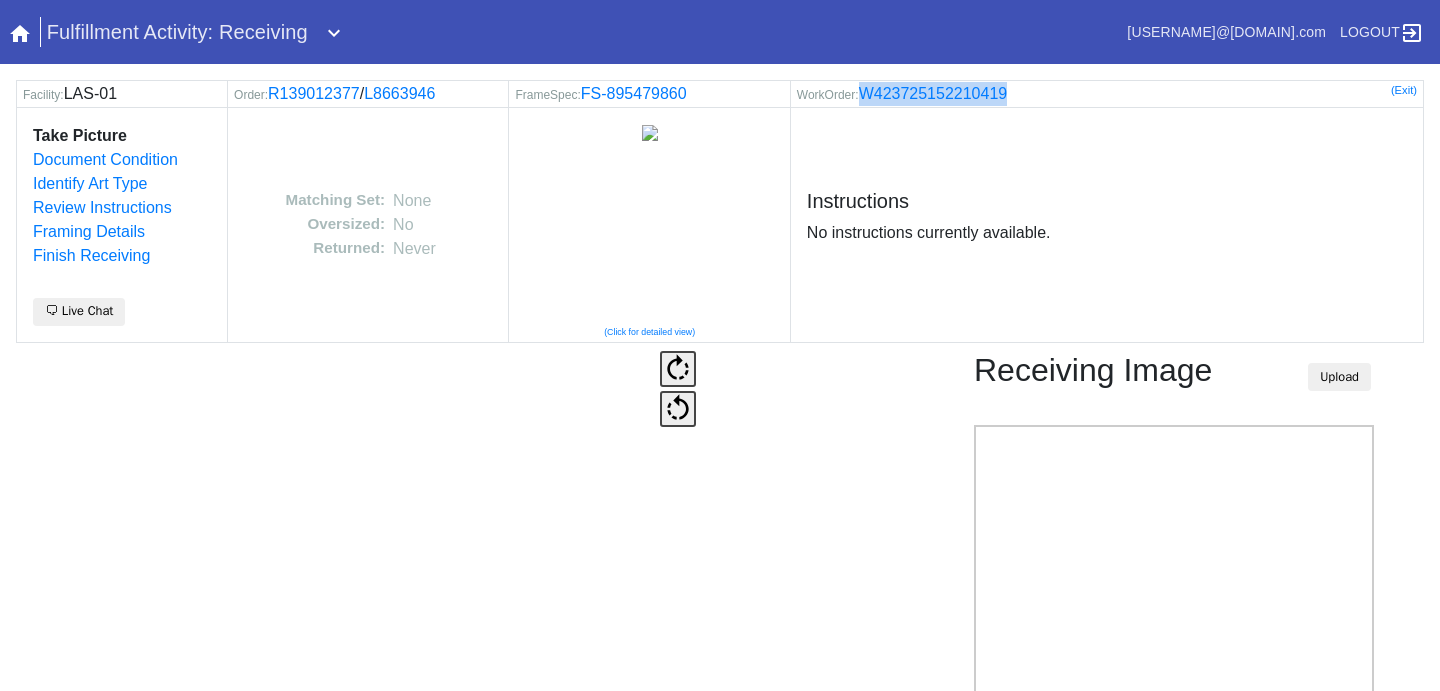 drag, startPoint x: 1037, startPoint y: 87, endPoint x: 871, endPoint y: 83, distance: 166.04819 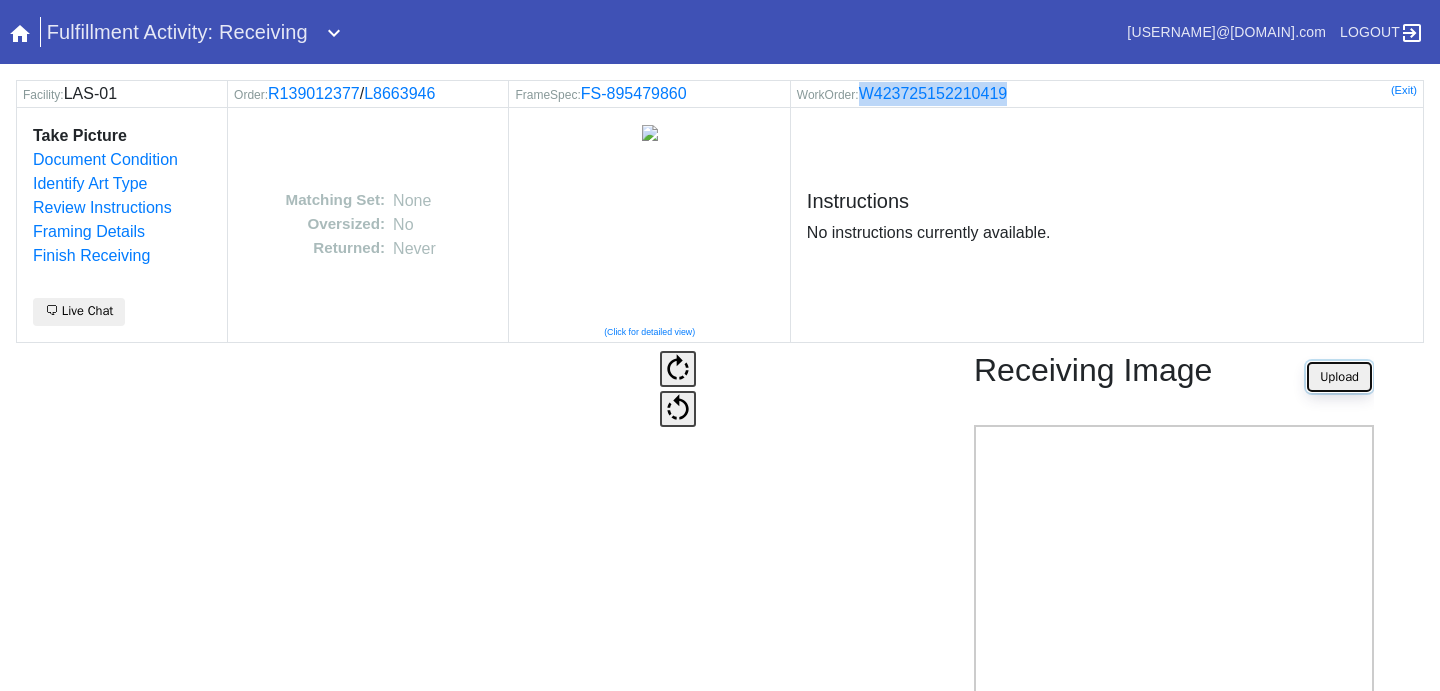 click on "Upload" at bounding box center [1339, 377] 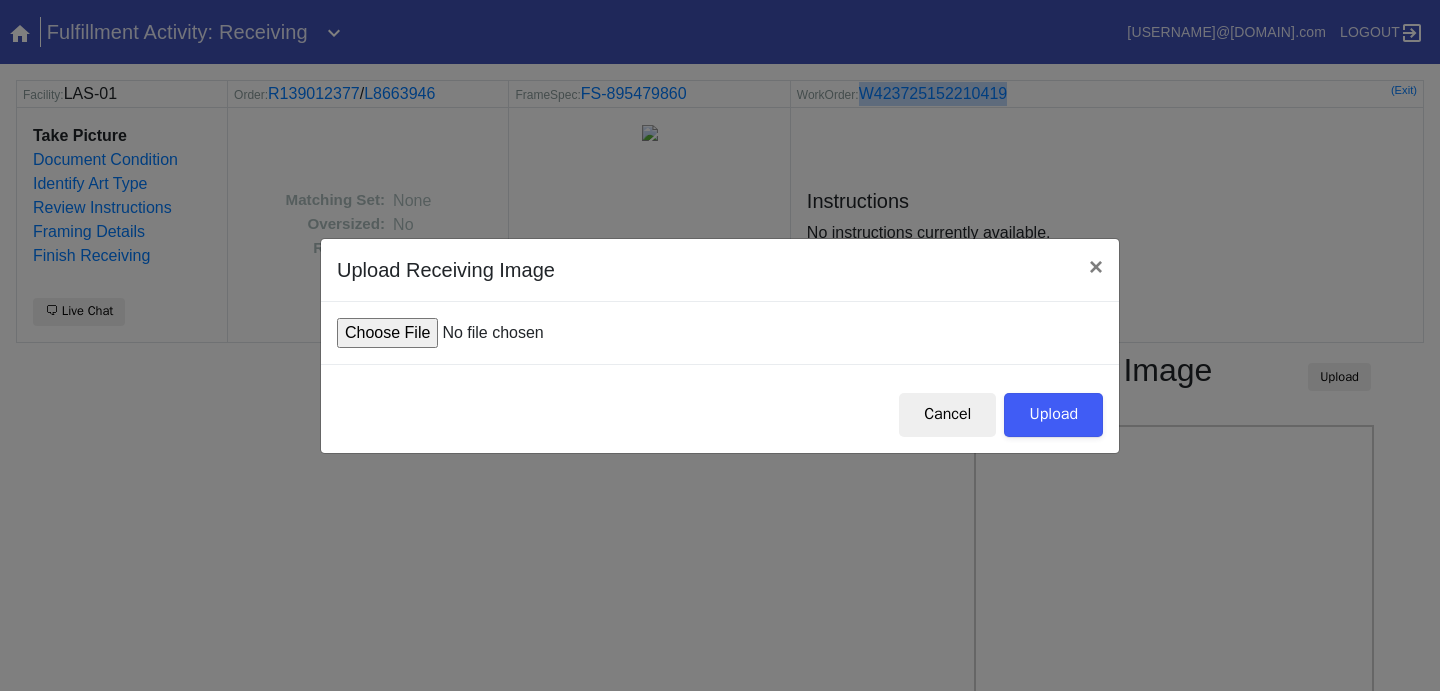 click at bounding box center (488, 333) 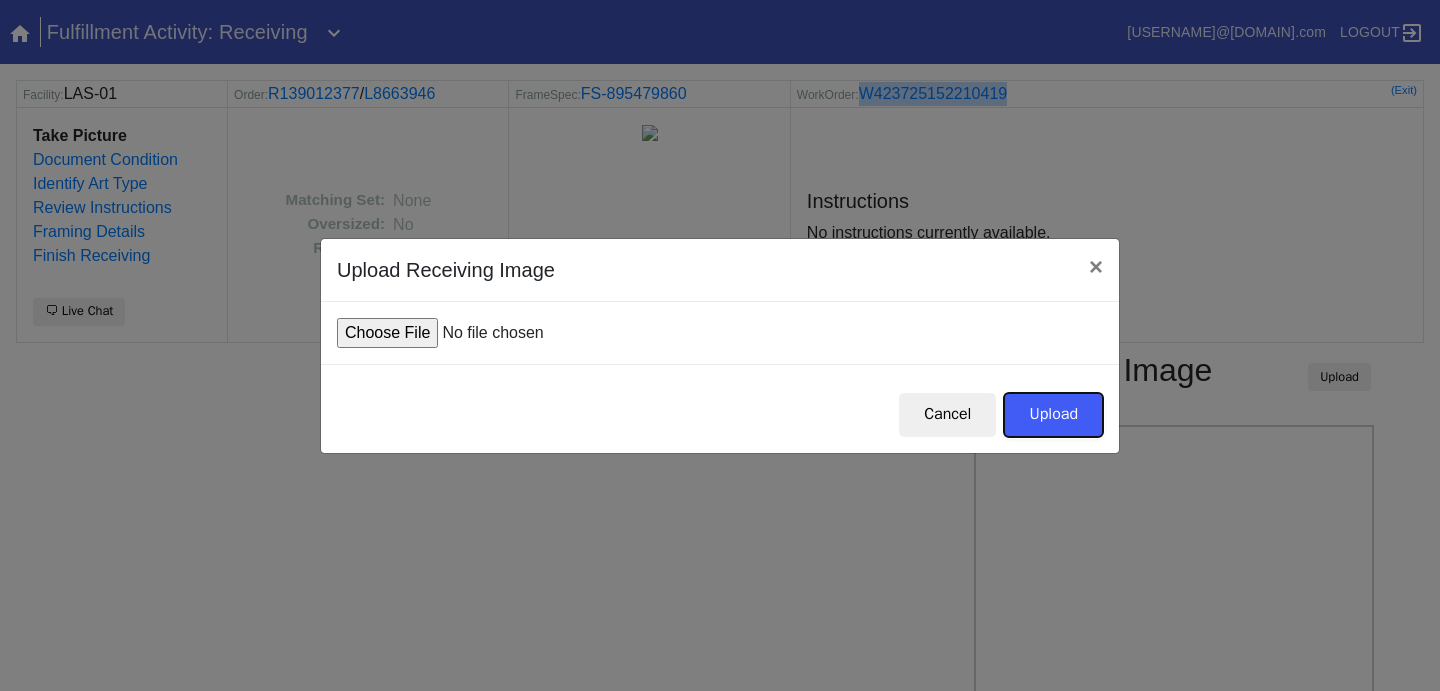 click on "Upload" at bounding box center [1053, 415] 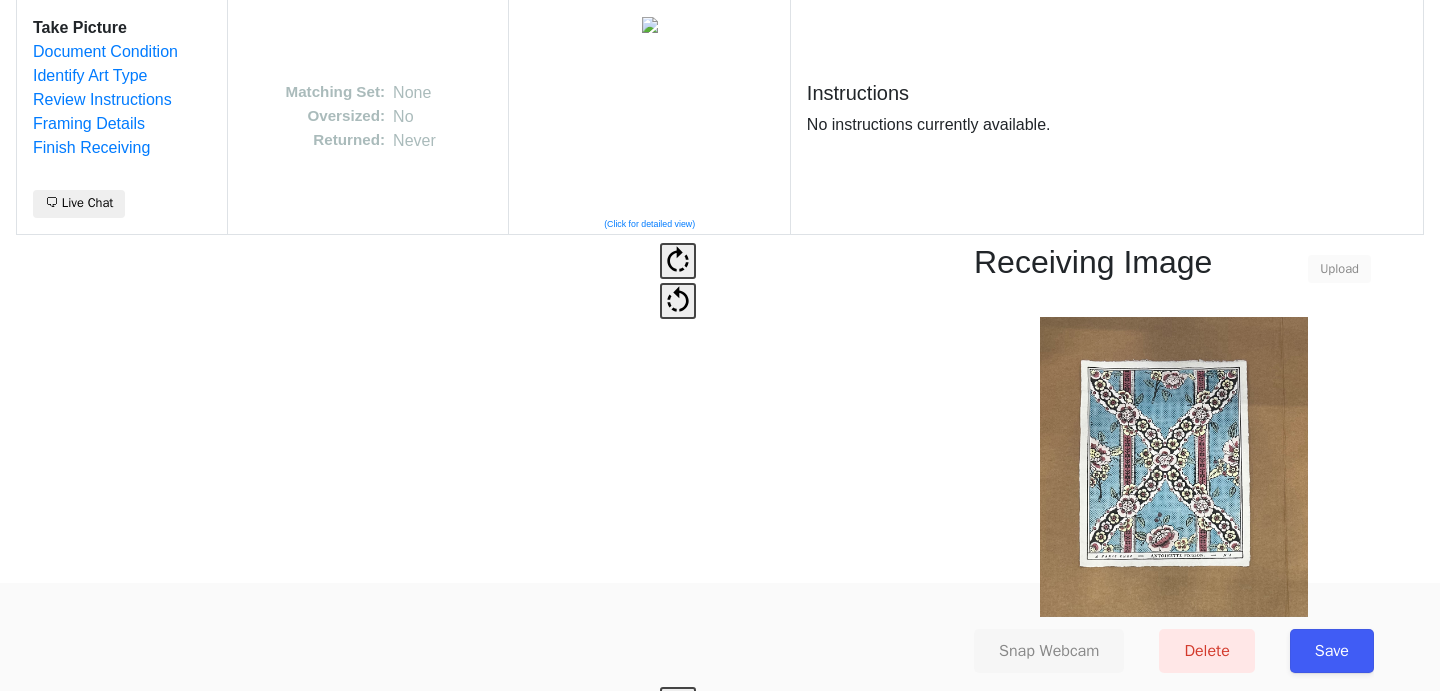 scroll, scrollTop: 148, scrollLeft: 0, axis: vertical 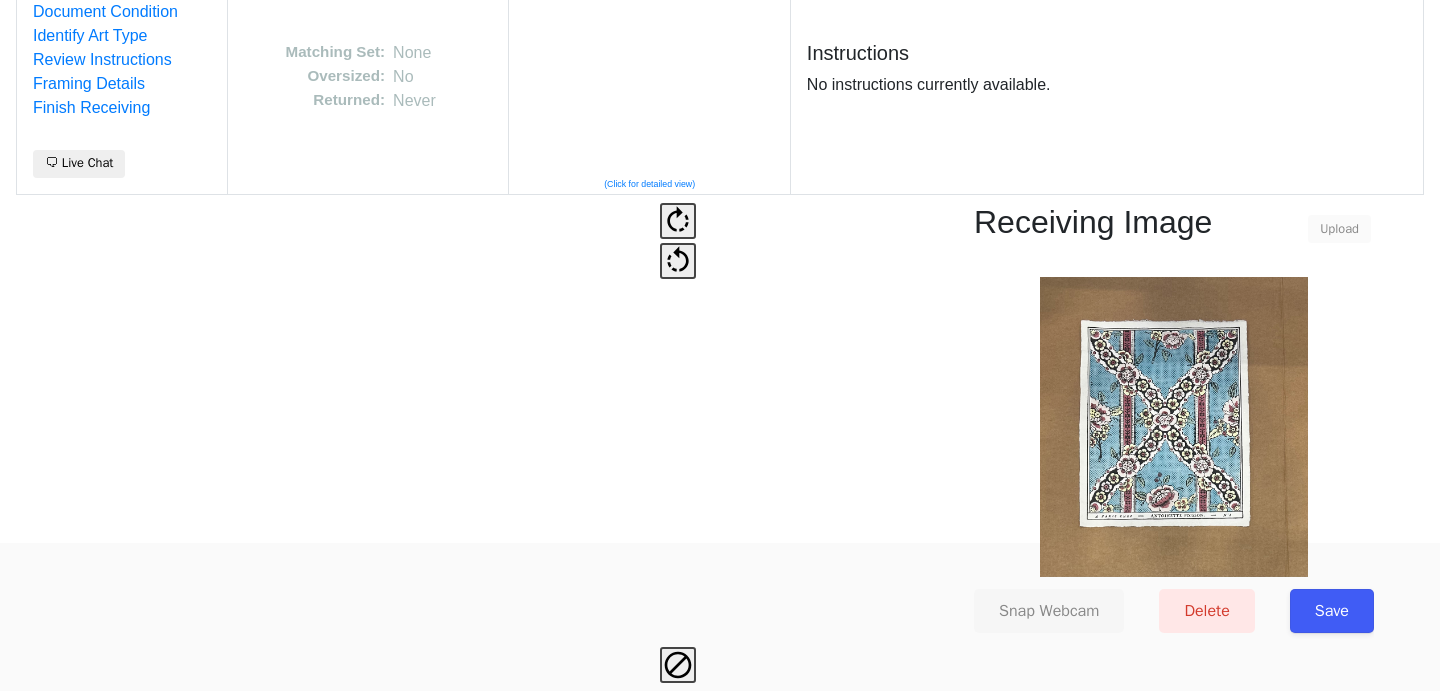click on "Save" at bounding box center [1332, 611] 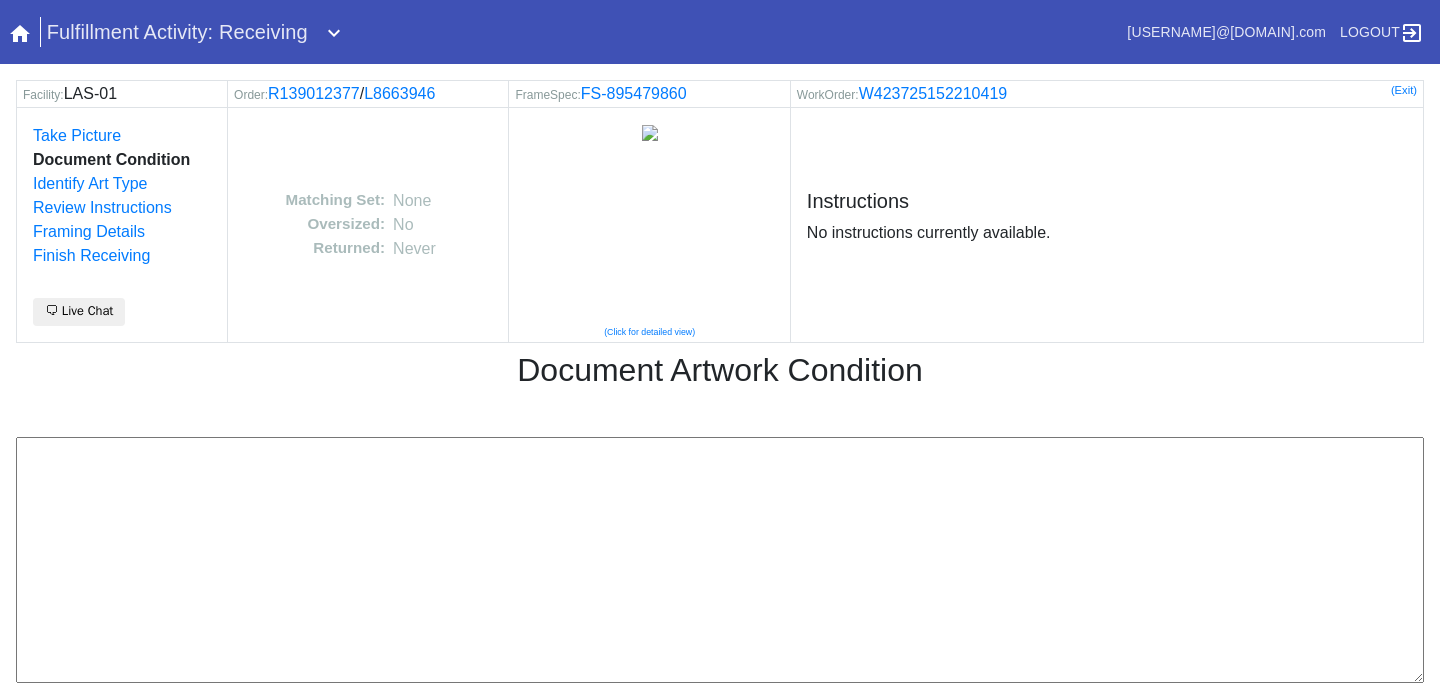 scroll, scrollTop: 0, scrollLeft: 0, axis: both 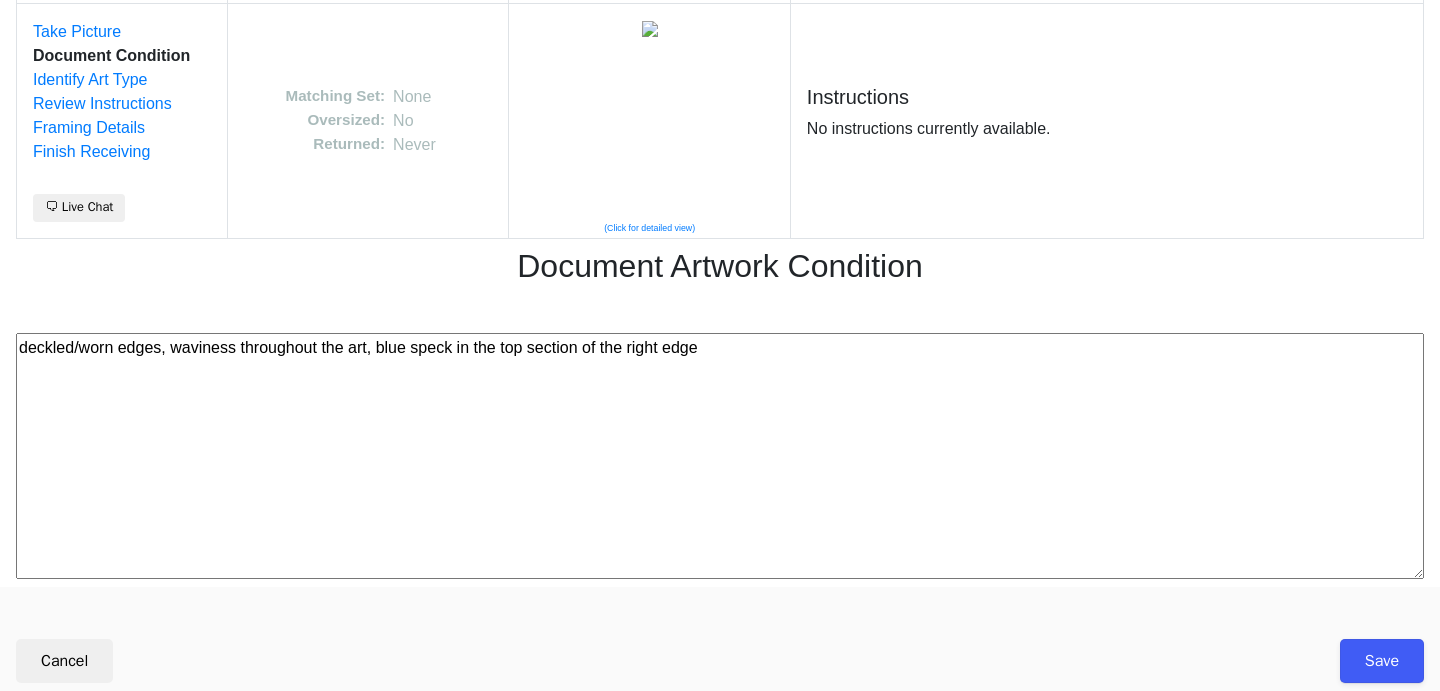 type on "deckled/worn edges, waviness throughout the art, blue speck in the top section of the right edge" 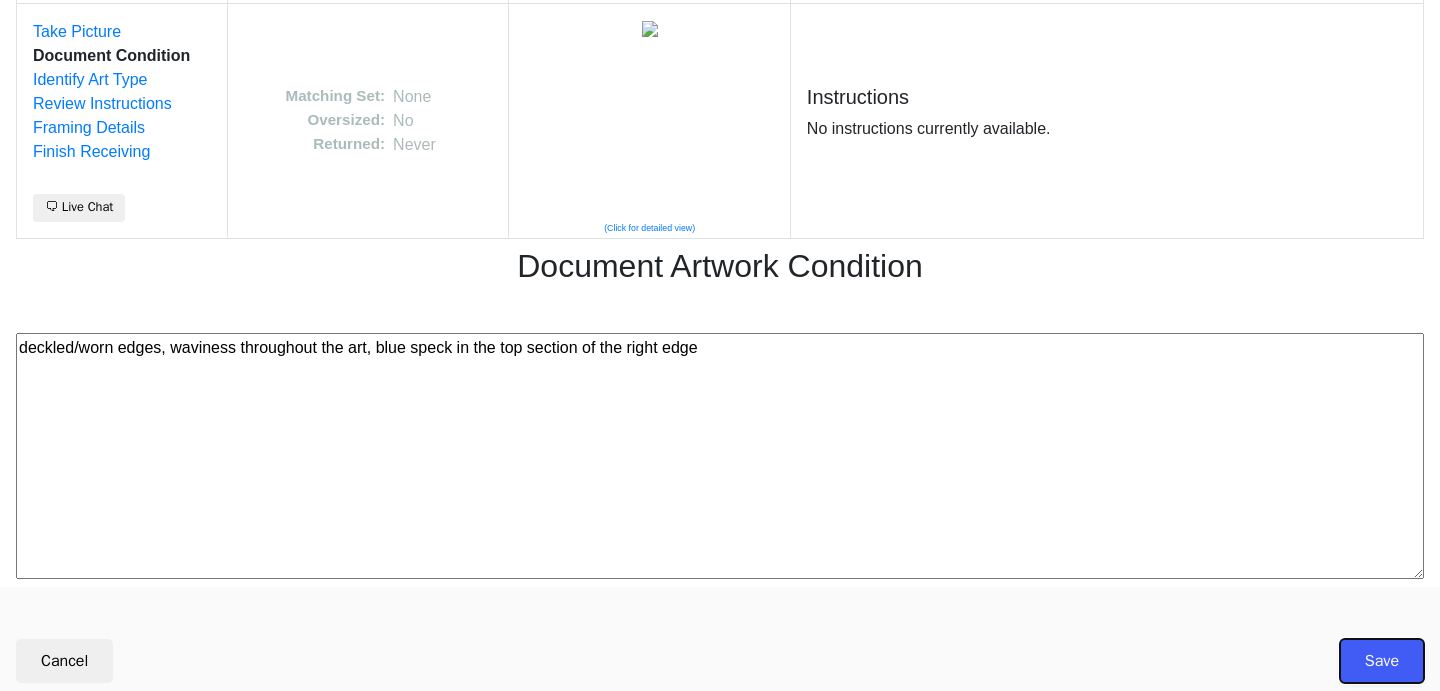 click on "Save" at bounding box center (1382, 661) 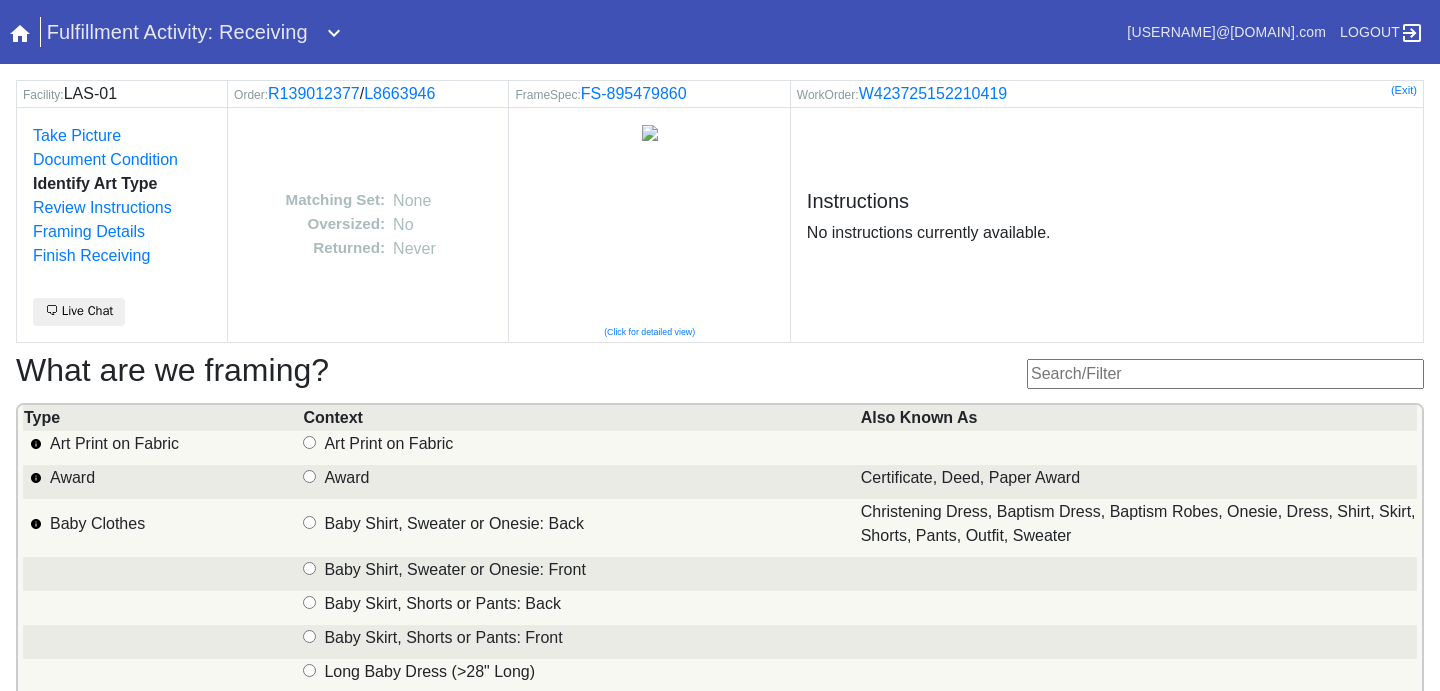 scroll, scrollTop: 0, scrollLeft: 0, axis: both 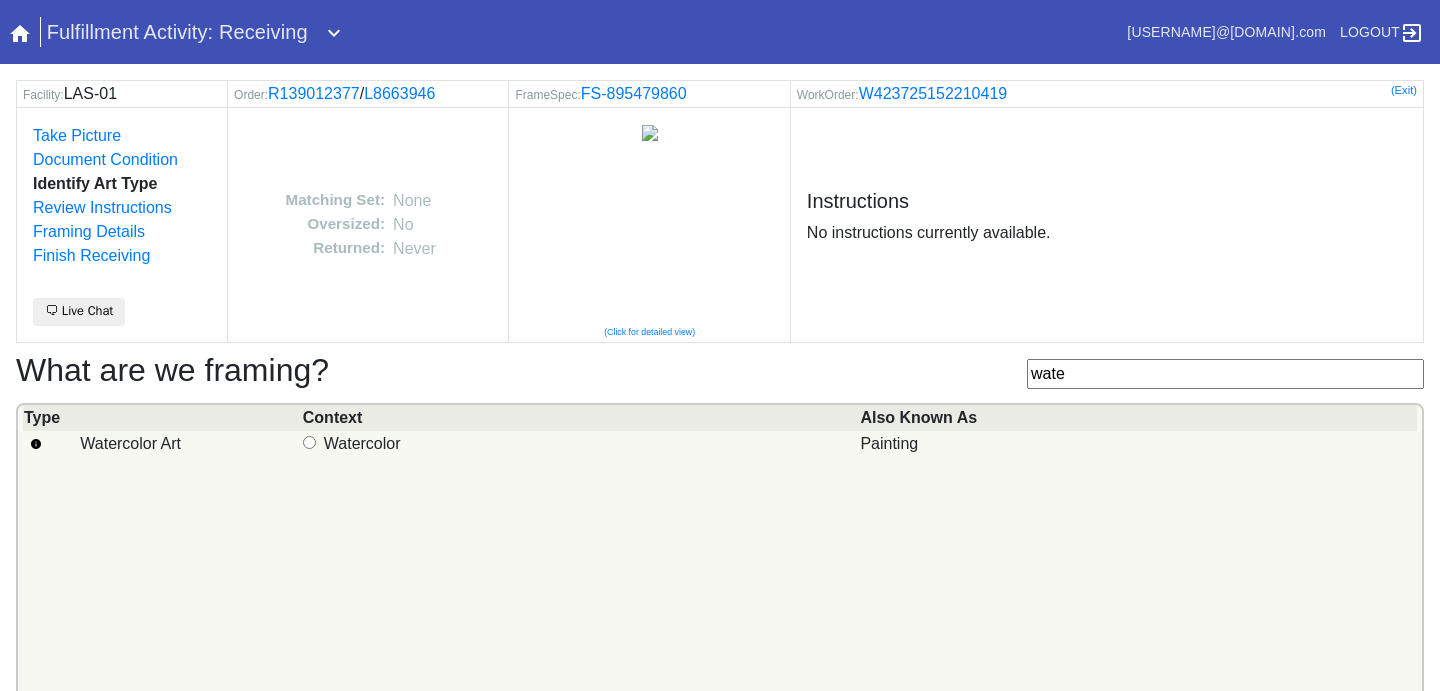 type on "wate" 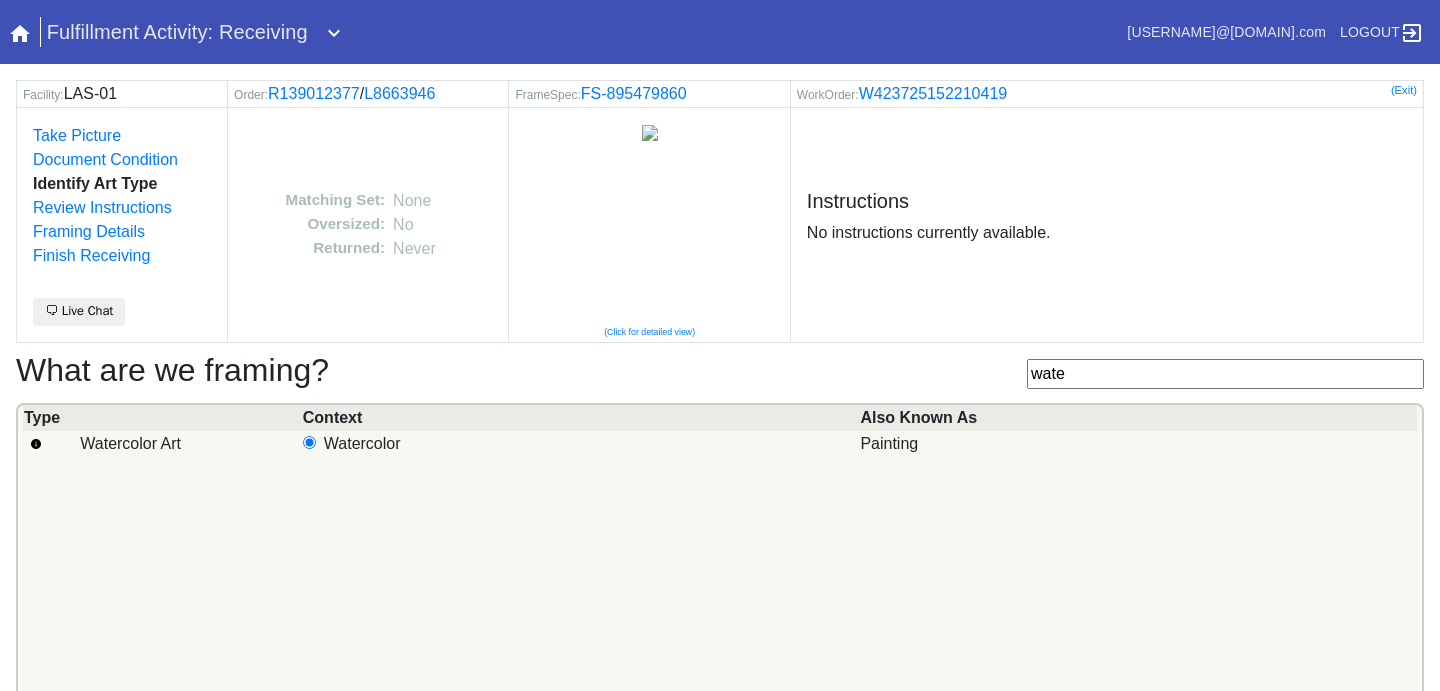 scroll, scrollTop: 124, scrollLeft: 0, axis: vertical 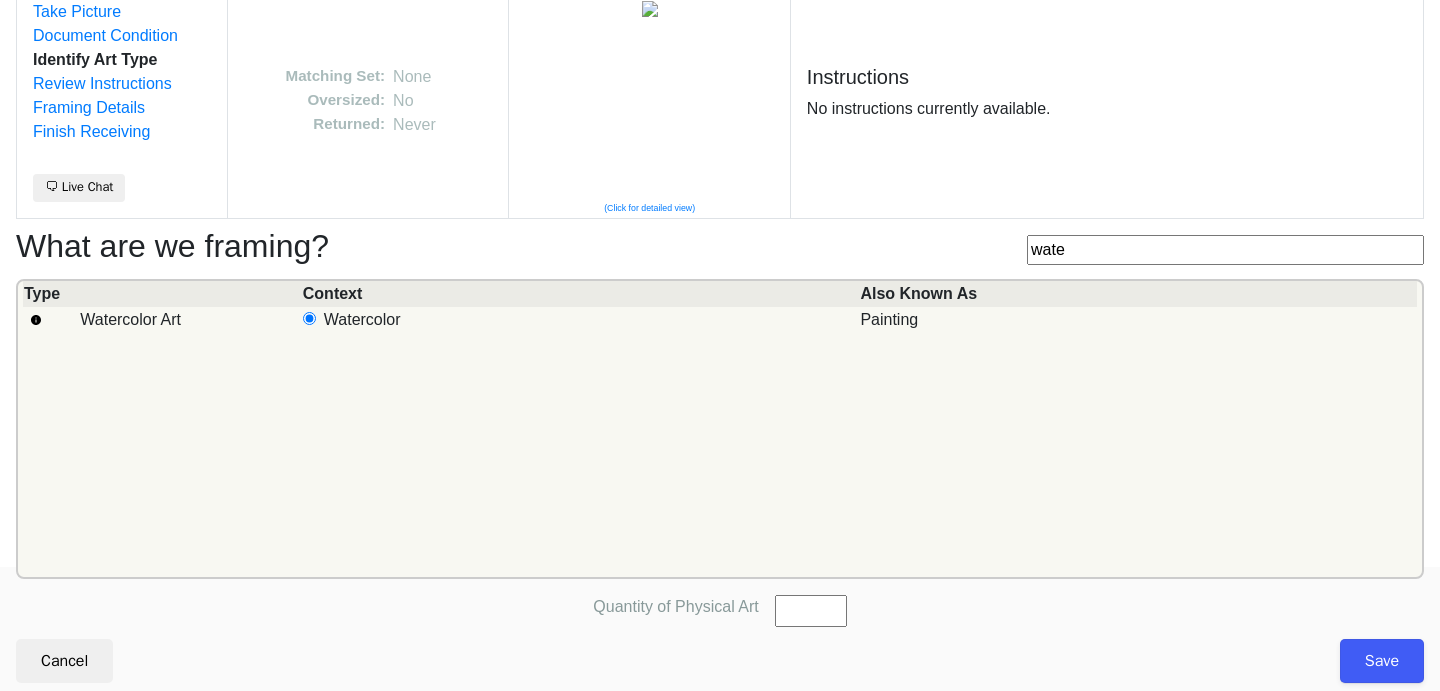 click on "Quantity of Physical Art" at bounding box center (811, 611) 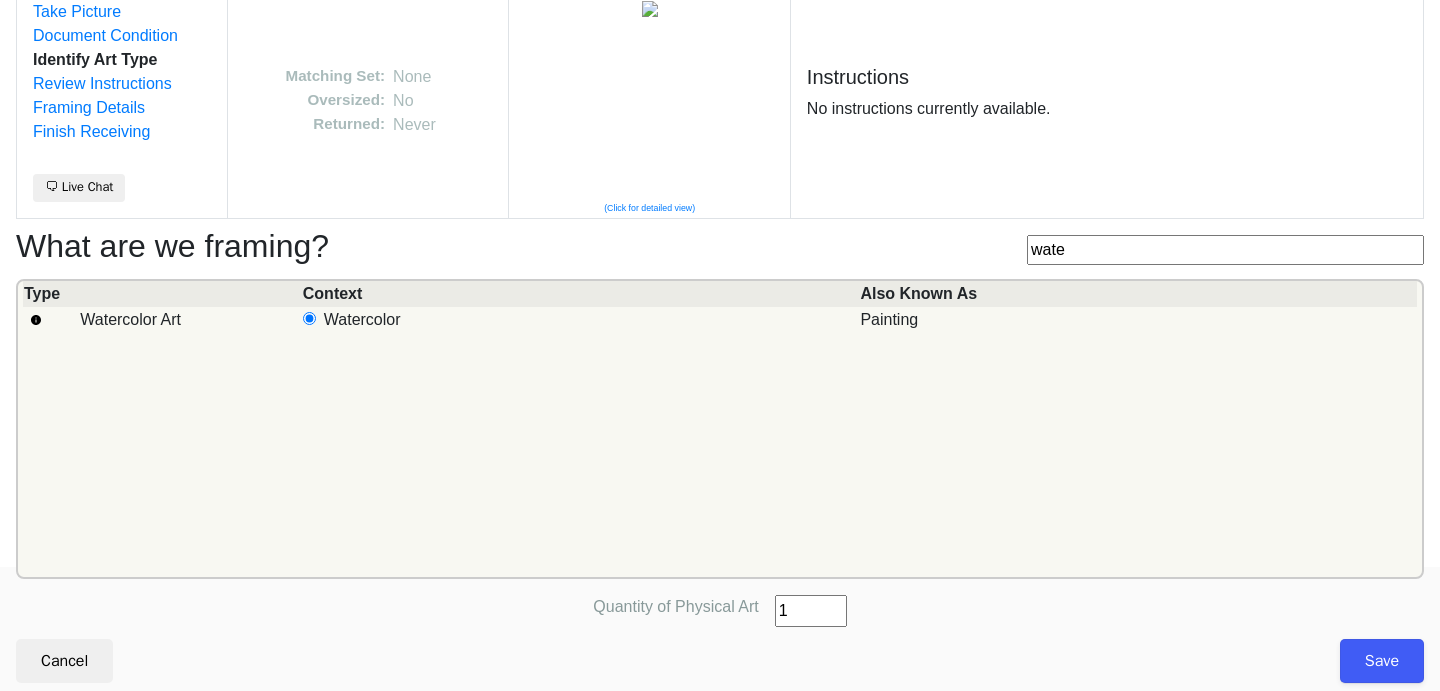 type on "1" 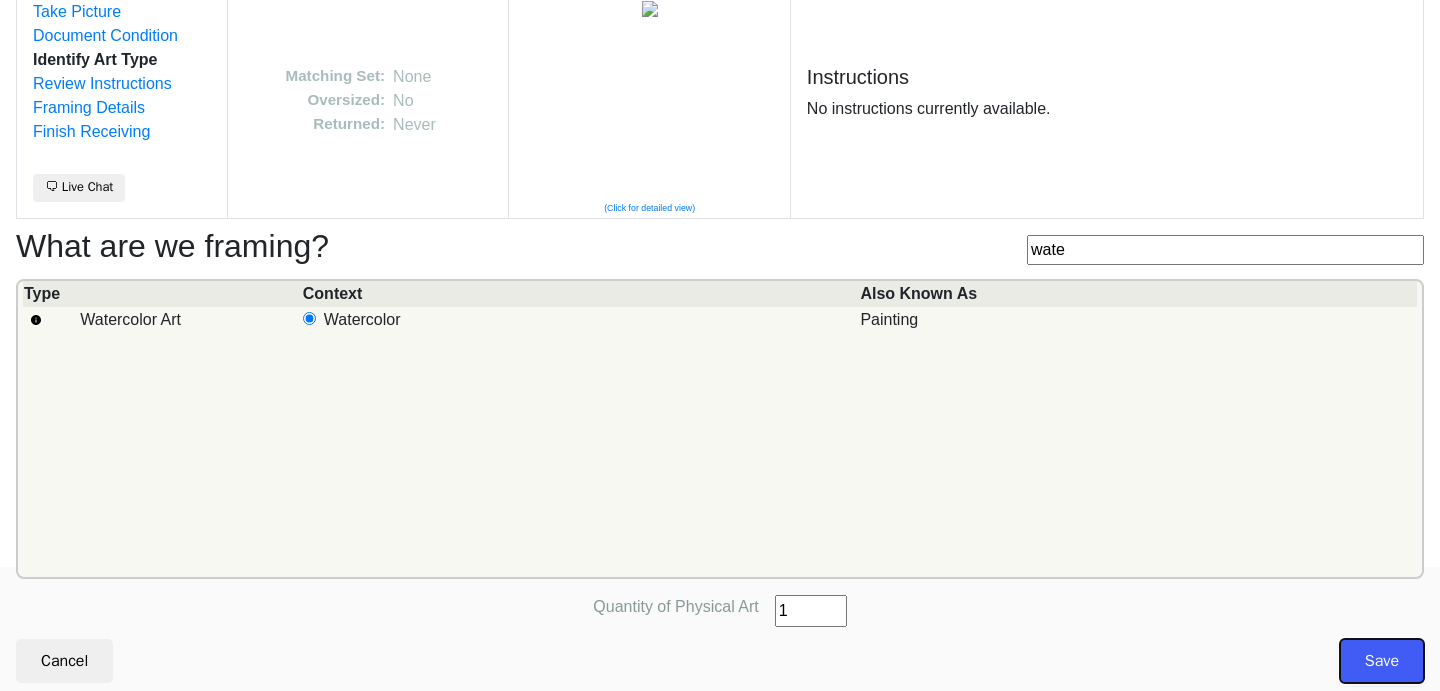 click on "Save" at bounding box center (1382, 661) 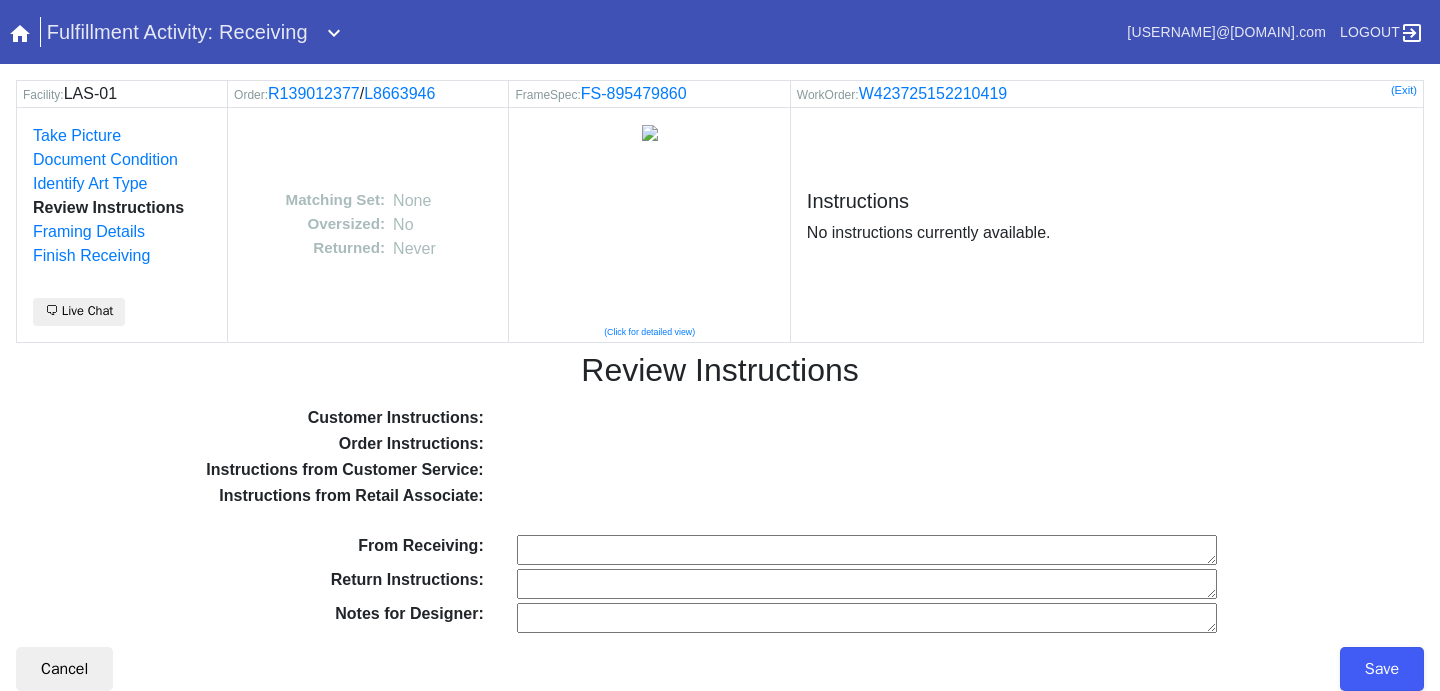 scroll, scrollTop: 0, scrollLeft: 0, axis: both 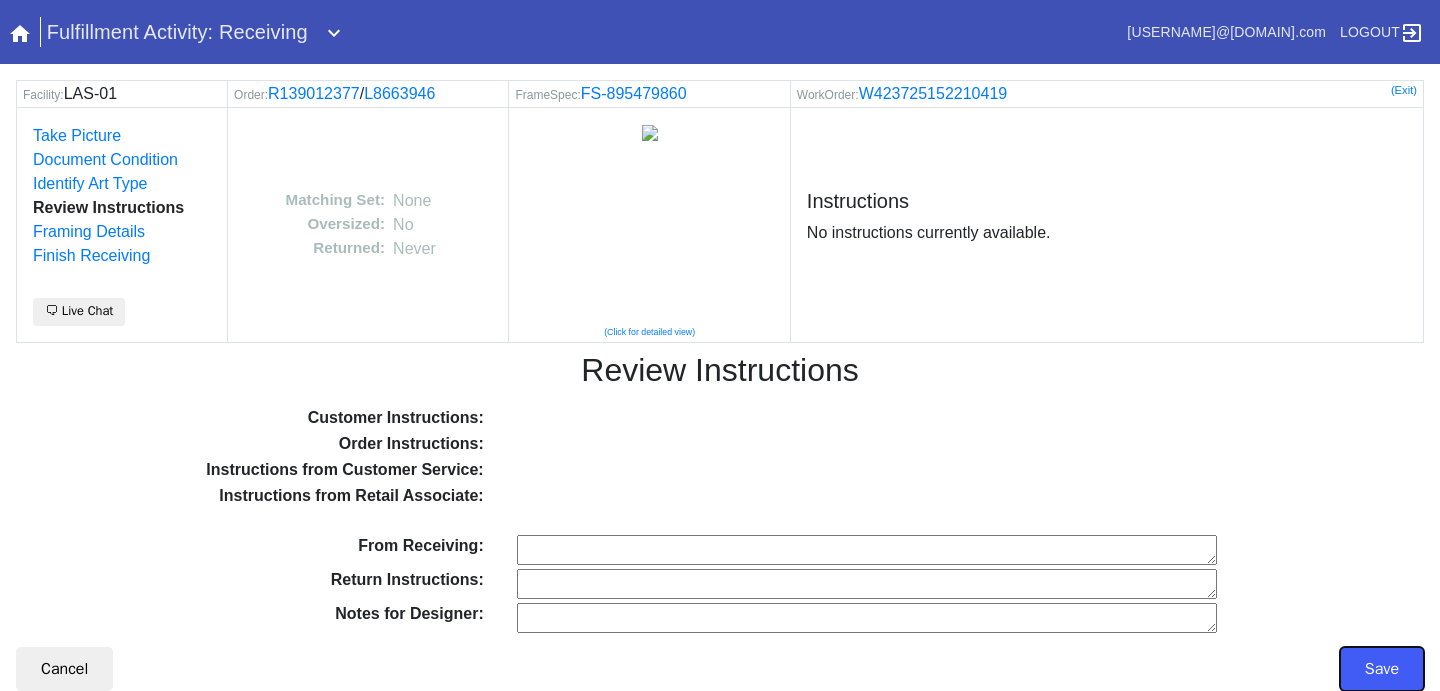 click on "Save" at bounding box center [1382, 669] 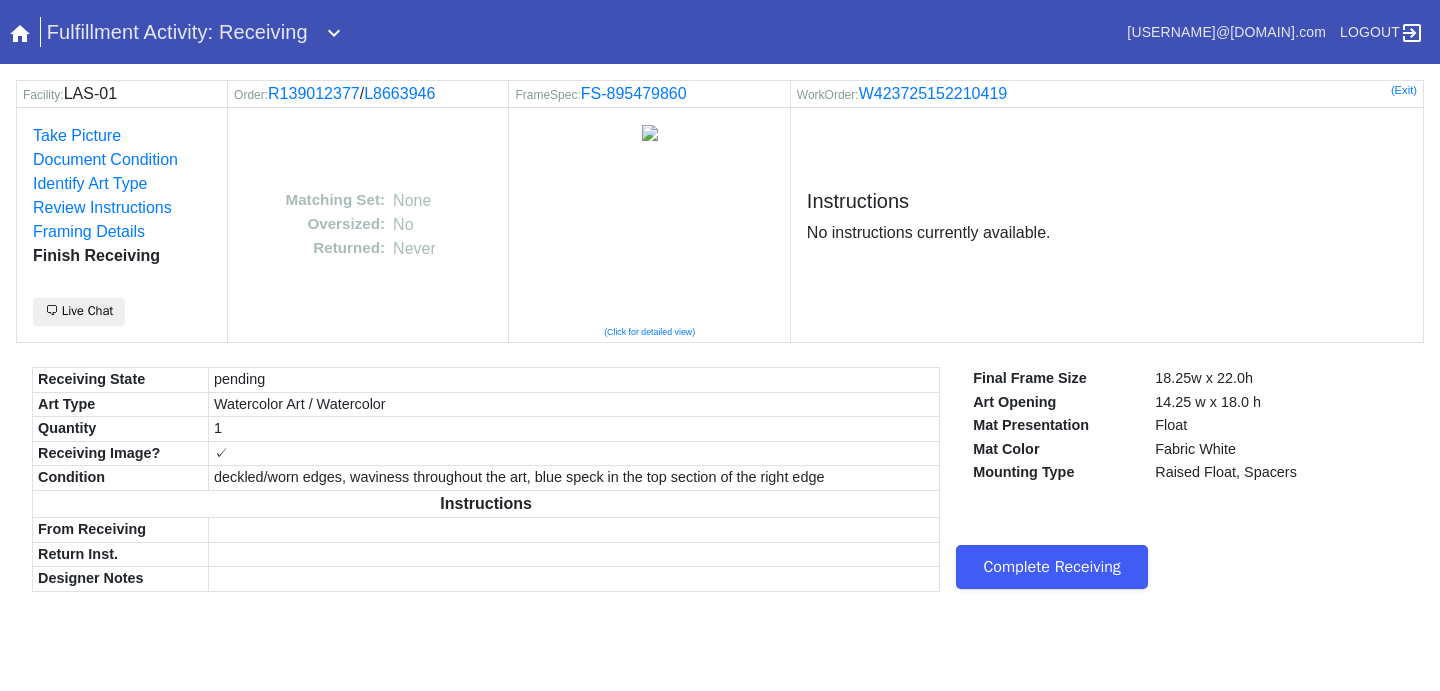 scroll, scrollTop: 0, scrollLeft: 0, axis: both 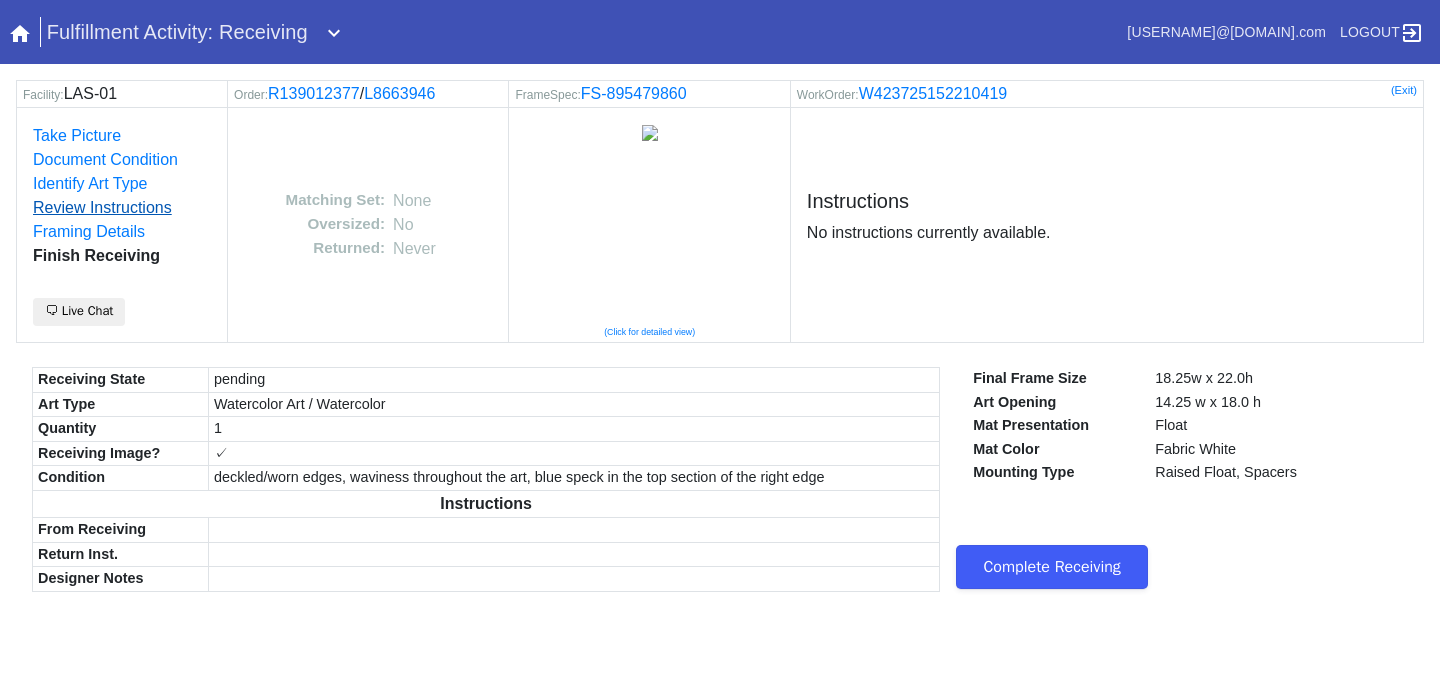 click on "Review Instructions" at bounding box center (102, 207) 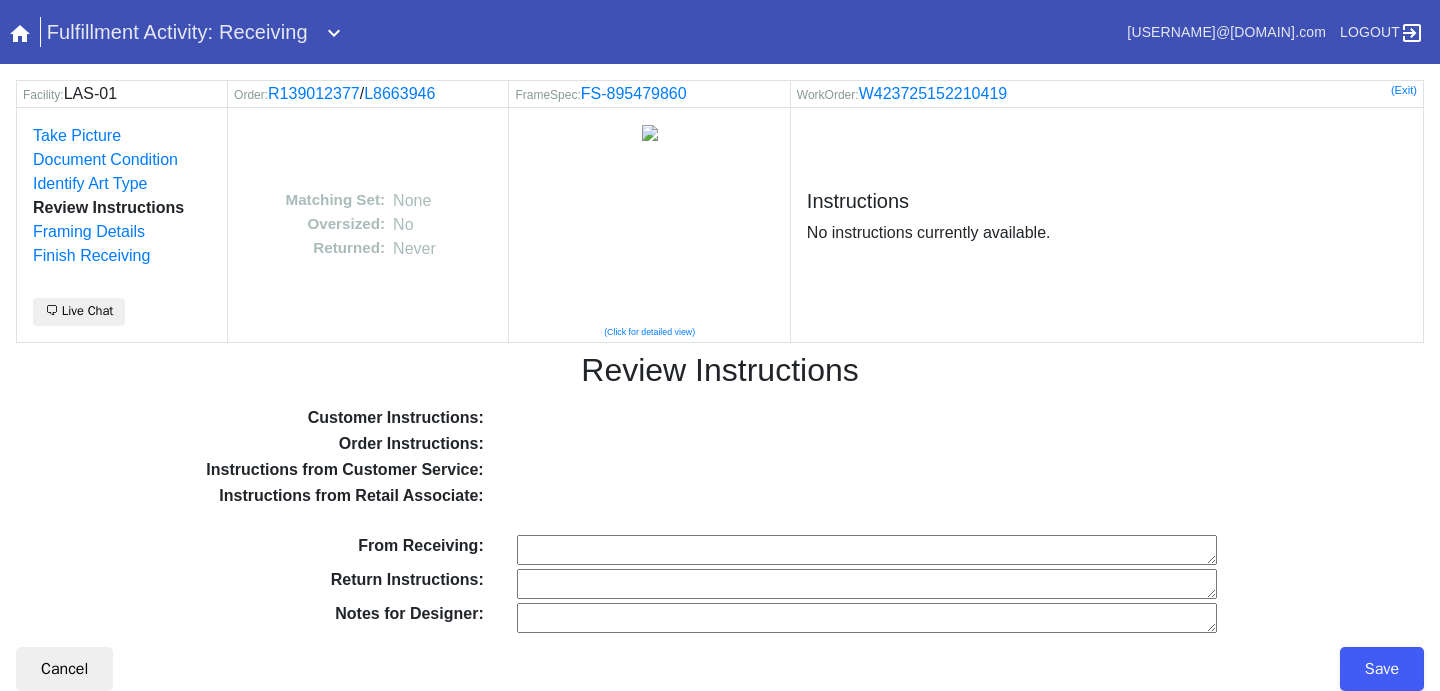 scroll, scrollTop: 0, scrollLeft: 0, axis: both 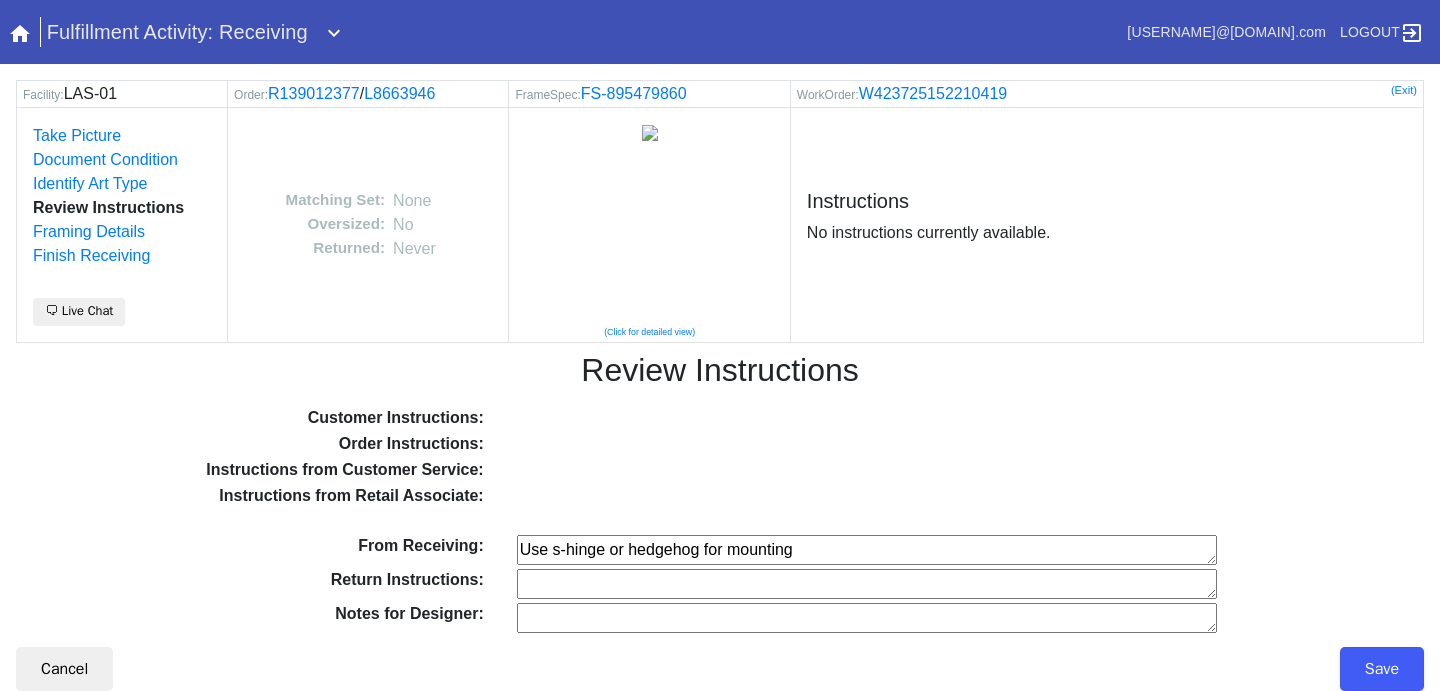 type on "Use s-hinge or hedgehog for mounting" 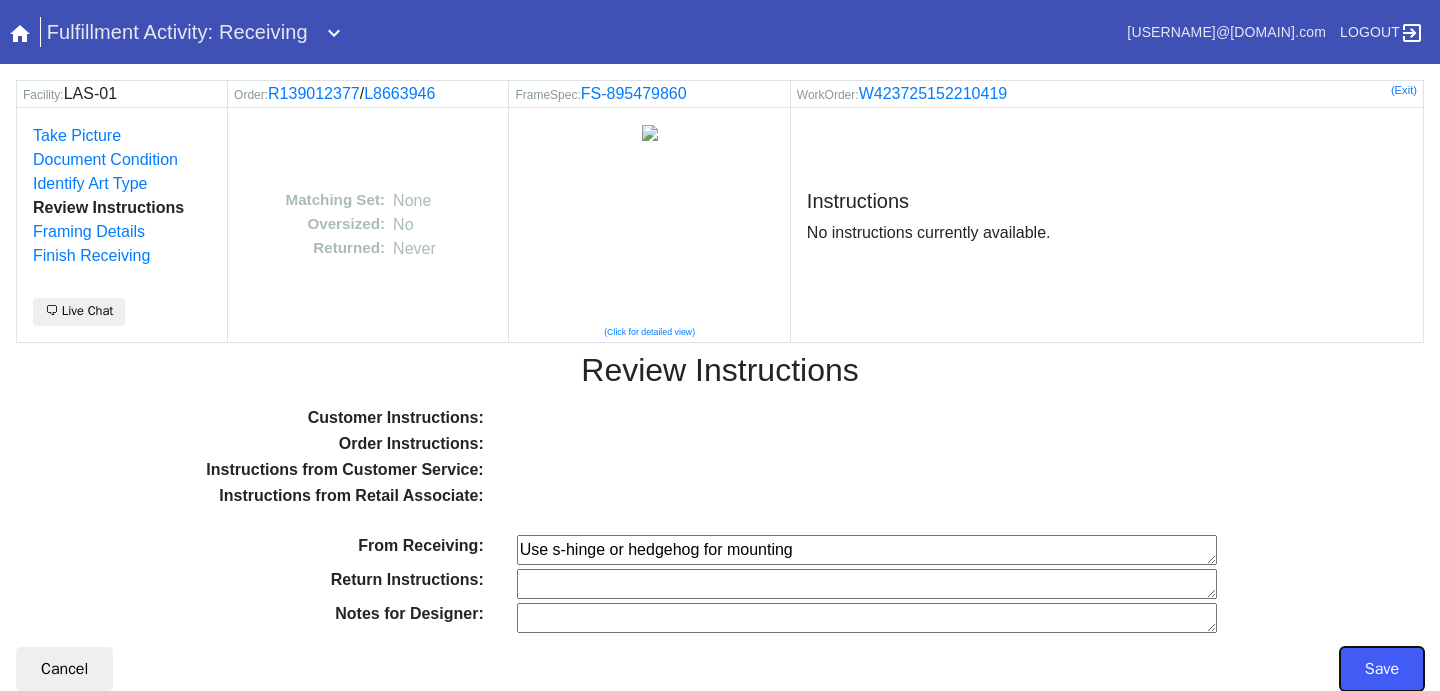 click on "Save" at bounding box center [1382, 669] 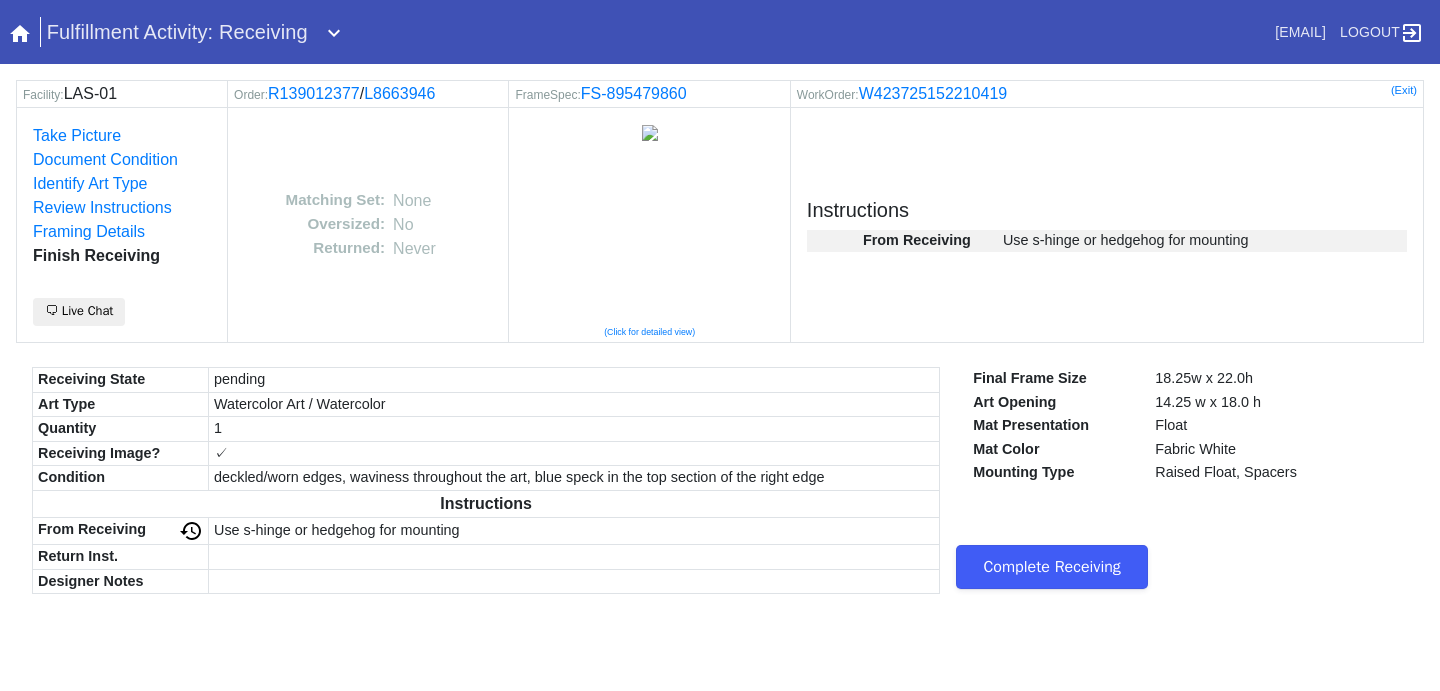 scroll, scrollTop: 0, scrollLeft: 0, axis: both 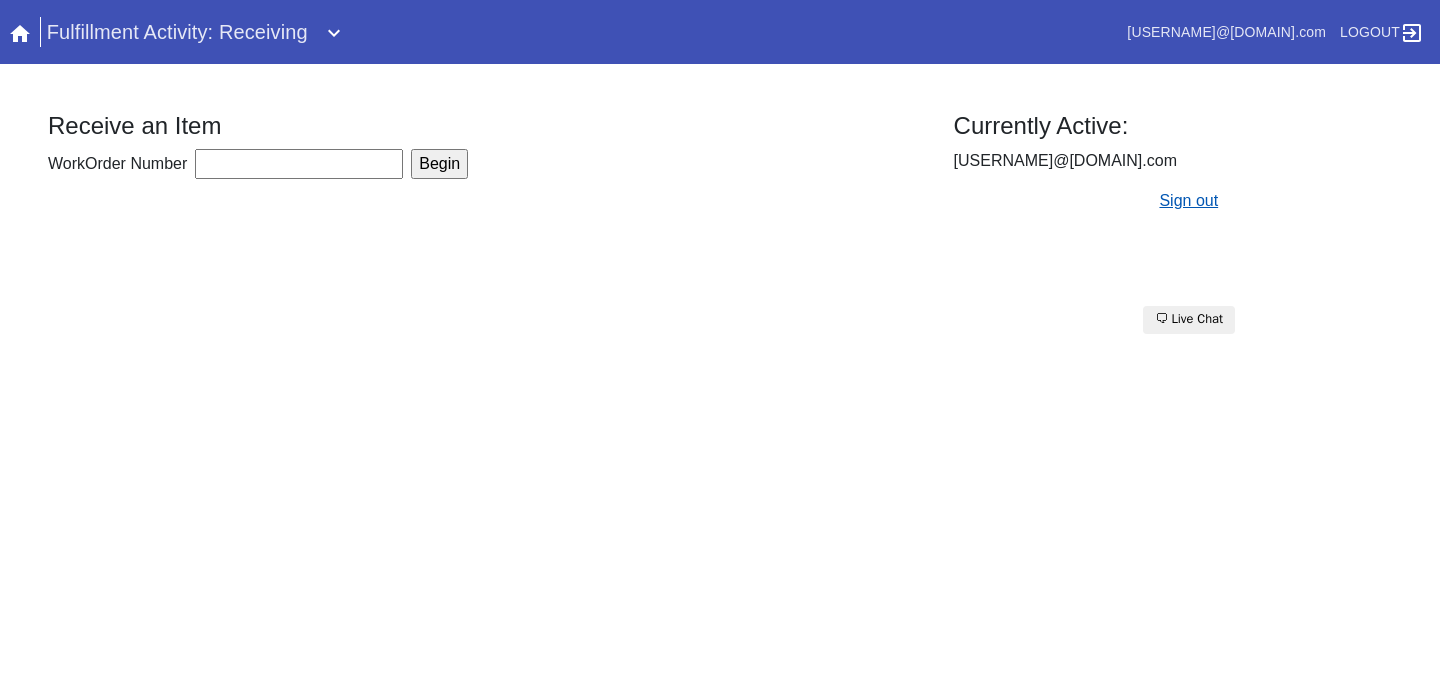 click on "Sign out" at bounding box center (1188, 200) 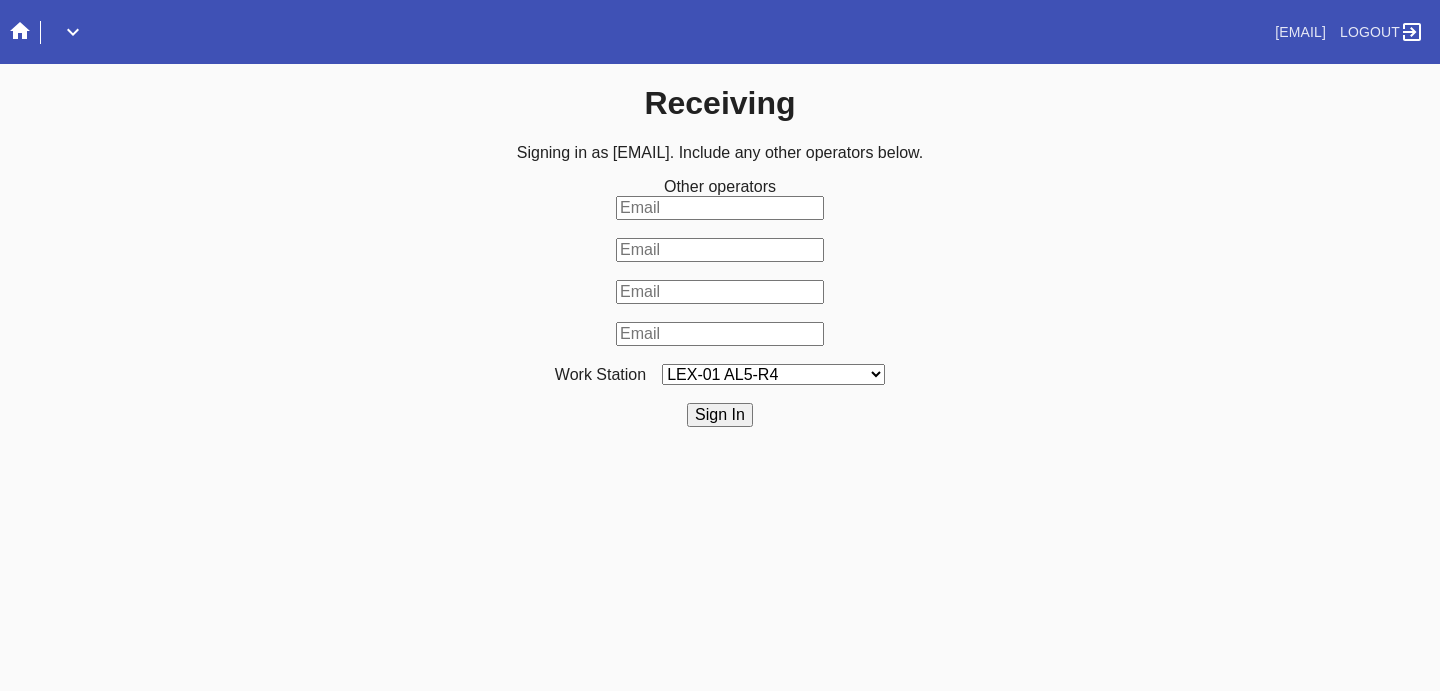 scroll, scrollTop: 0, scrollLeft: 0, axis: both 